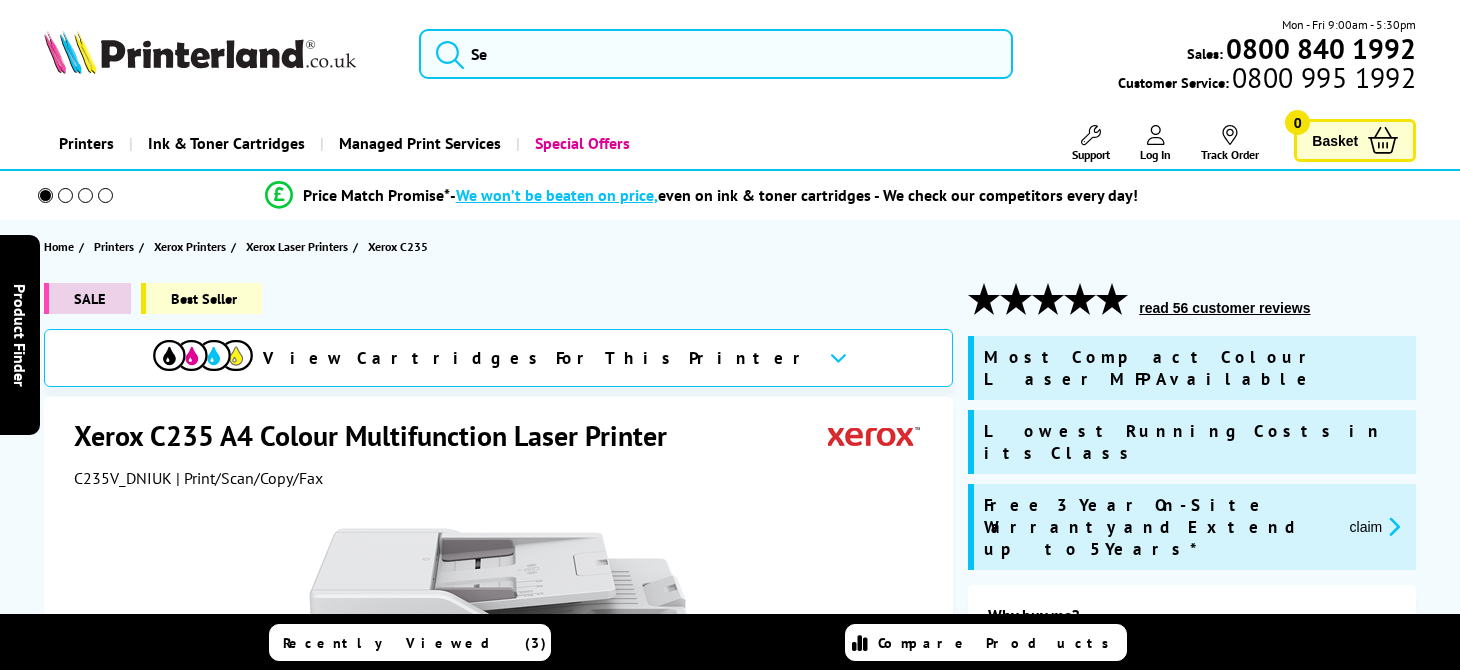 scroll, scrollTop: 0, scrollLeft: 0, axis: both 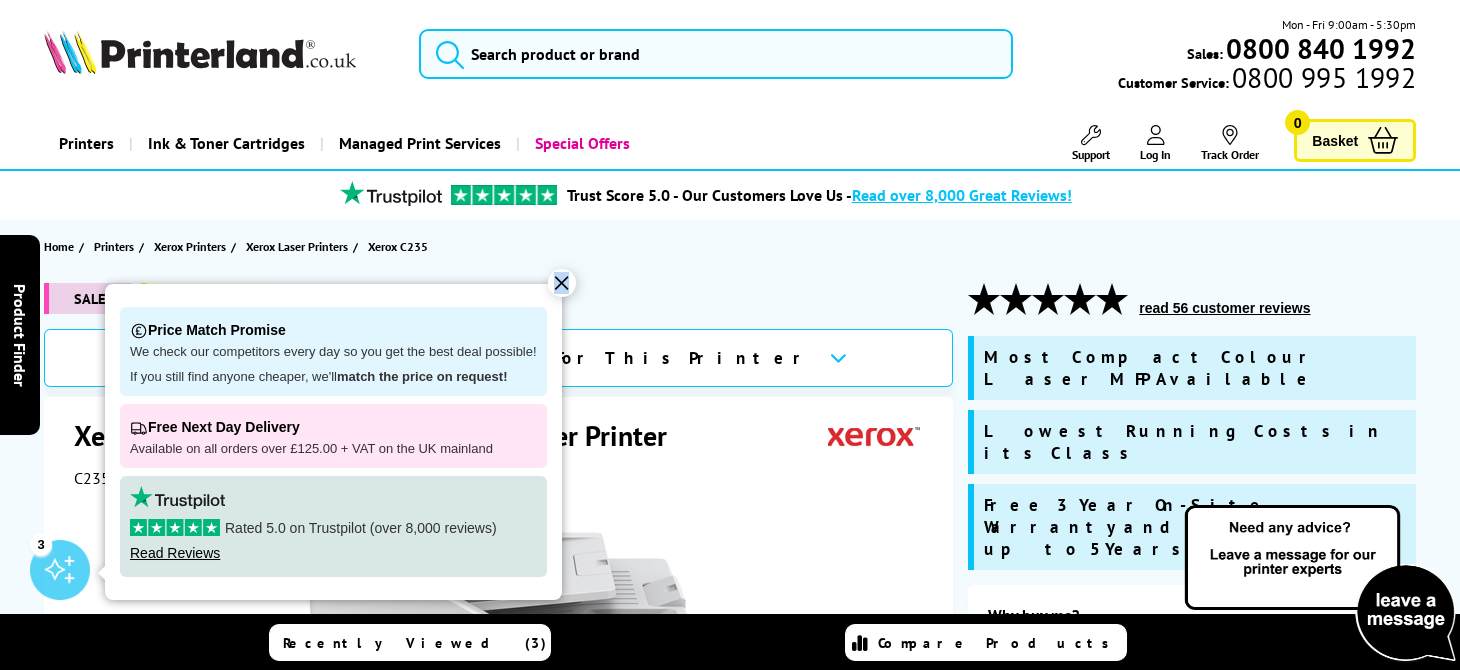 click on "✕" at bounding box center (562, 283) 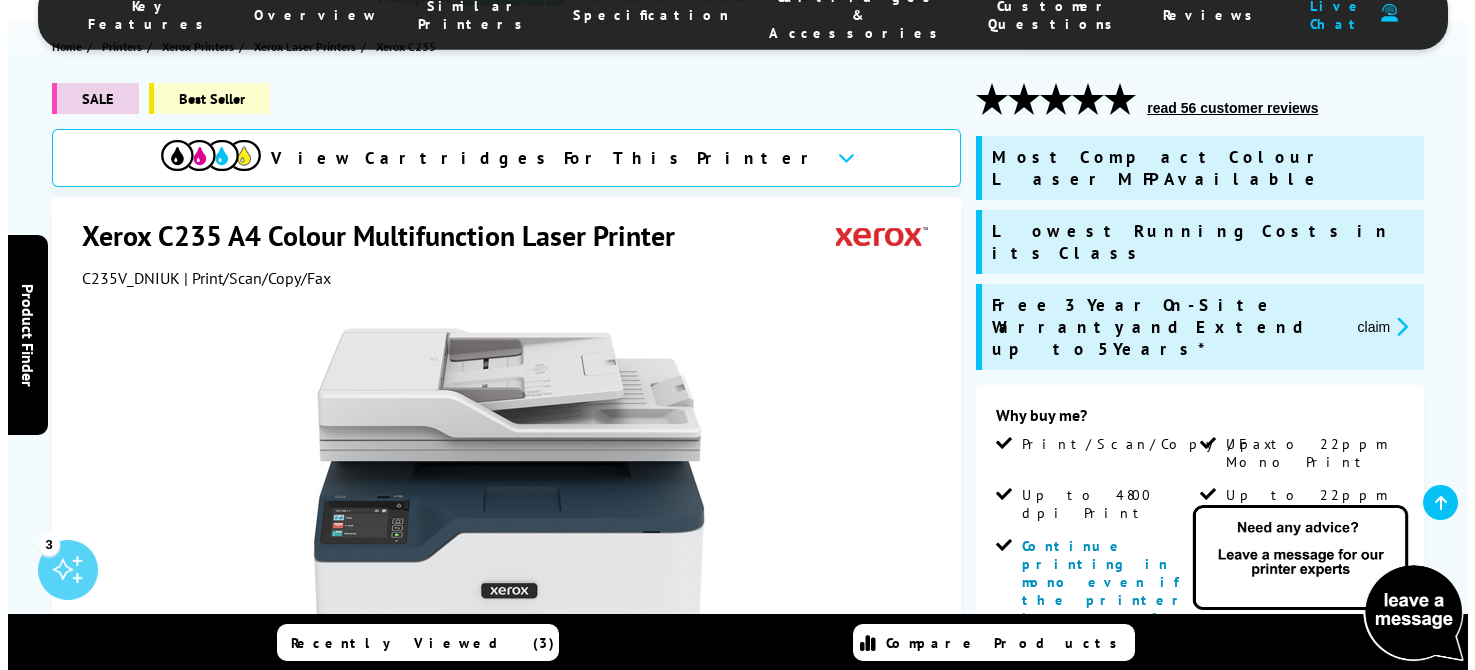 scroll, scrollTop: 133, scrollLeft: 0, axis: vertical 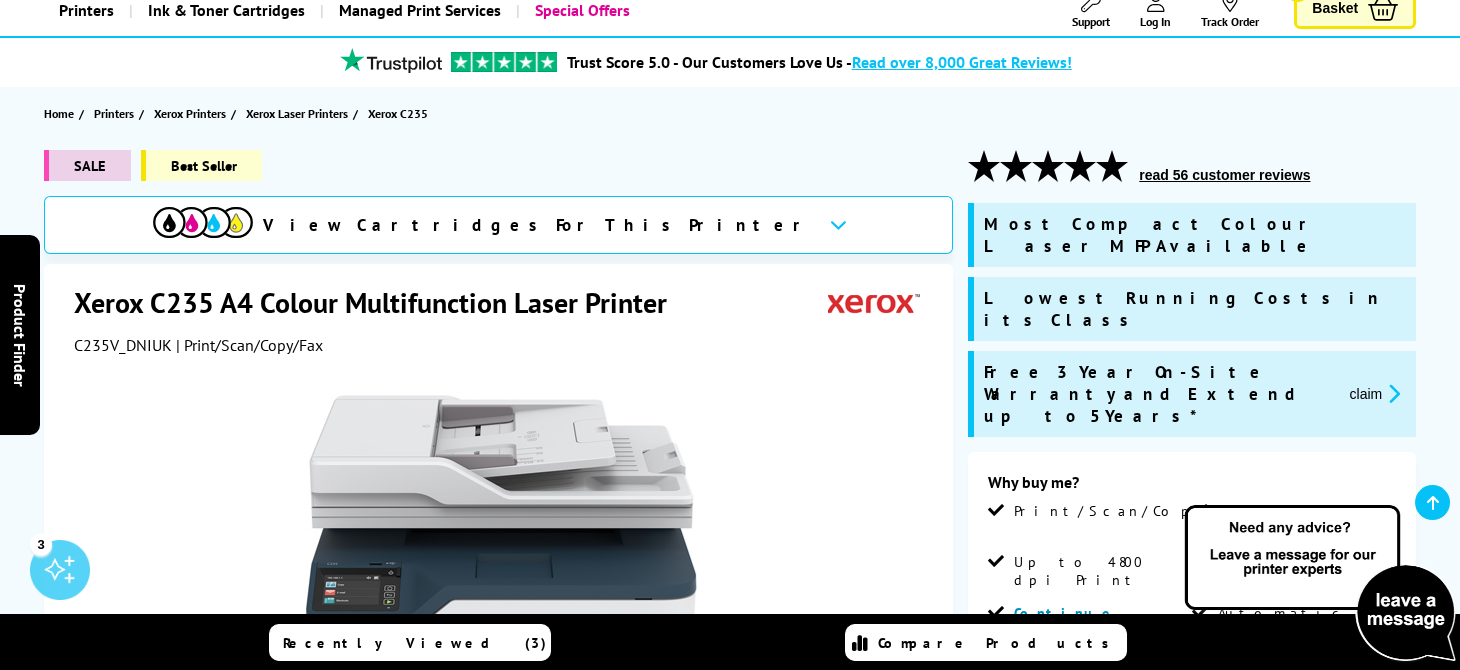 click at bounding box center (1391, 393) 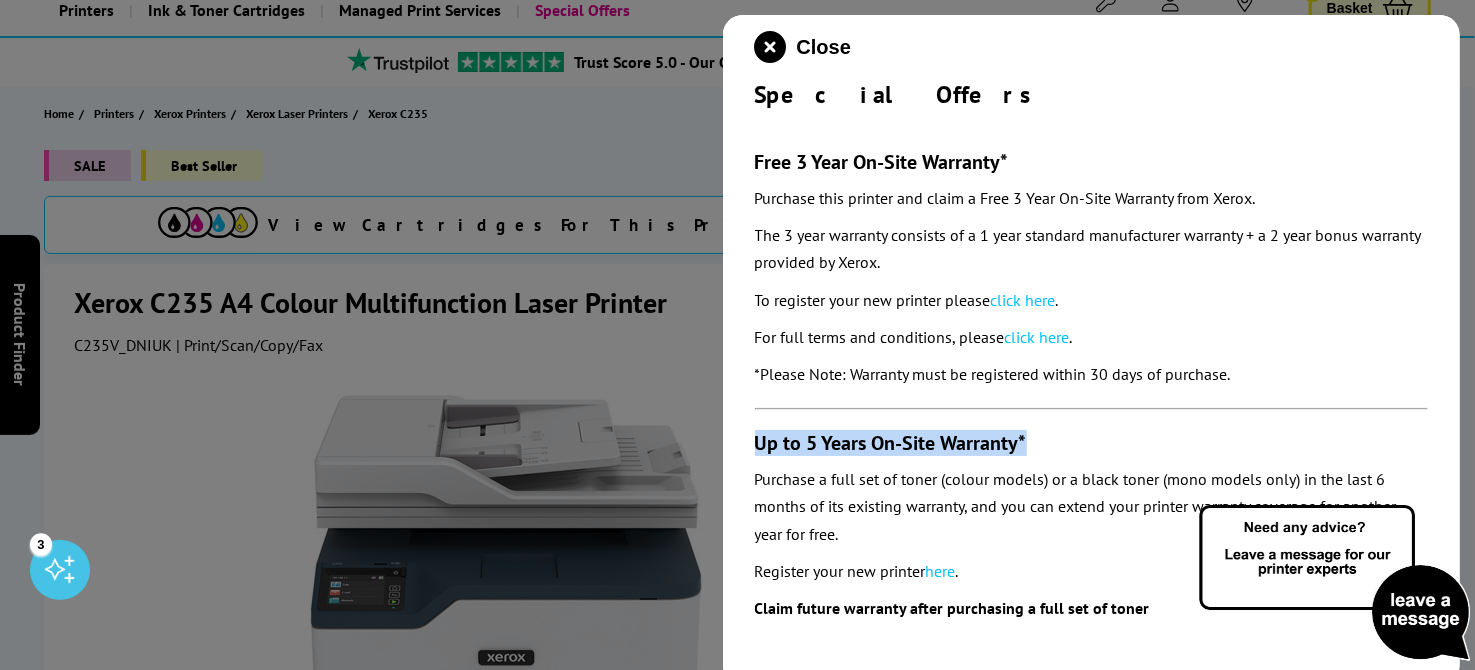 drag, startPoint x: 1434, startPoint y: 403, endPoint x: 1439, endPoint y: 425, distance: 22.561028 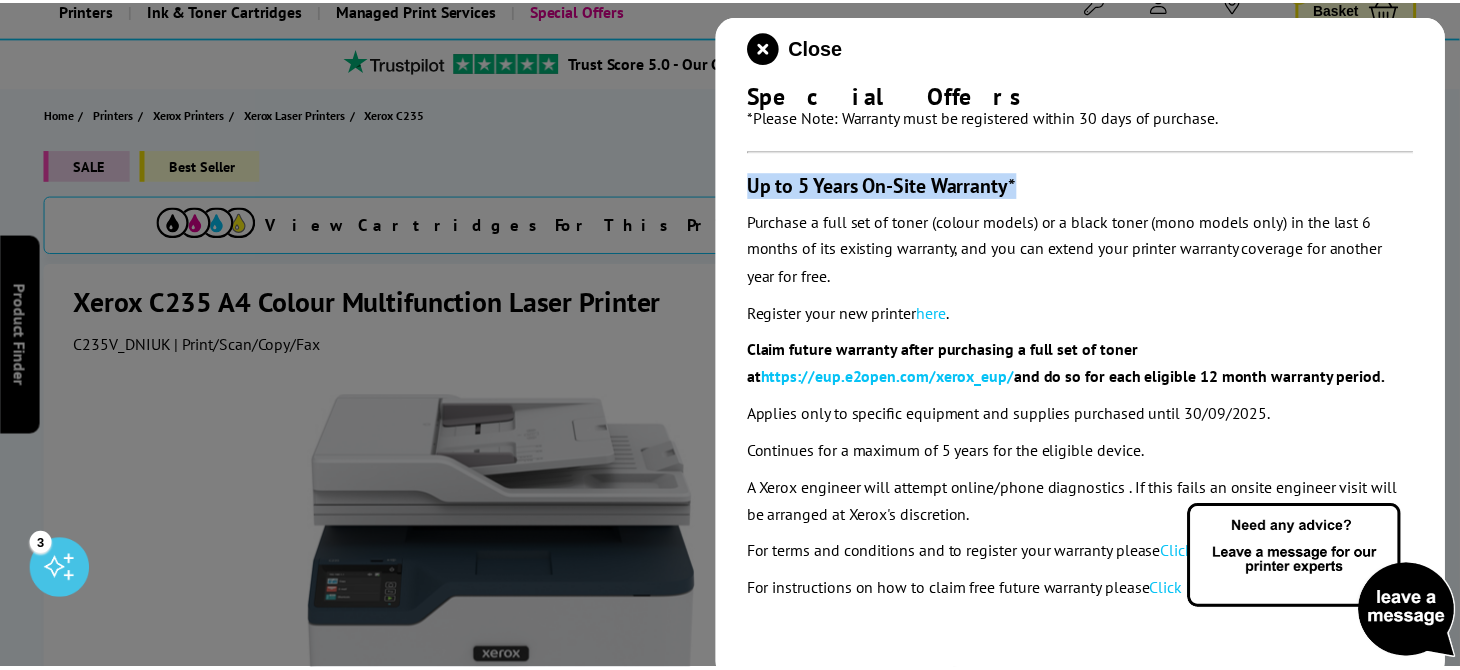 scroll, scrollTop: 251, scrollLeft: 0, axis: vertical 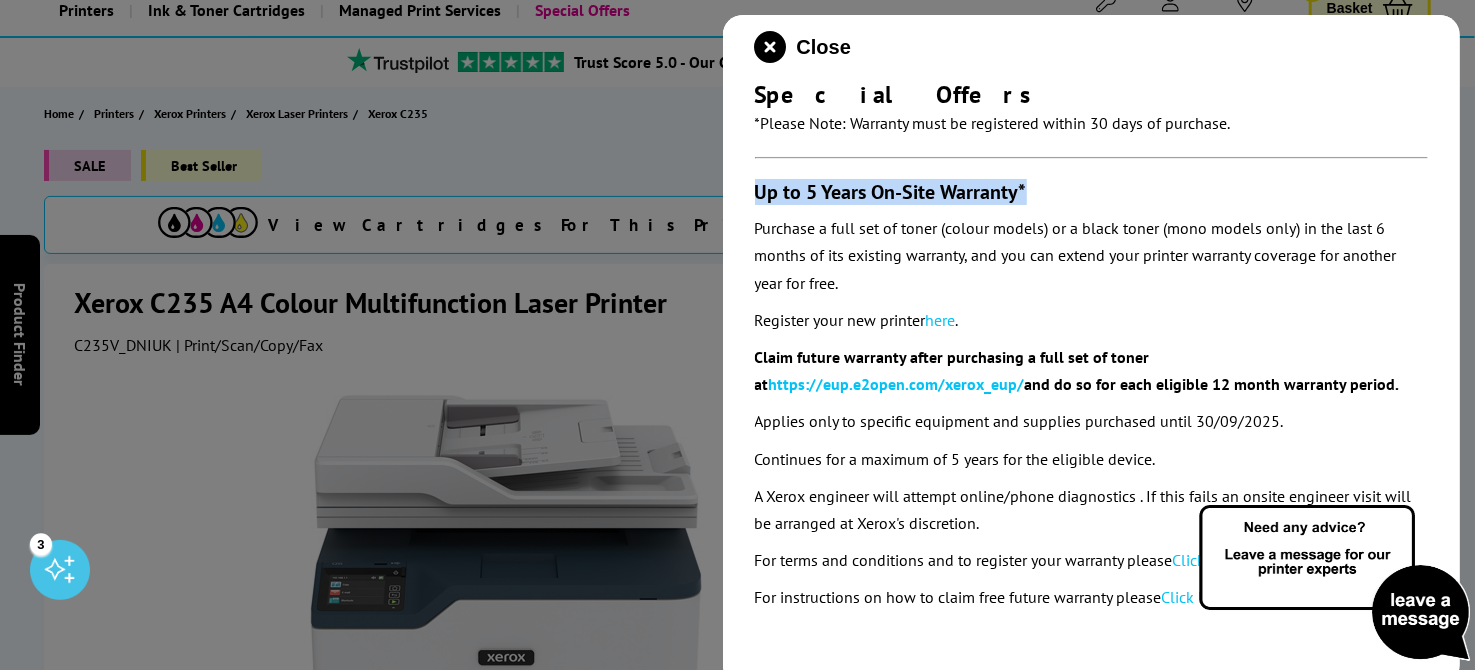 click at bounding box center (771, 47) 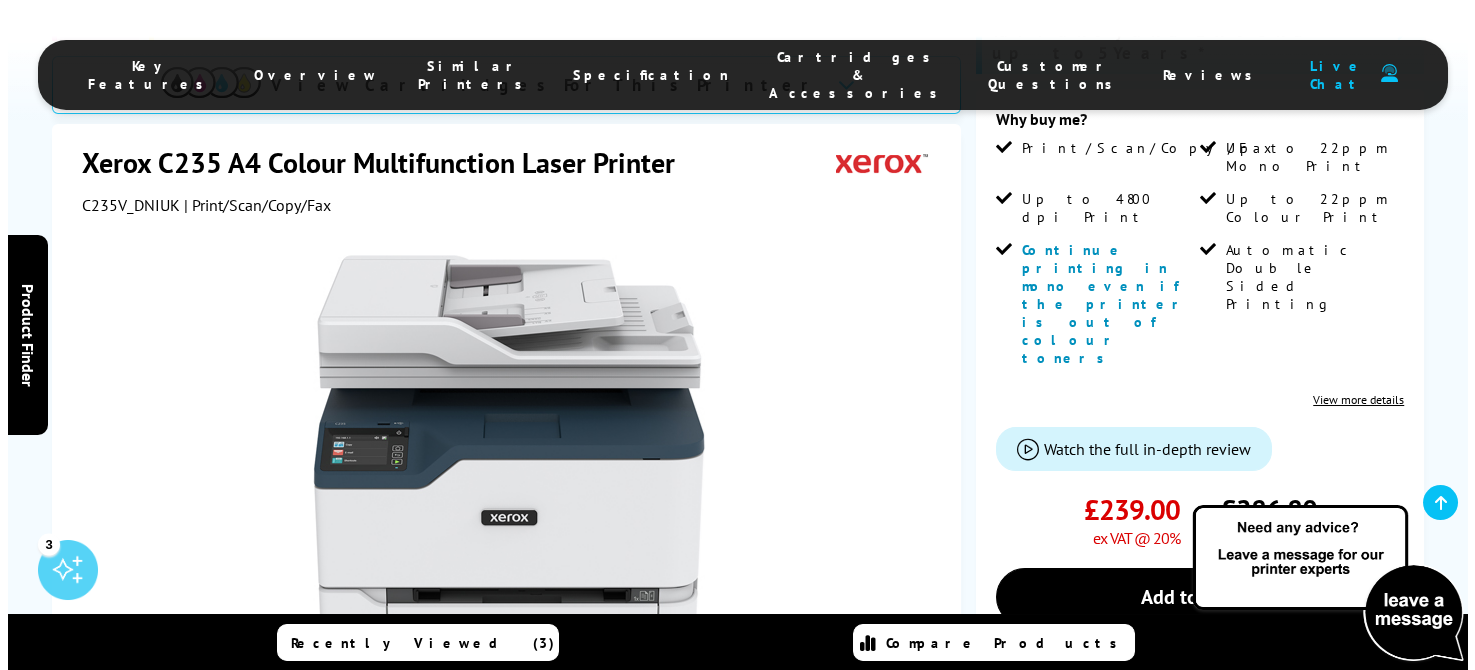 scroll, scrollTop: 532, scrollLeft: 0, axis: vertical 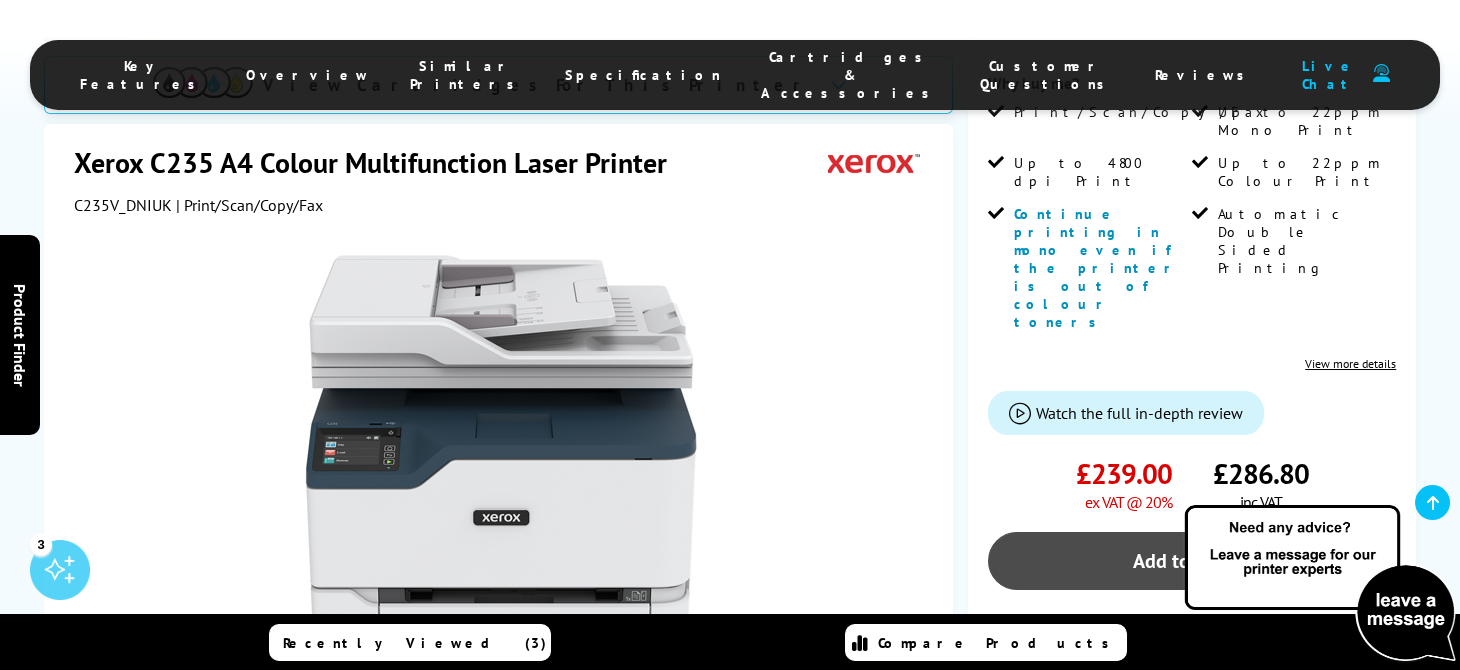 click on "Add to Basket" at bounding box center (1192, 561) 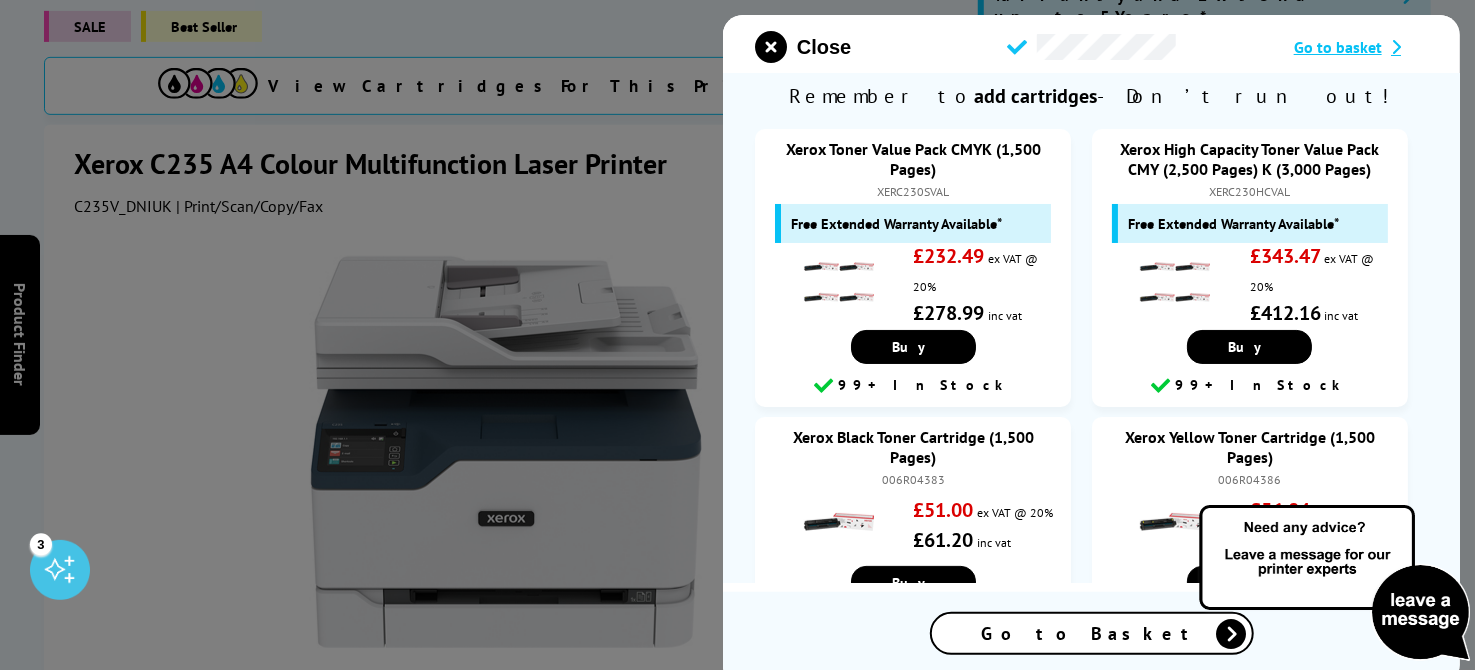 click on "Go to Basket" at bounding box center (1091, 633) 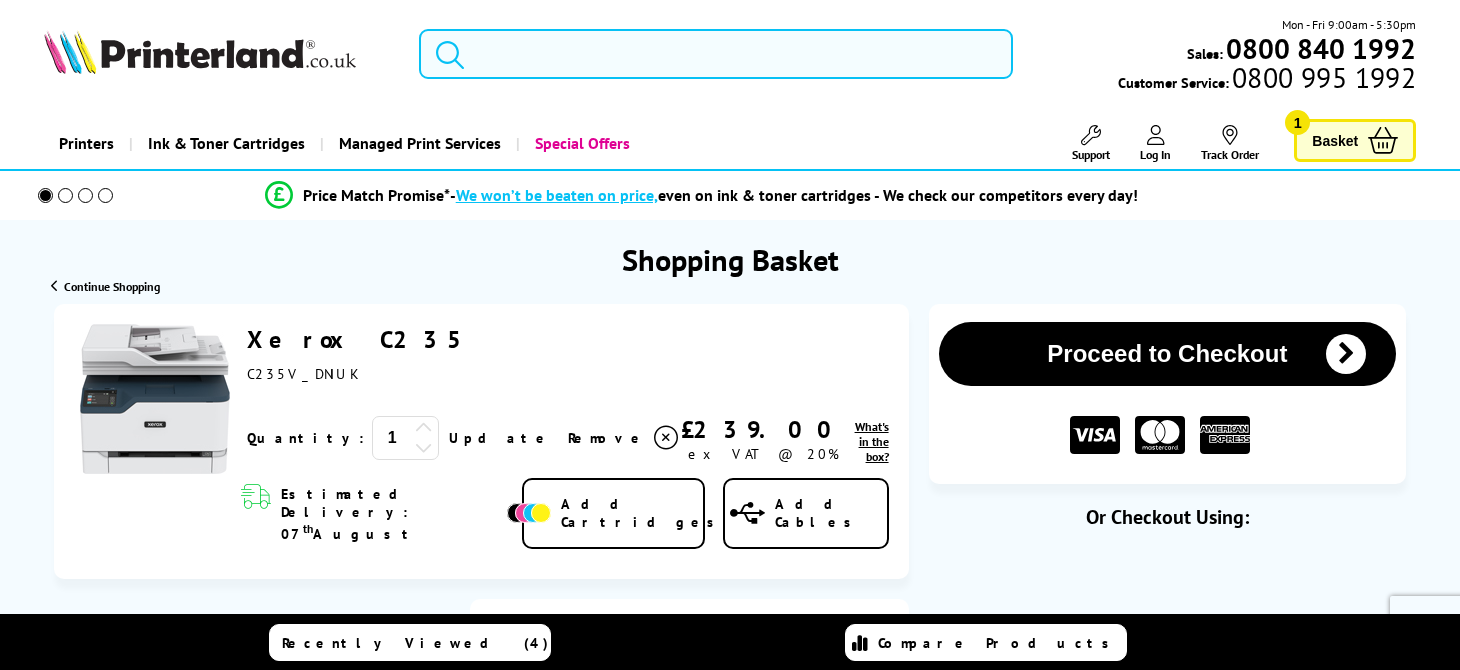 scroll, scrollTop: 0, scrollLeft: 0, axis: both 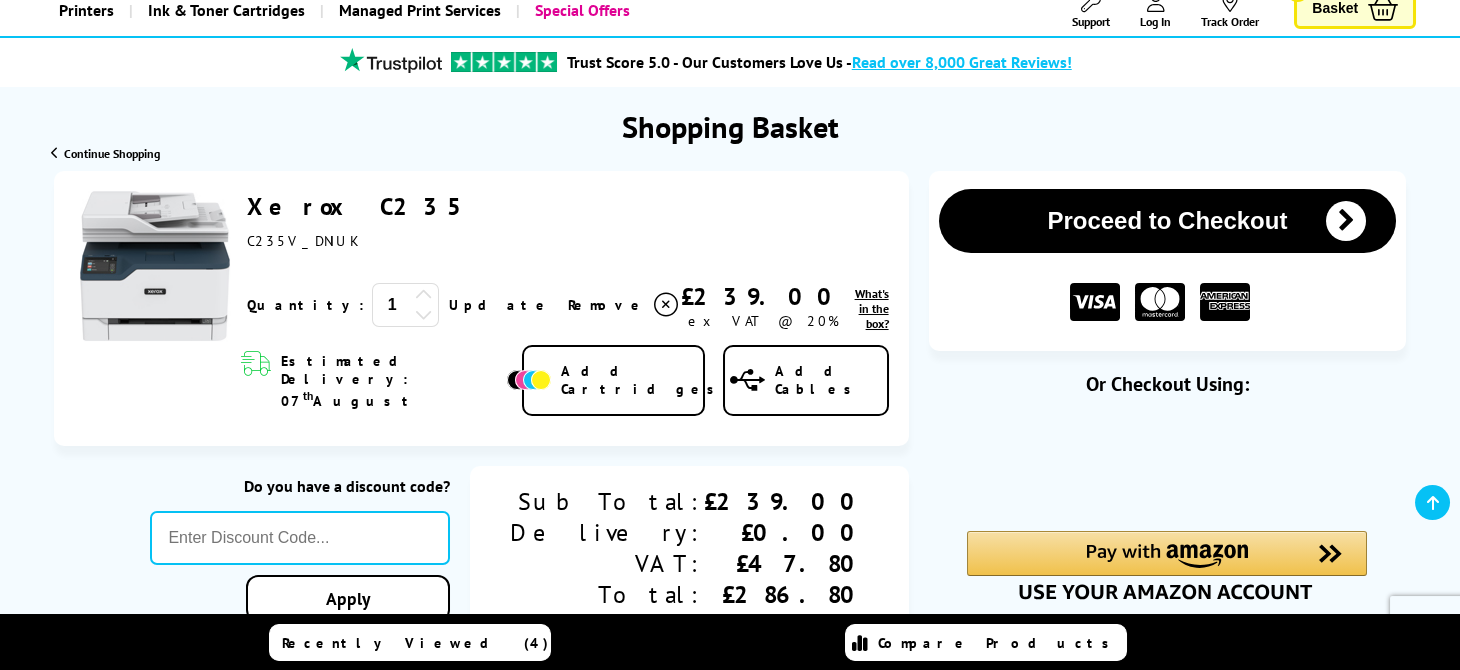 click on "Proceed to Checkout" at bounding box center (1168, 221) 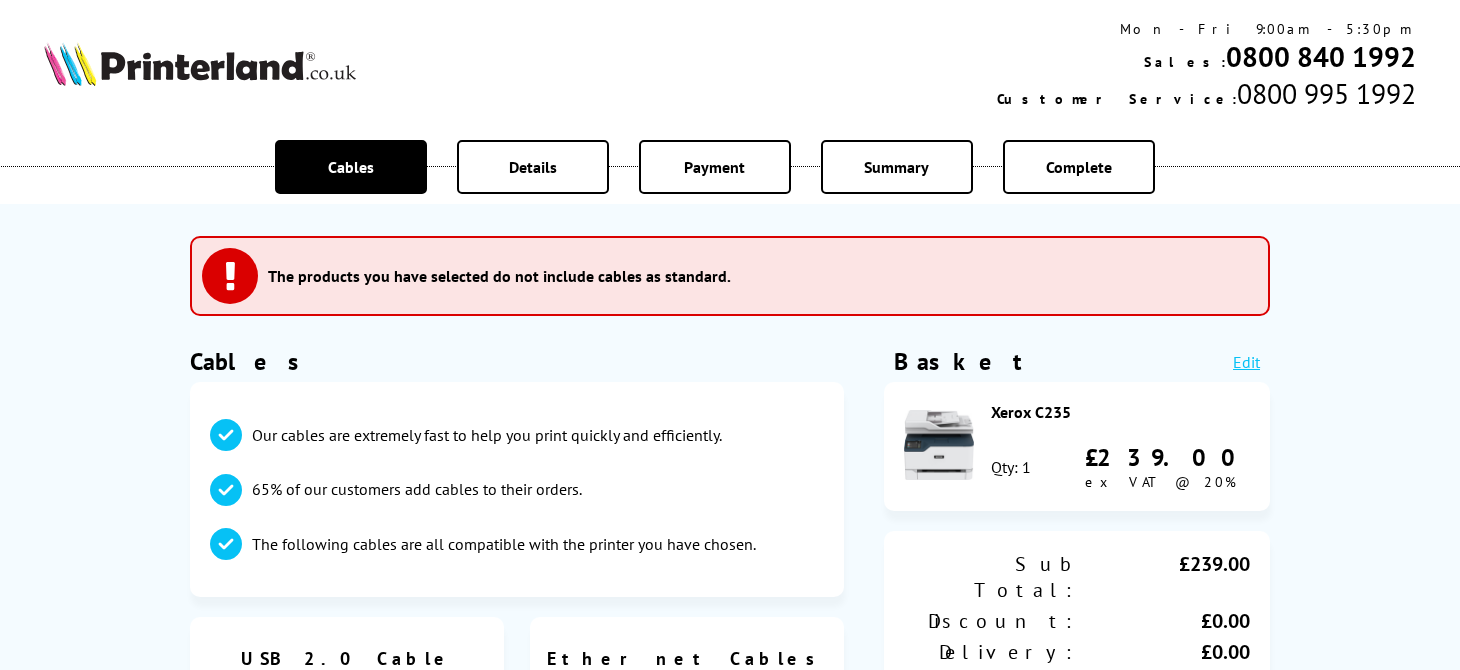 scroll, scrollTop: 0, scrollLeft: 0, axis: both 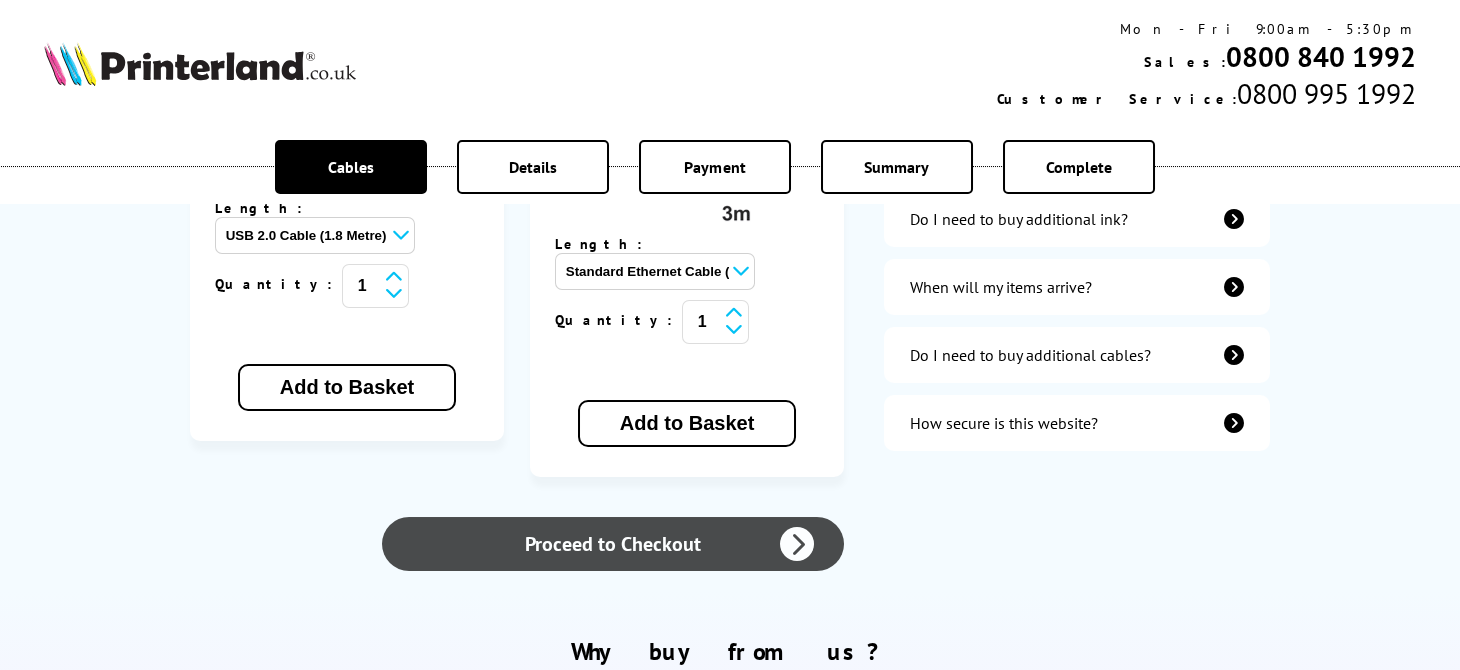 click on "Proceed to Checkout" at bounding box center [613, 544] 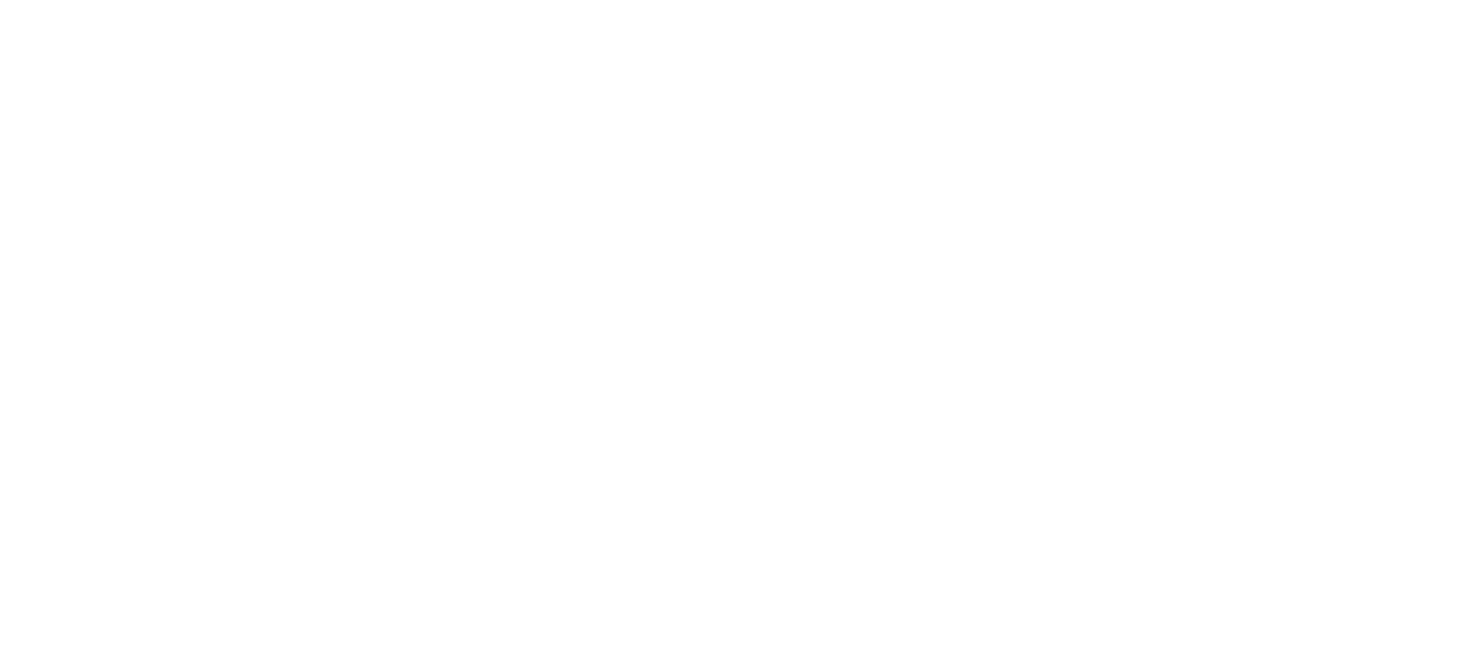 scroll, scrollTop: 0, scrollLeft: 0, axis: both 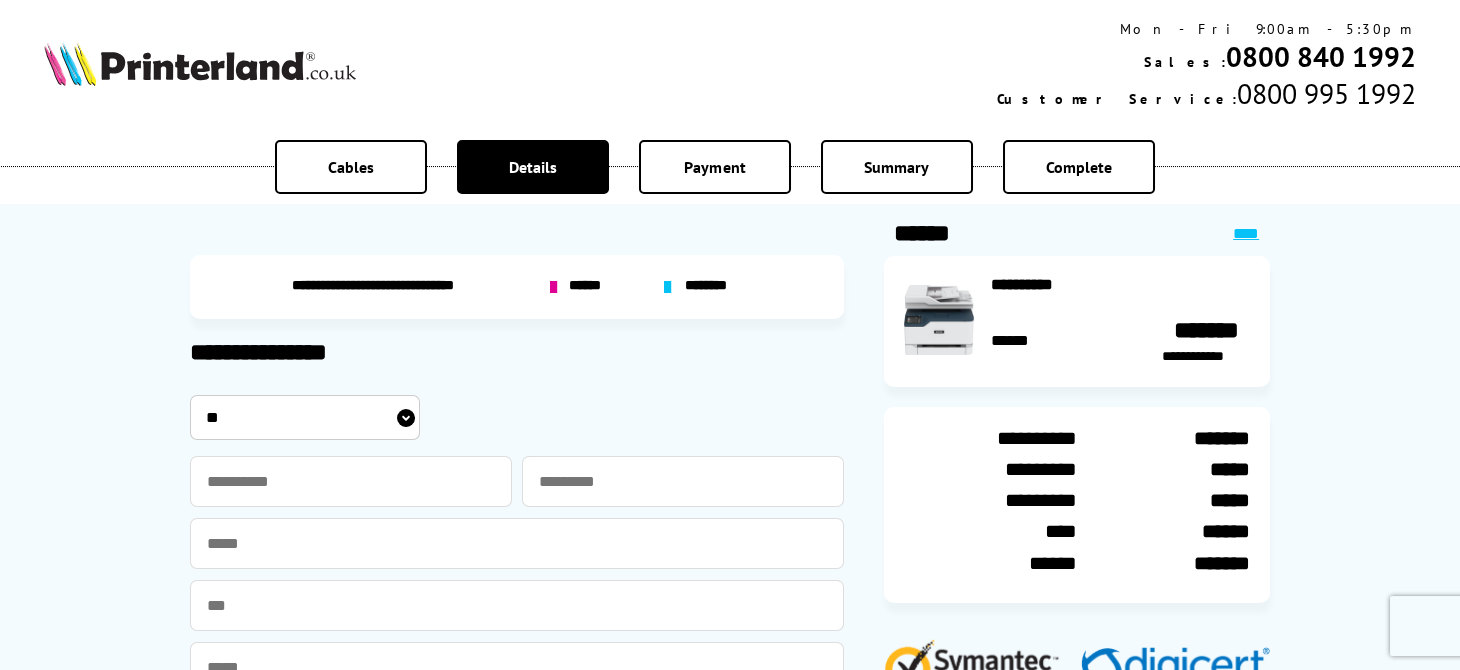 click on "**
***
****
**" at bounding box center (305, 417) 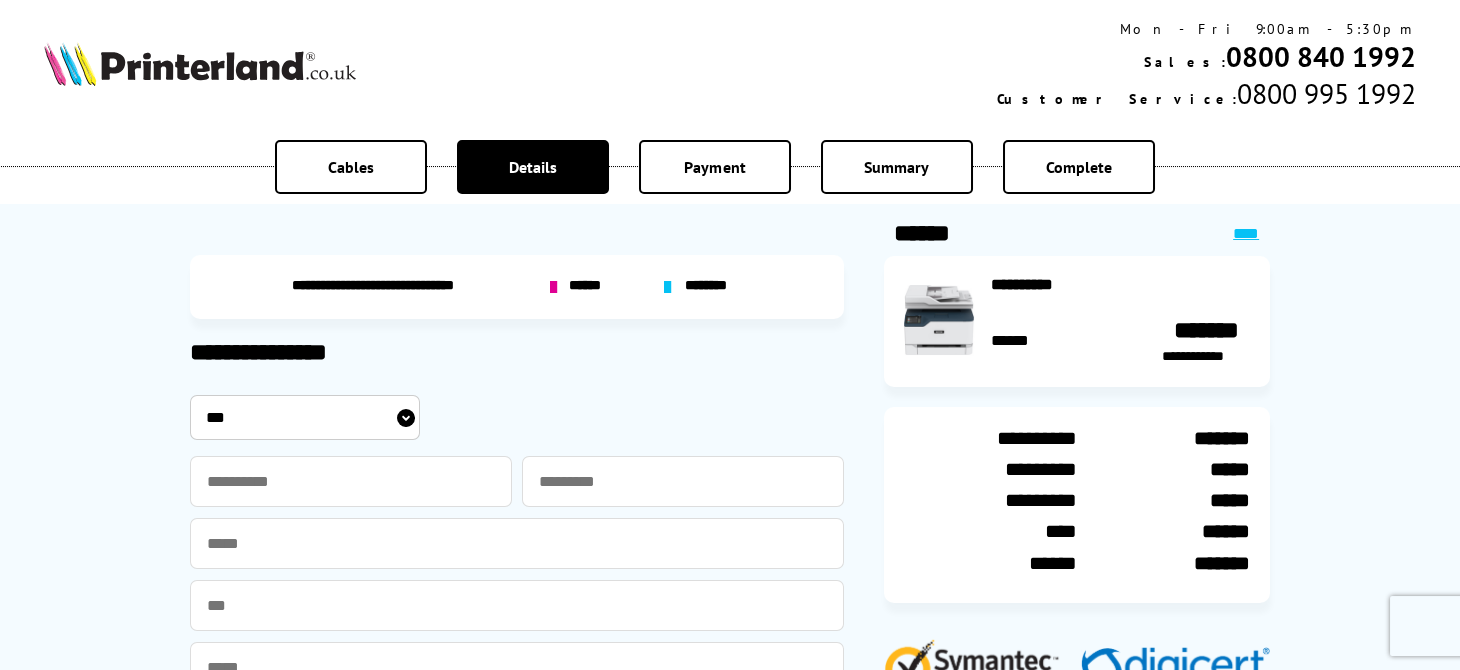 click on "**
***
****
**" at bounding box center [305, 417] 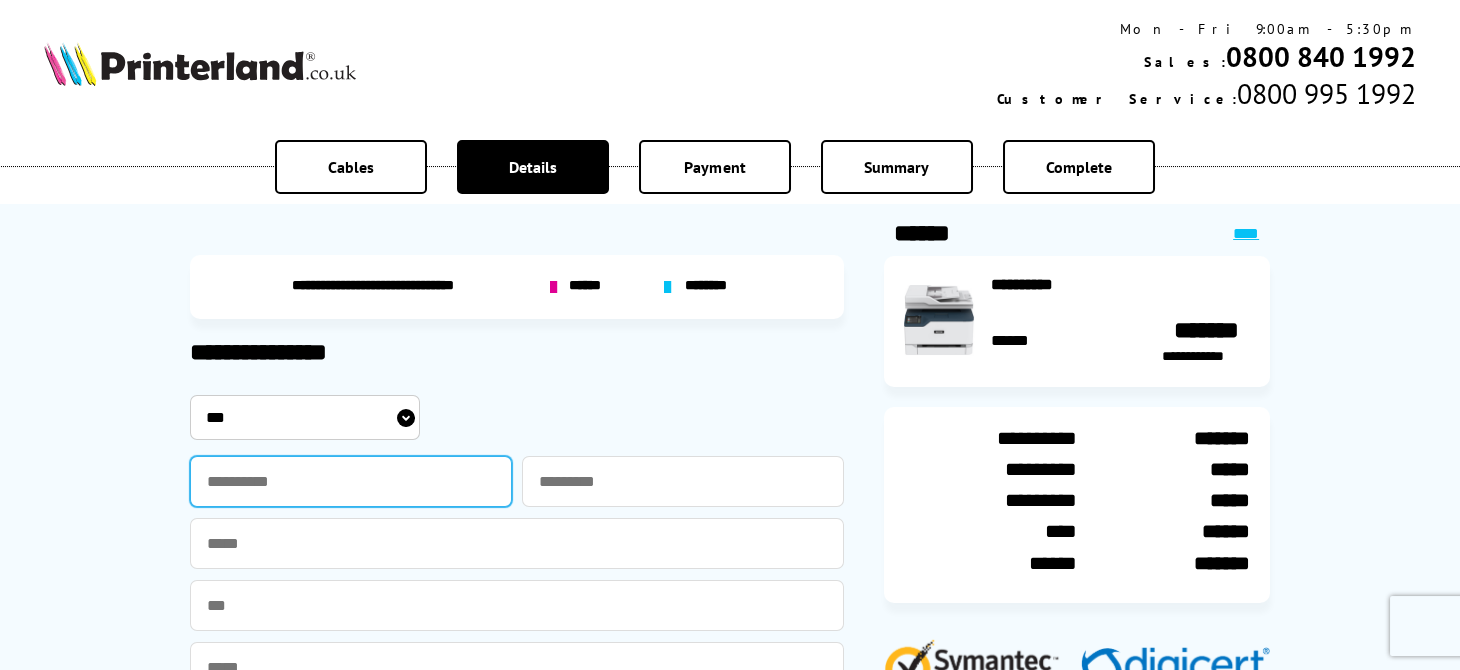 click at bounding box center (351, 481) 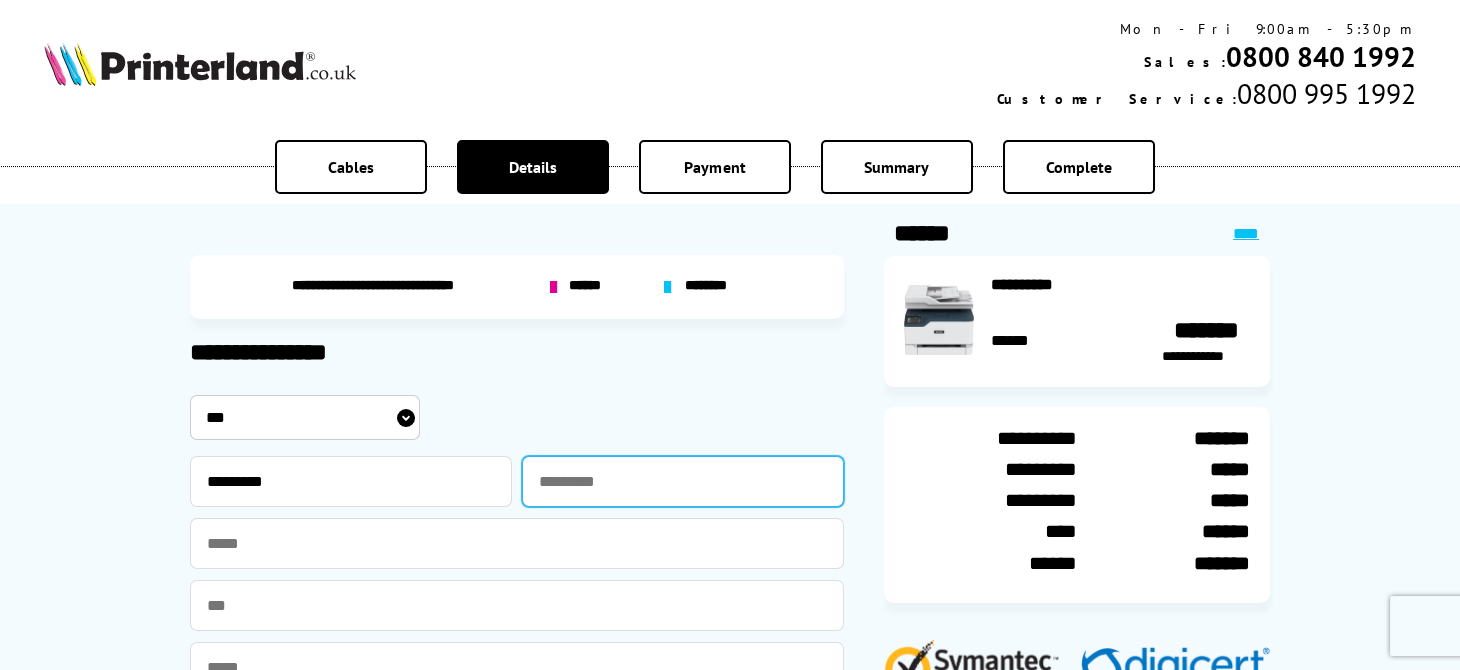 click at bounding box center (683, 481) 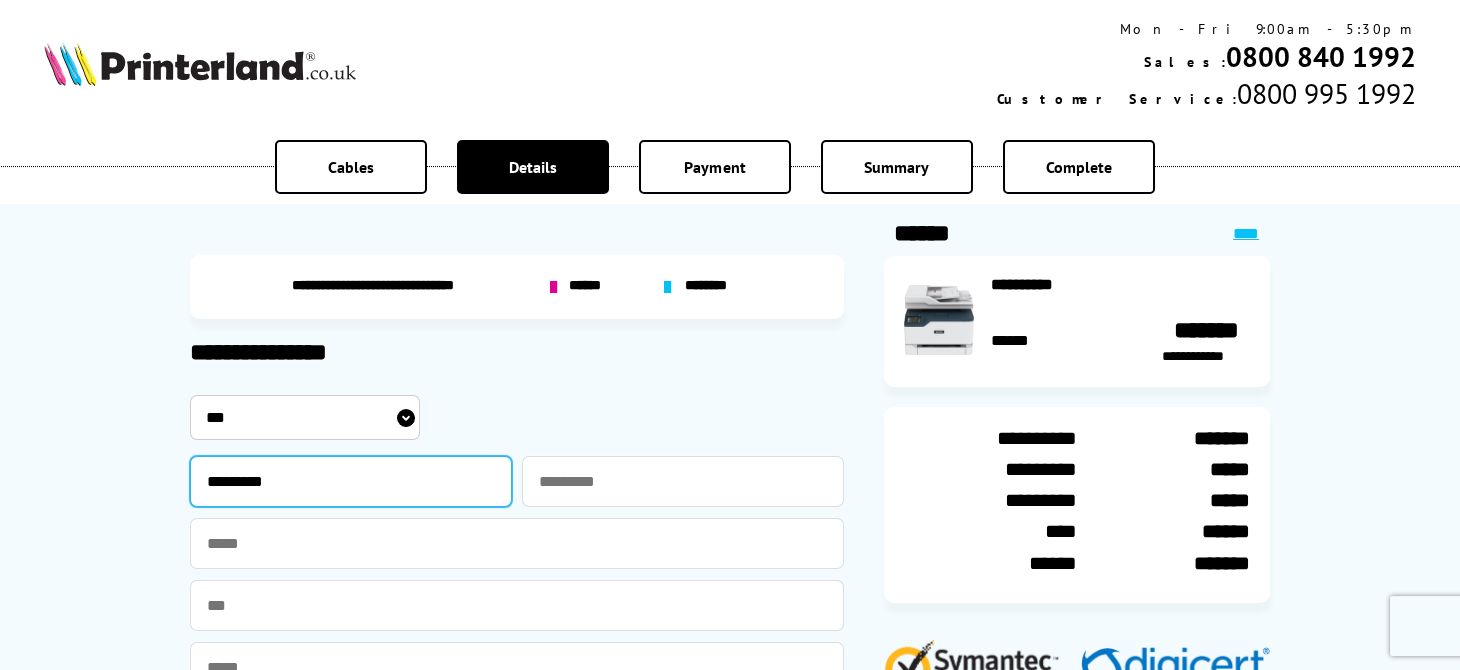 click on "*********" at bounding box center (351, 481) 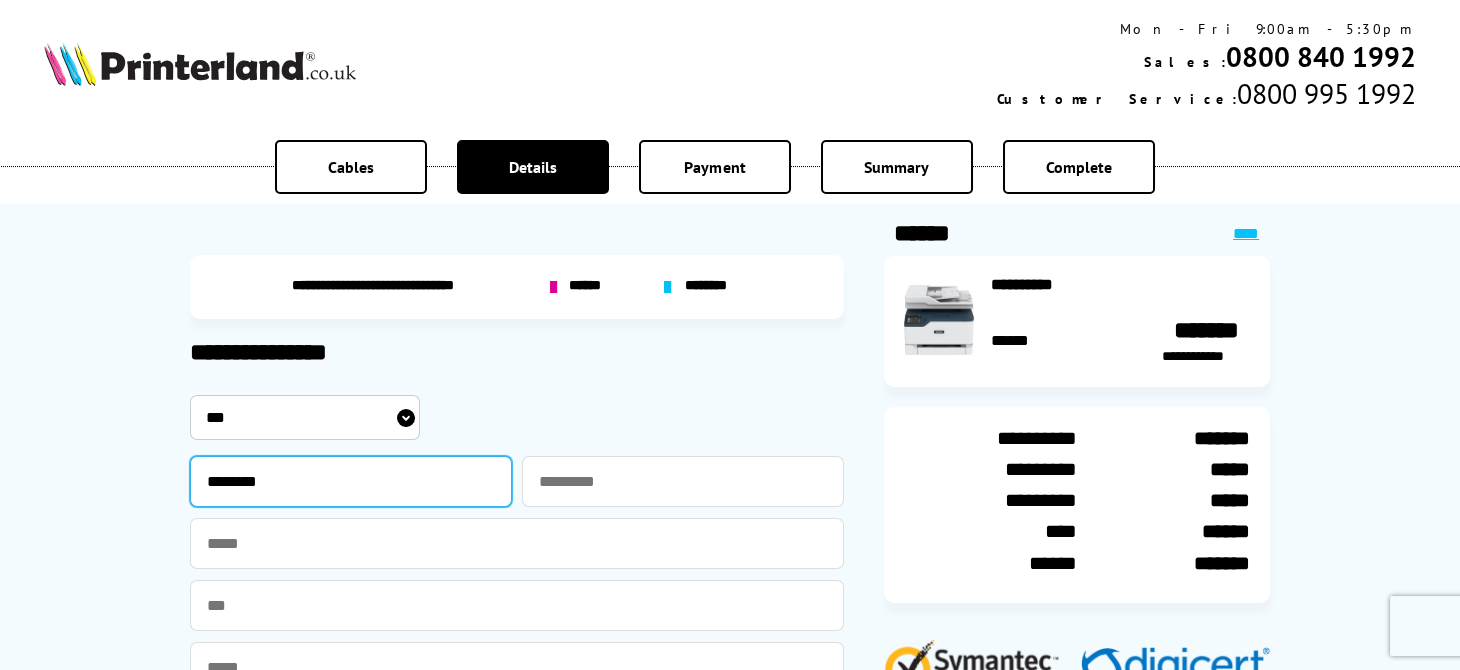 type on "********" 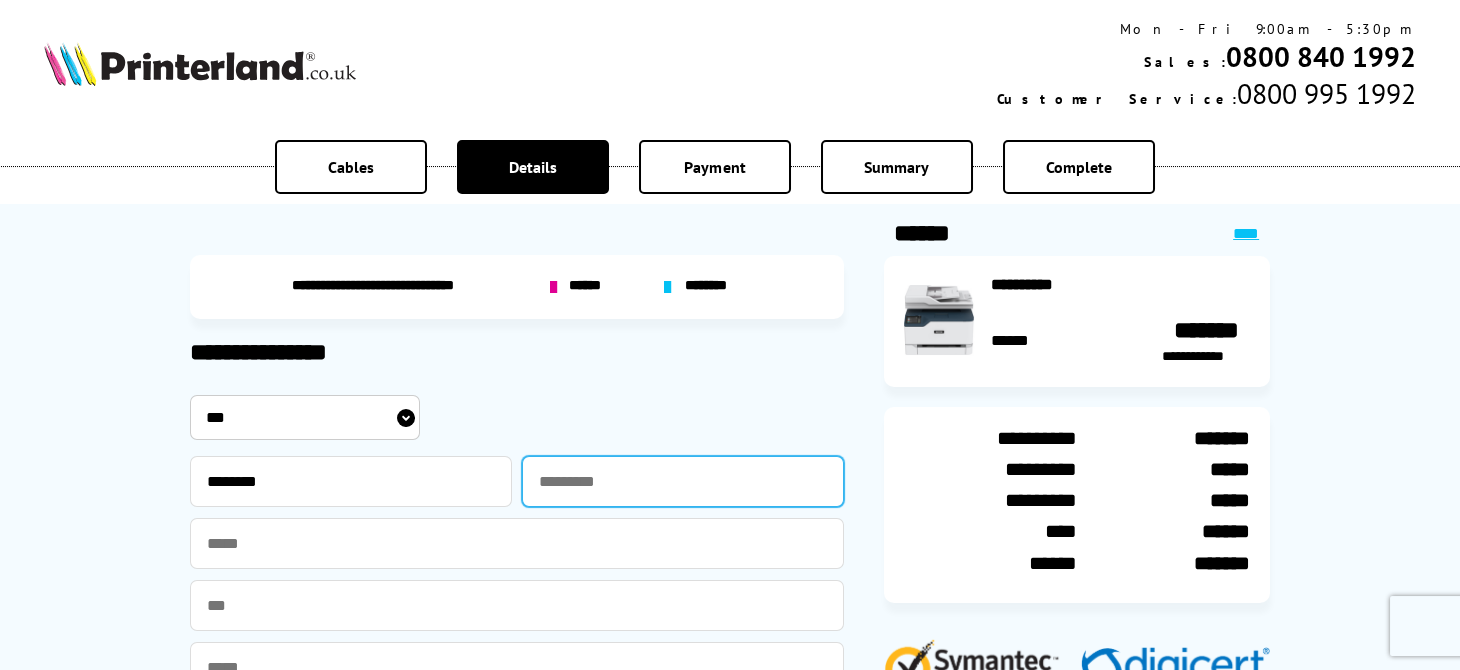 click at bounding box center [683, 481] 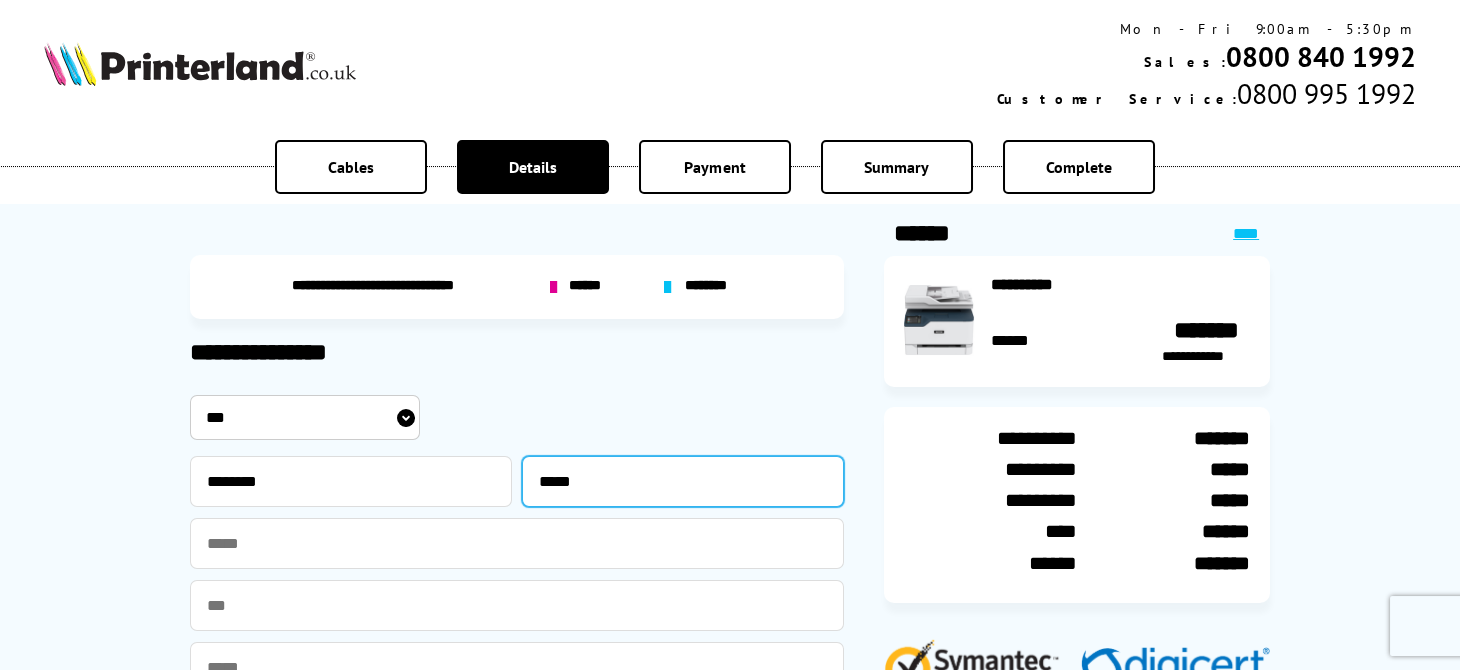 type on "*****" 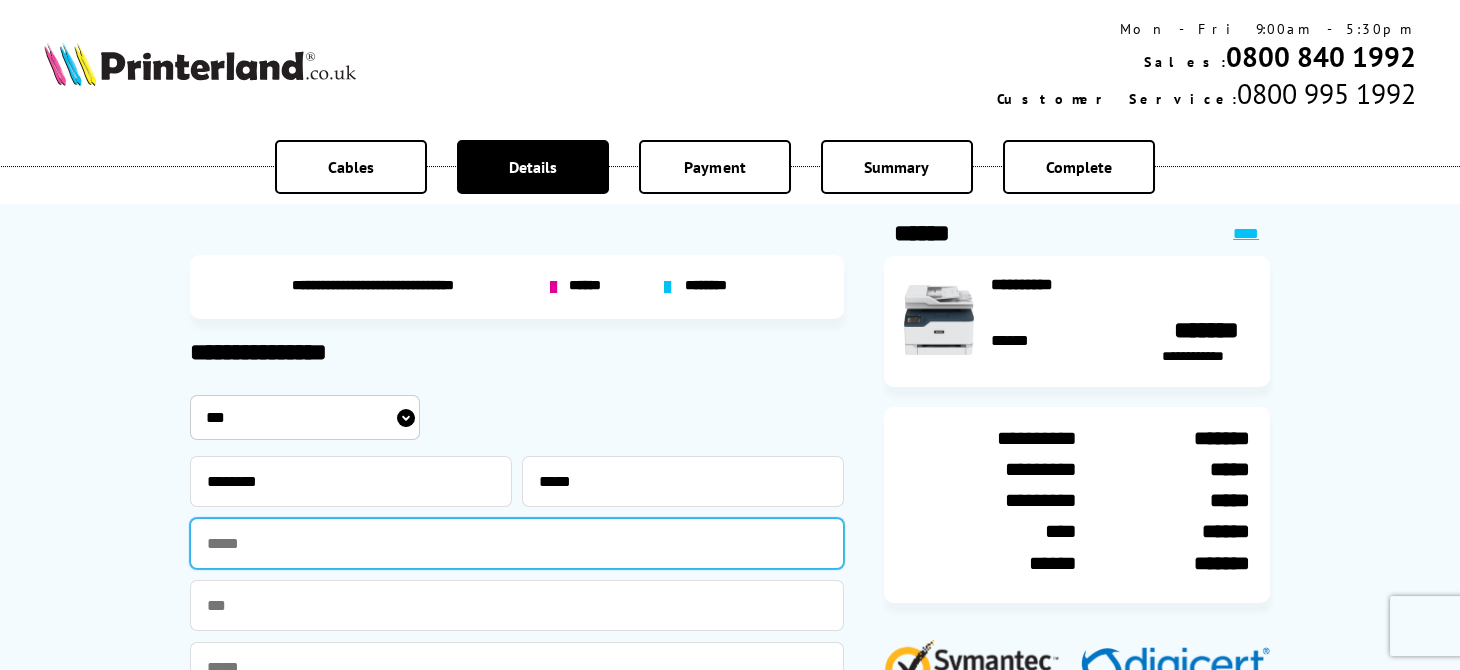 click at bounding box center [517, 543] 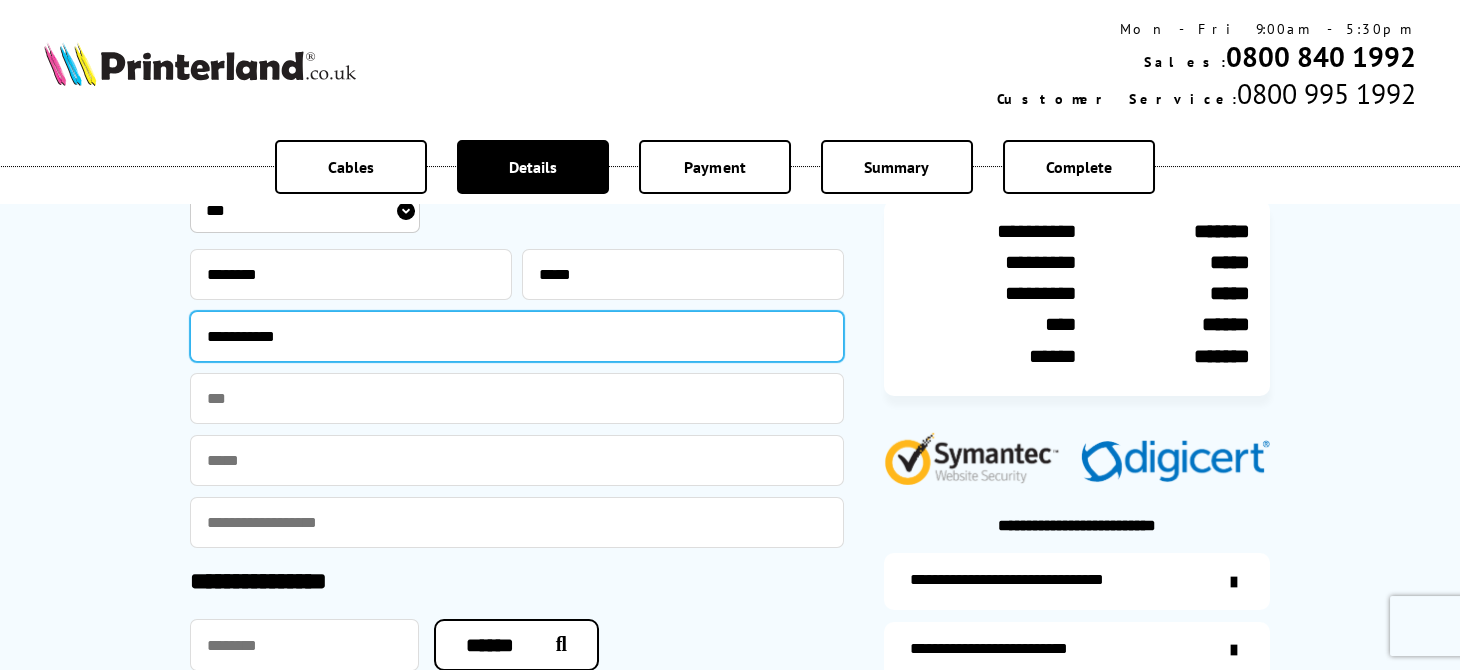 scroll, scrollTop: 266, scrollLeft: 0, axis: vertical 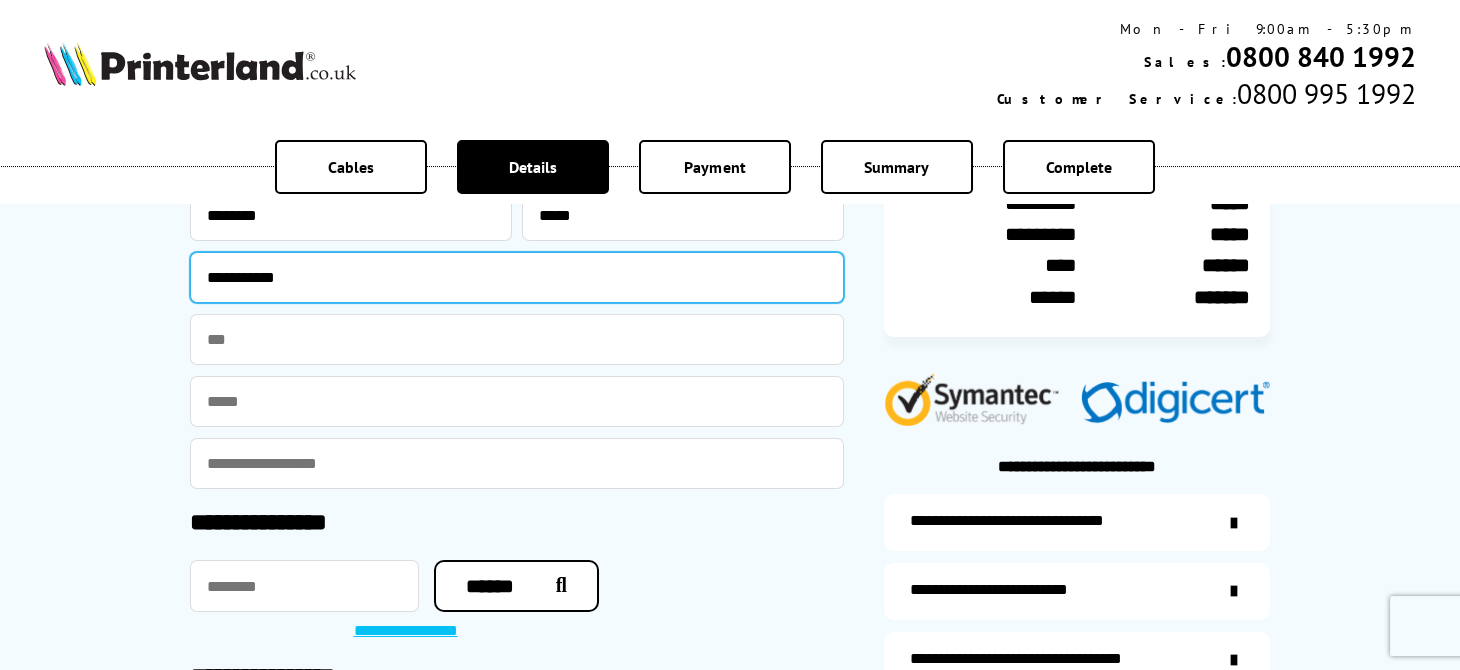 type on "**********" 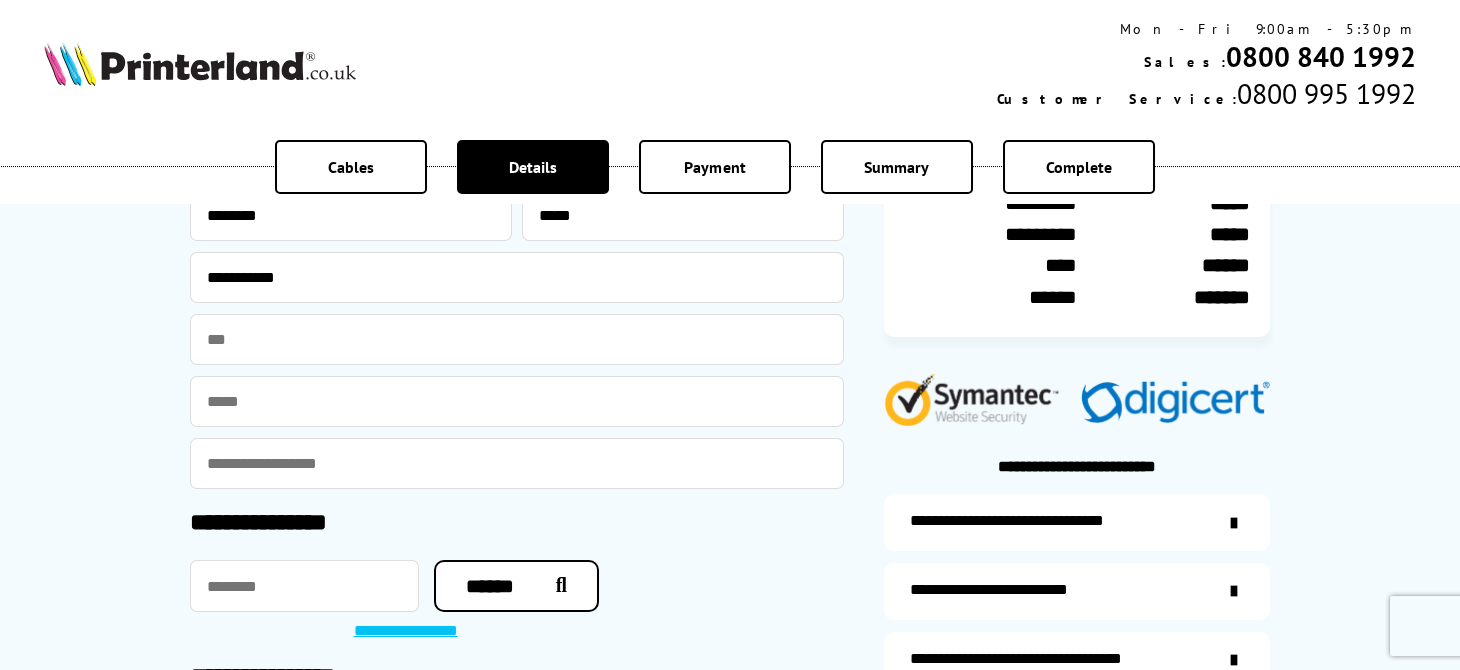 click at bounding box center (517, 401) 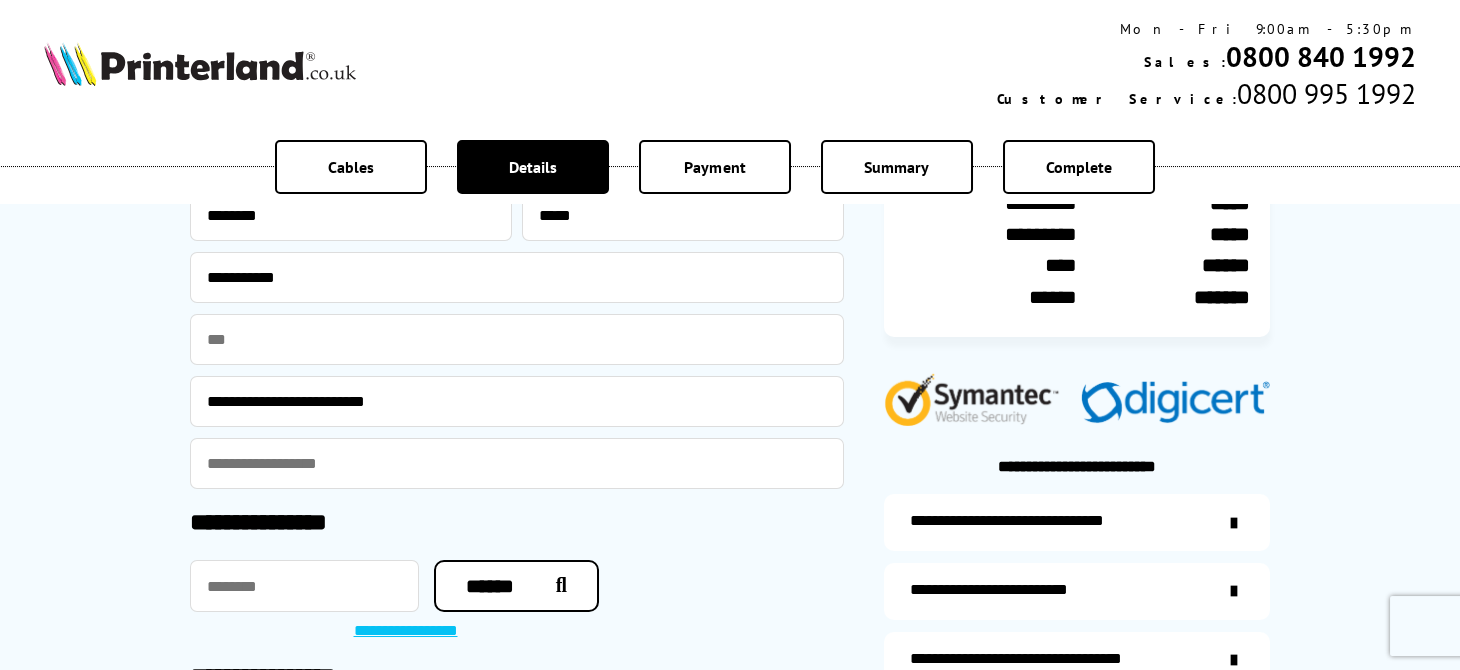 type on "**********" 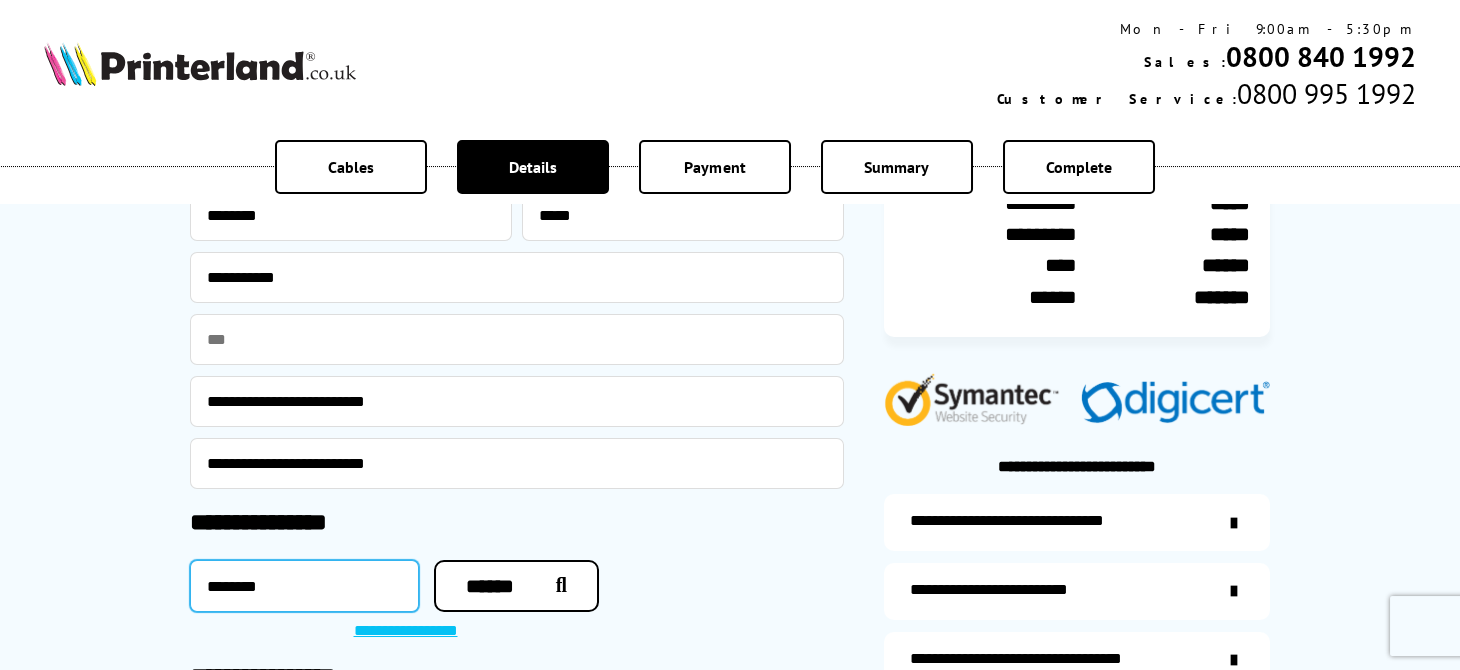 drag, startPoint x: 317, startPoint y: 587, endPoint x: 114, endPoint y: 579, distance: 203.15758 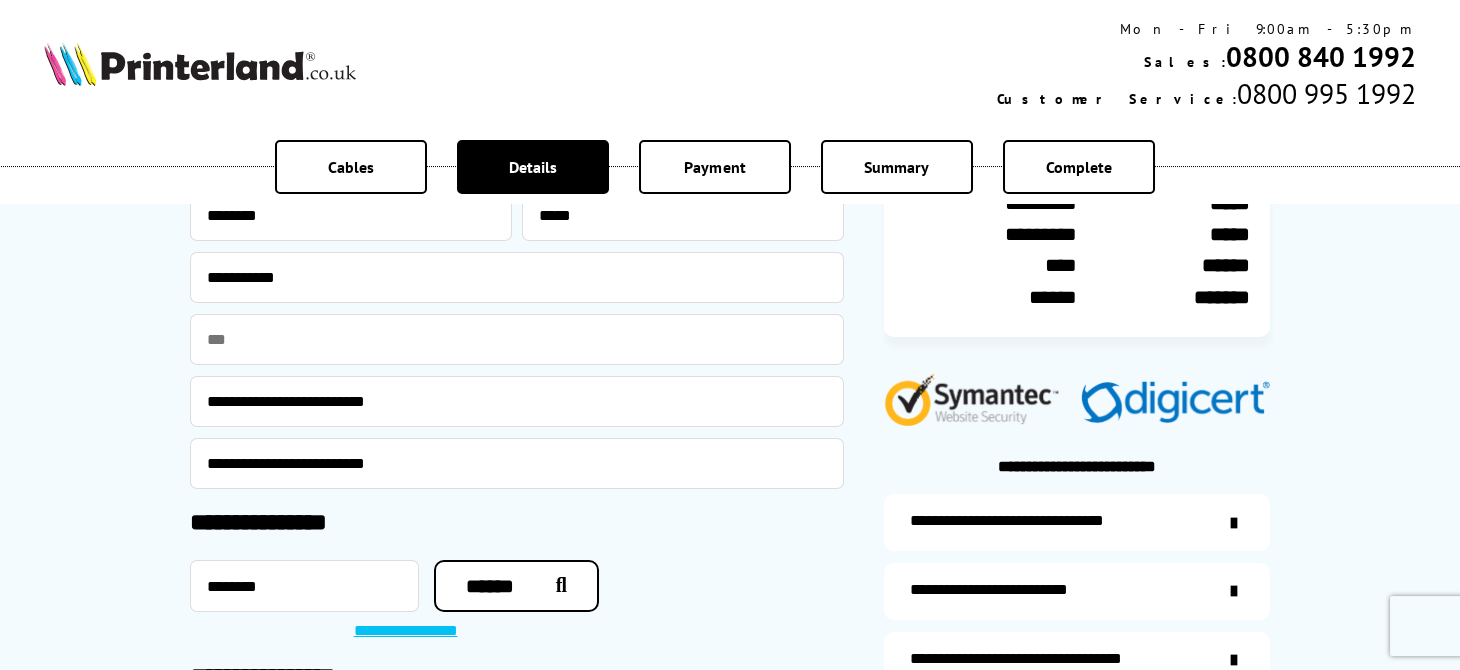click on "**********" at bounding box center [517, 358] 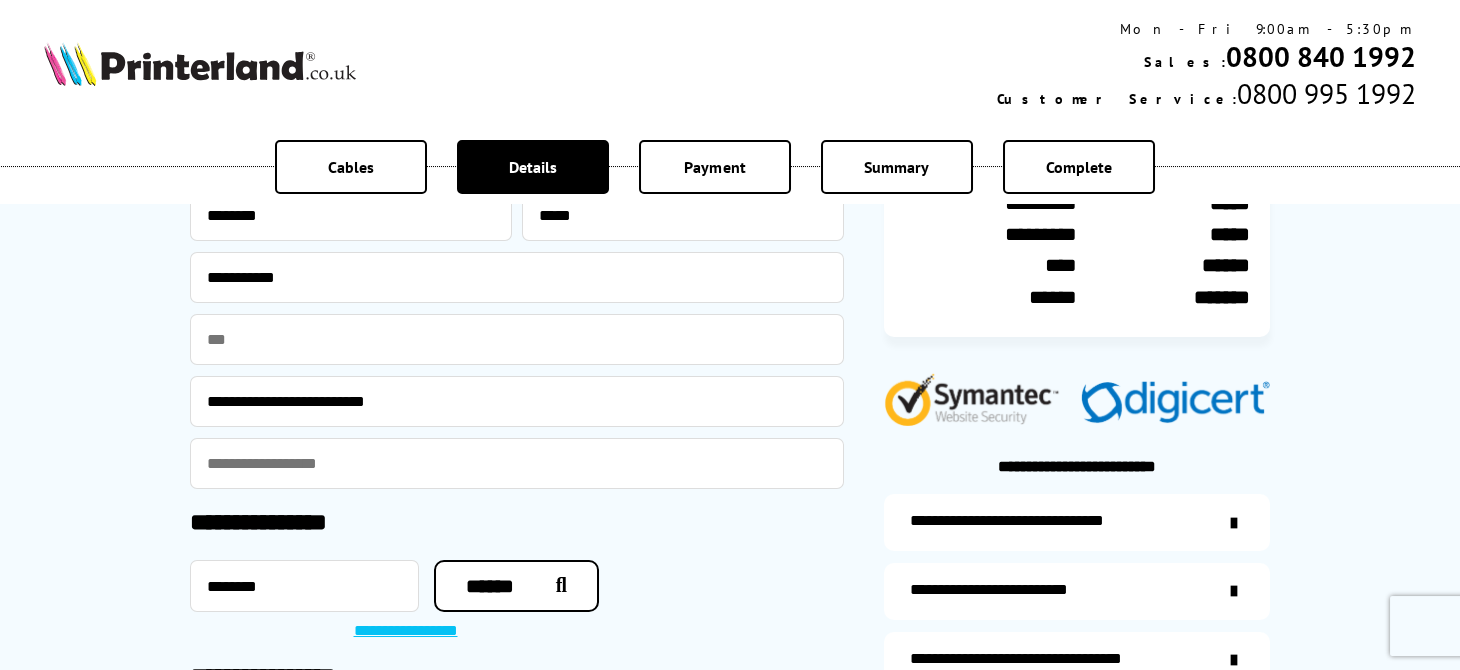 type on "*" 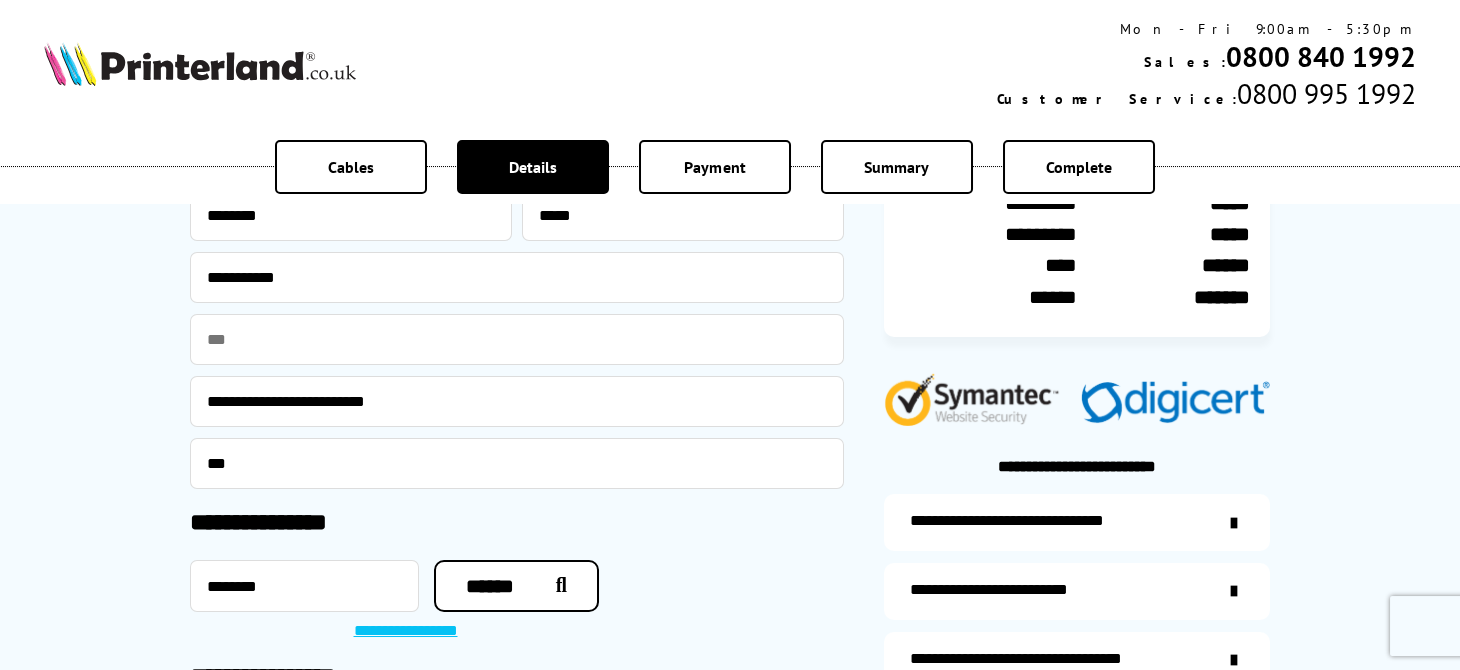 type on "**********" 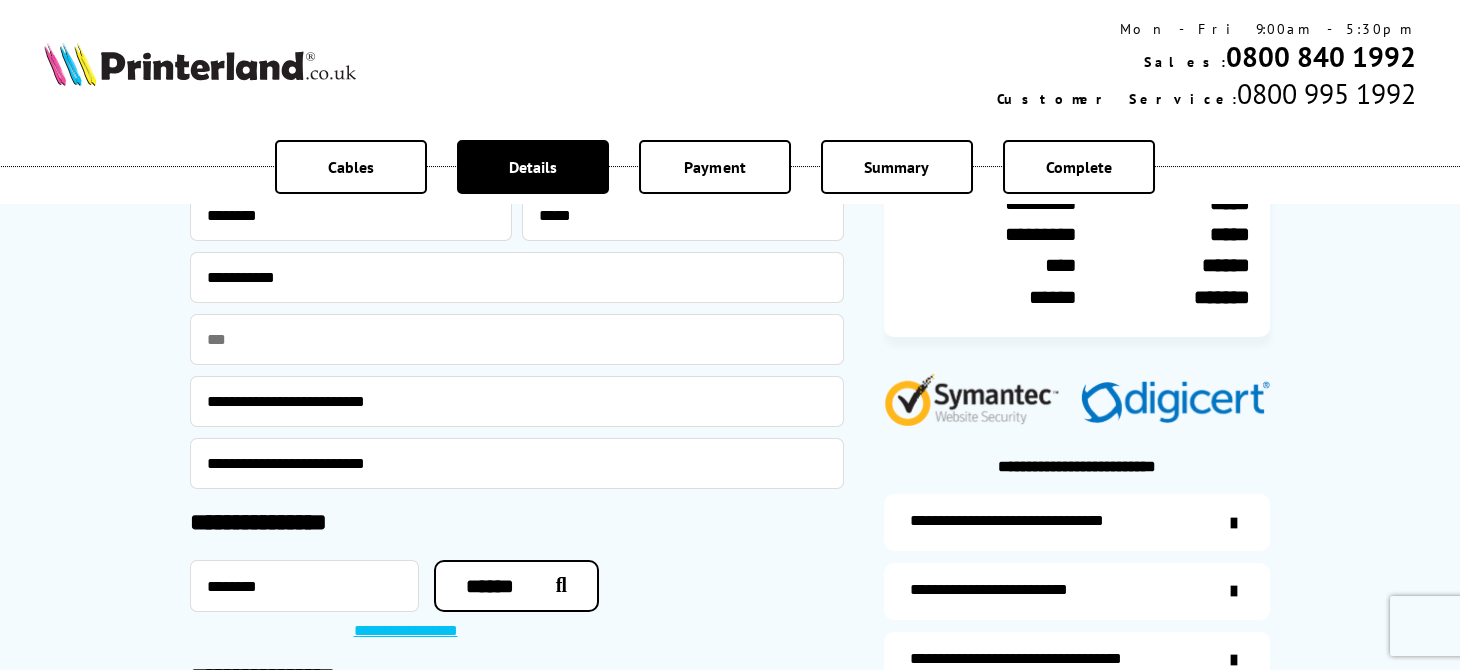 click on "**********" at bounding box center [517, 524] 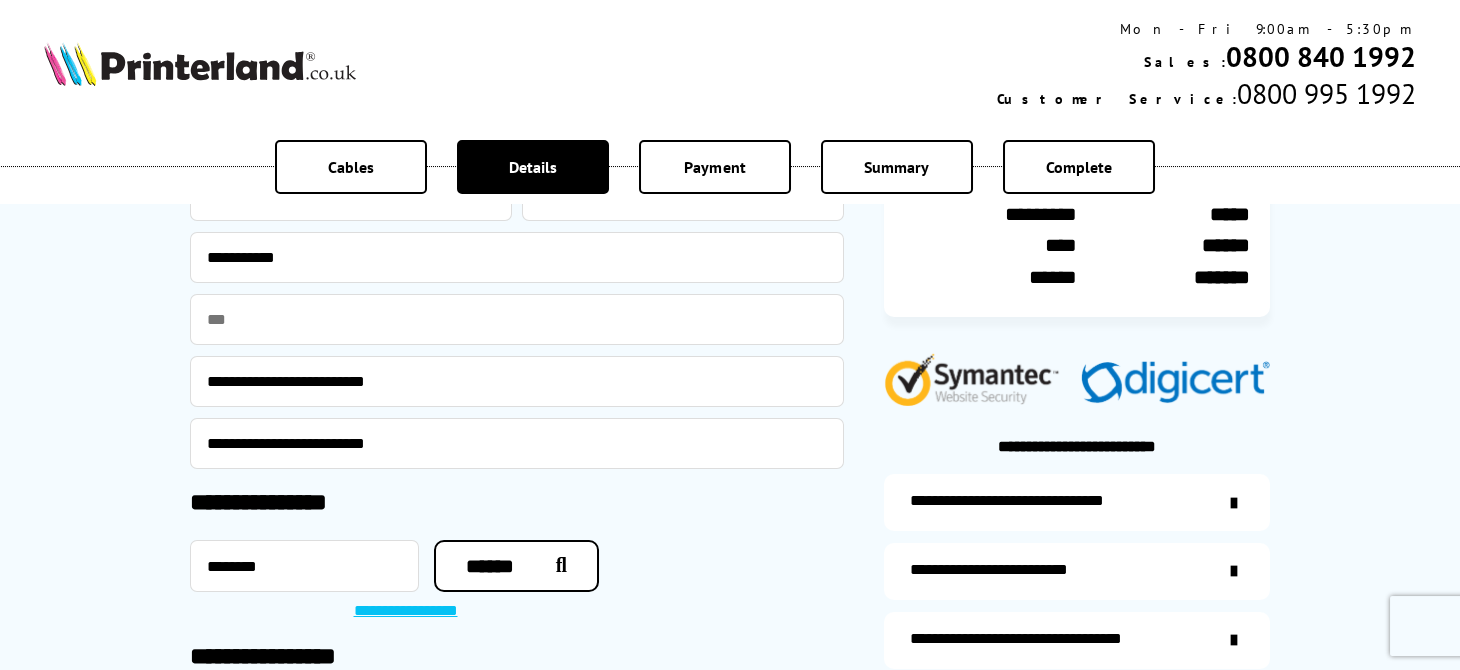 scroll, scrollTop: 532, scrollLeft: 0, axis: vertical 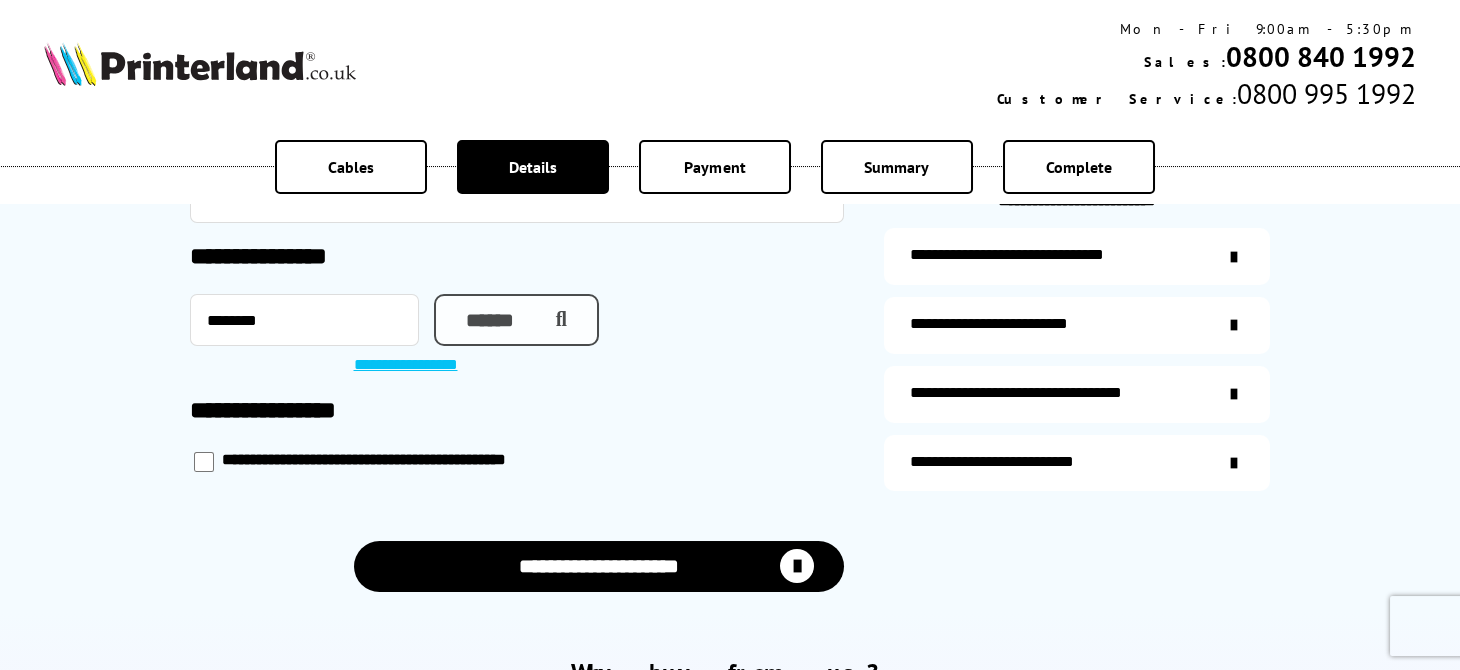 drag, startPoint x: 518, startPoint y: 321, endPoint x: 589, endPoint y: 320, distance: 71.00704 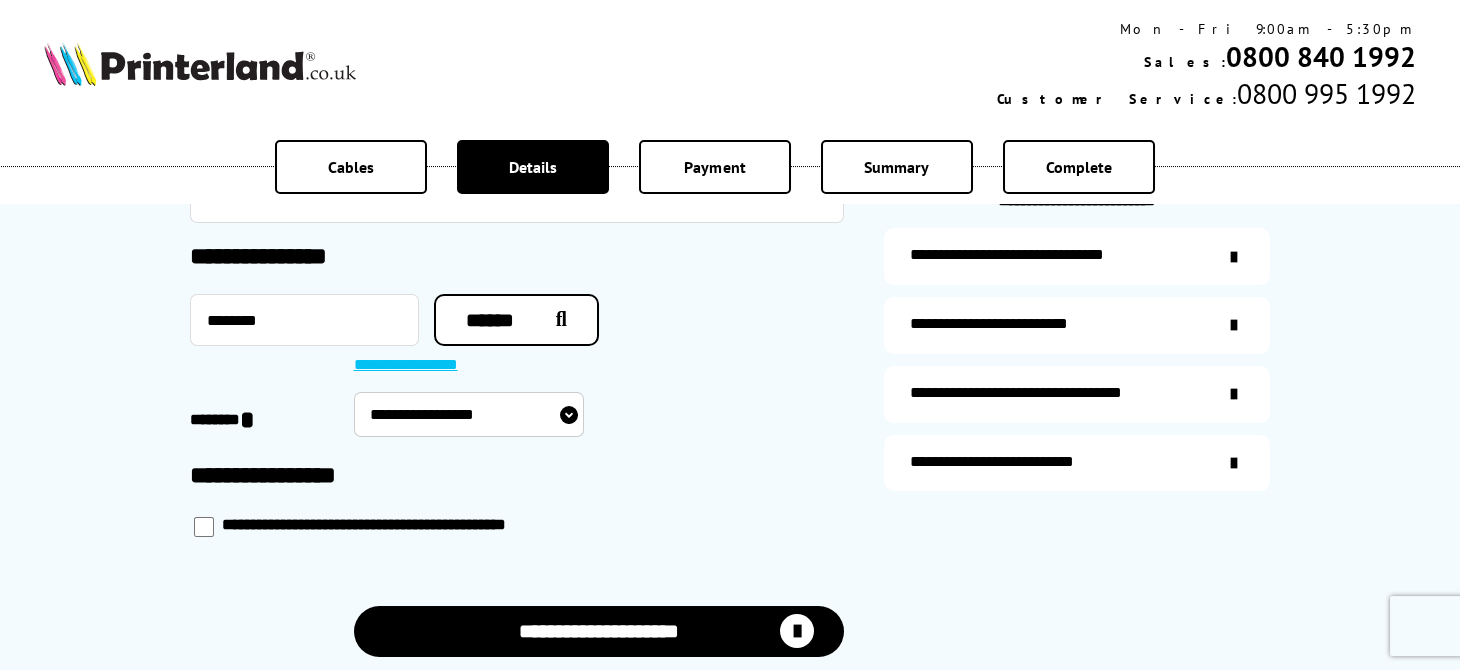 click on "**********" at bounding box center (469, 414) 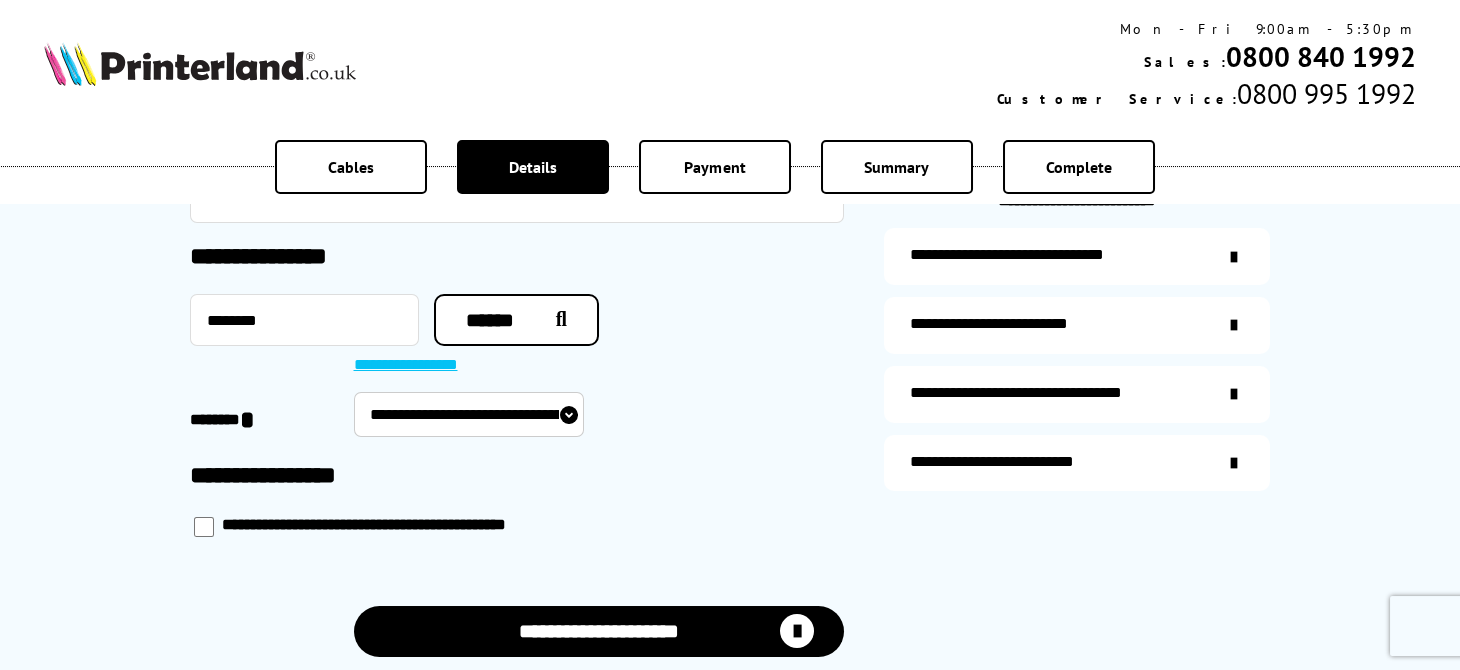 click on "**********" at bounding box center (469, 414) 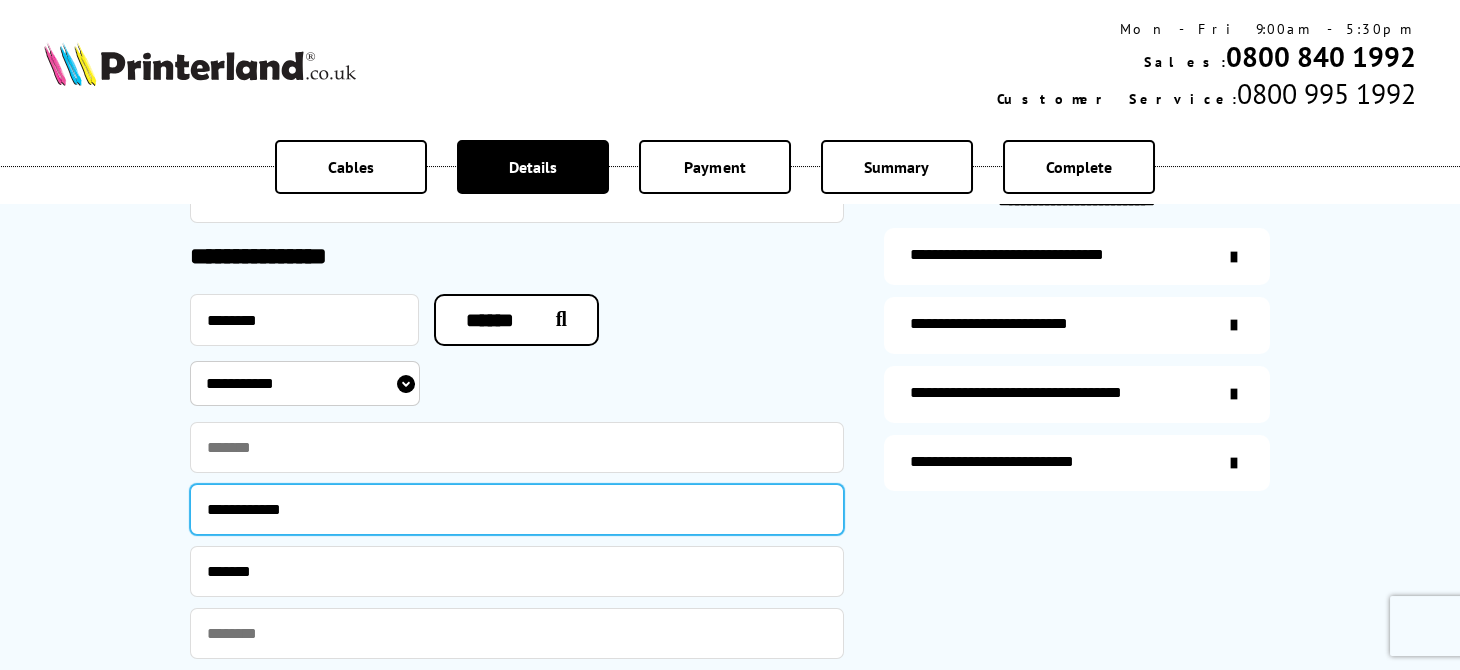 click on "**********" at bounding box center [517, 509] 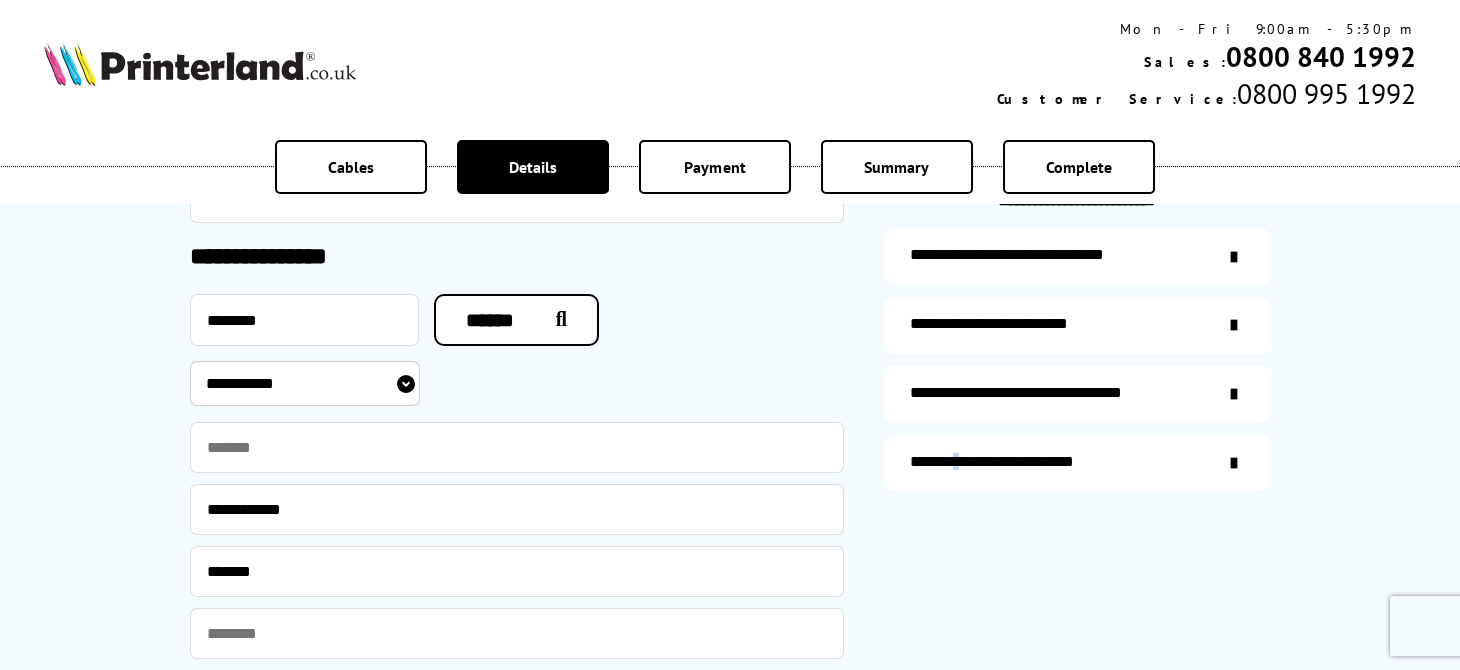 click on "**********" at bounding box center (1077, 343) 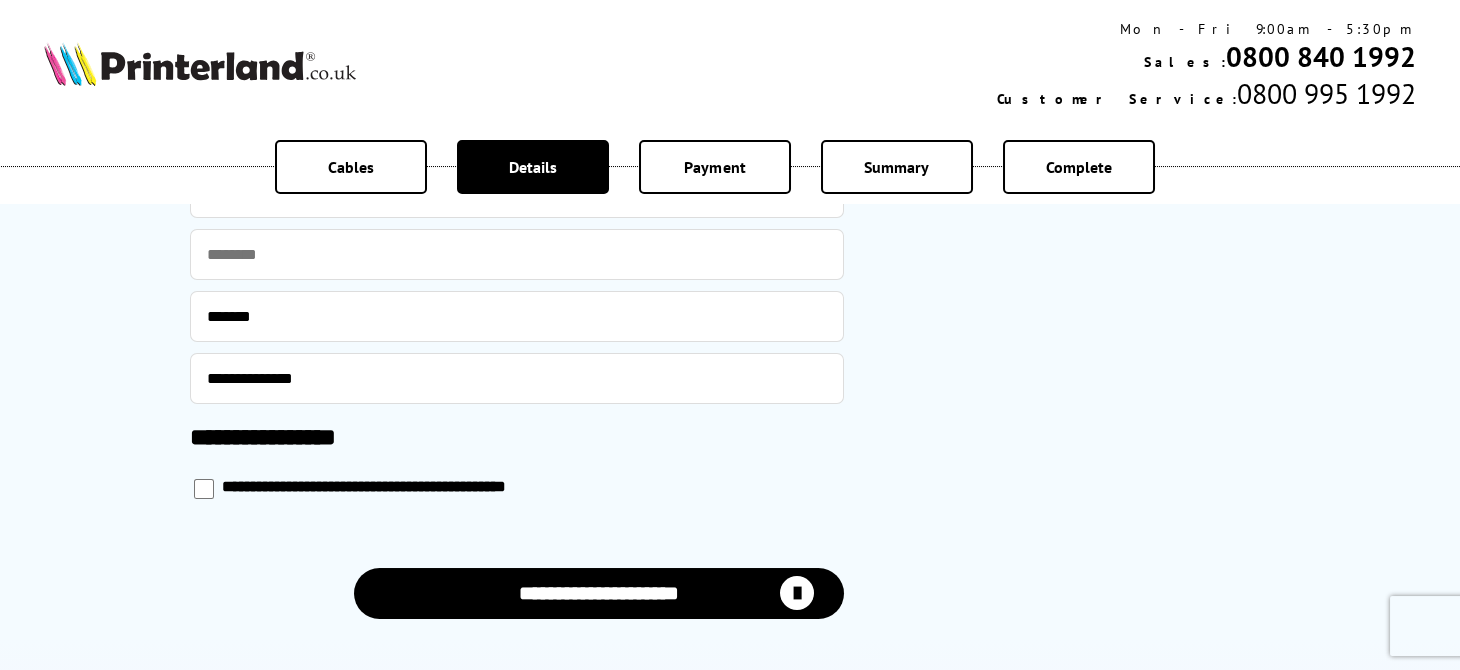 scroll, scrollTop: 933, scrollLeft: 0, axis: vertical 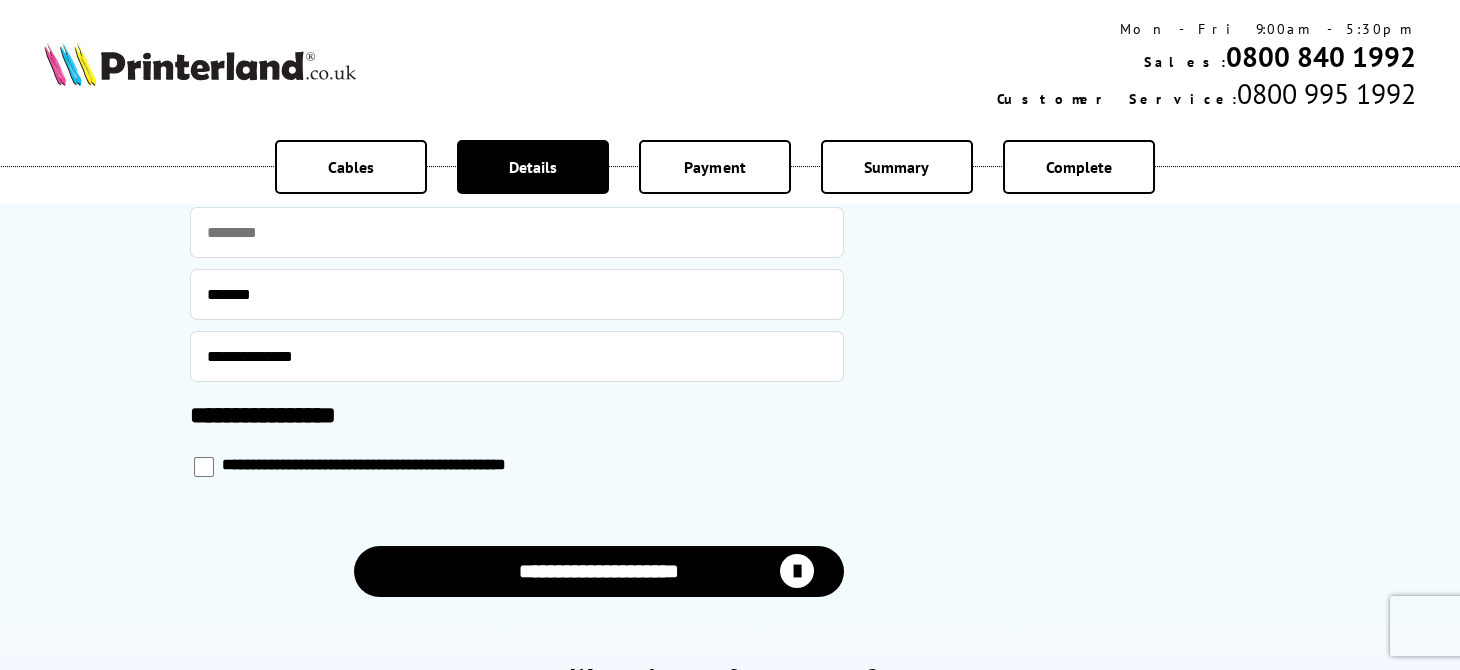 click at bounding box center [204, 467] 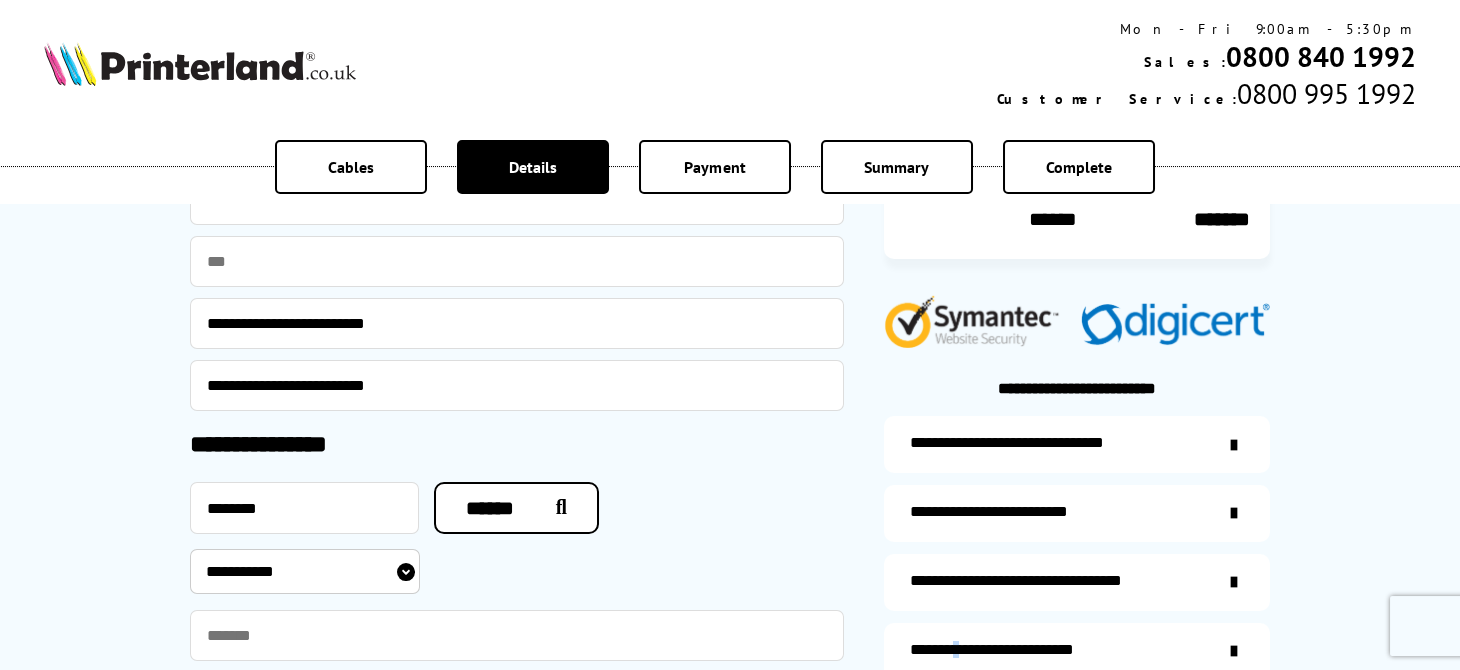 scroll, scrollTop: 400, scrollLeft: 0, axis: vertical 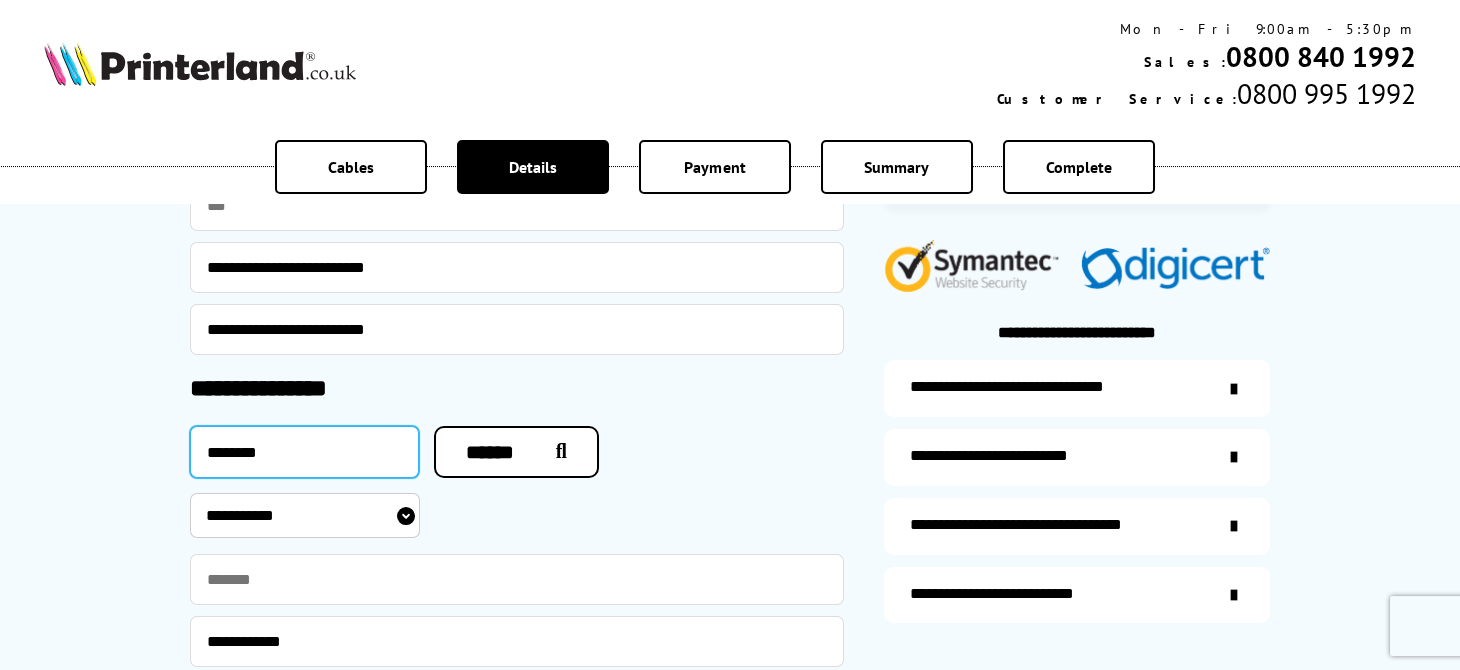click on "********" at bounding box center (304, 452) 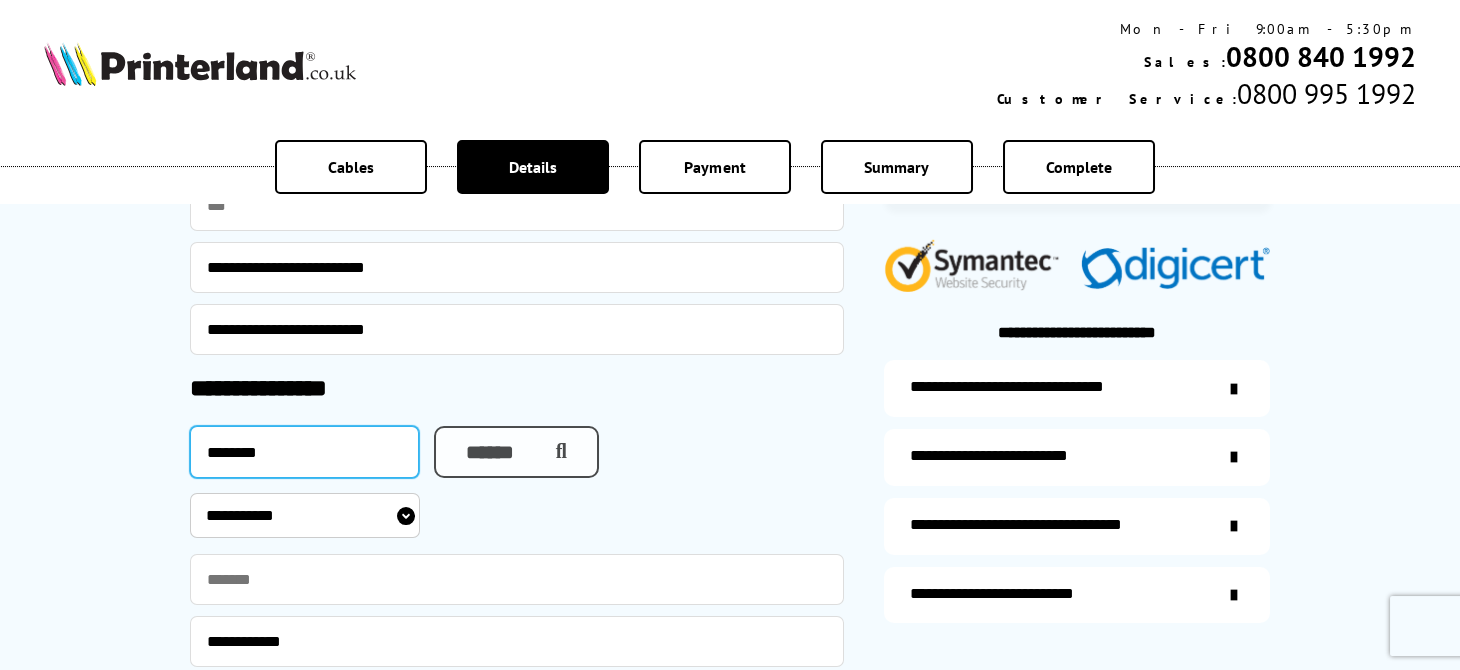 type on "********" 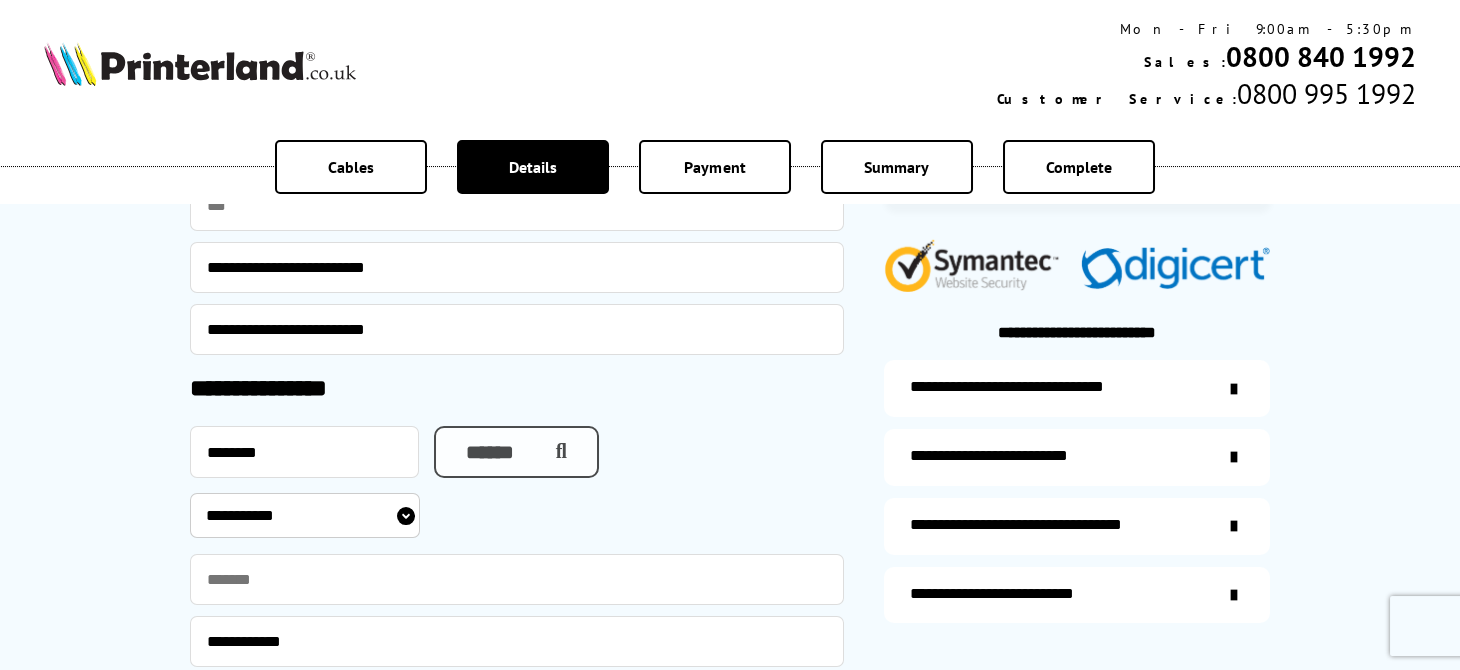 click on "******" at bounding box center (516, 452) 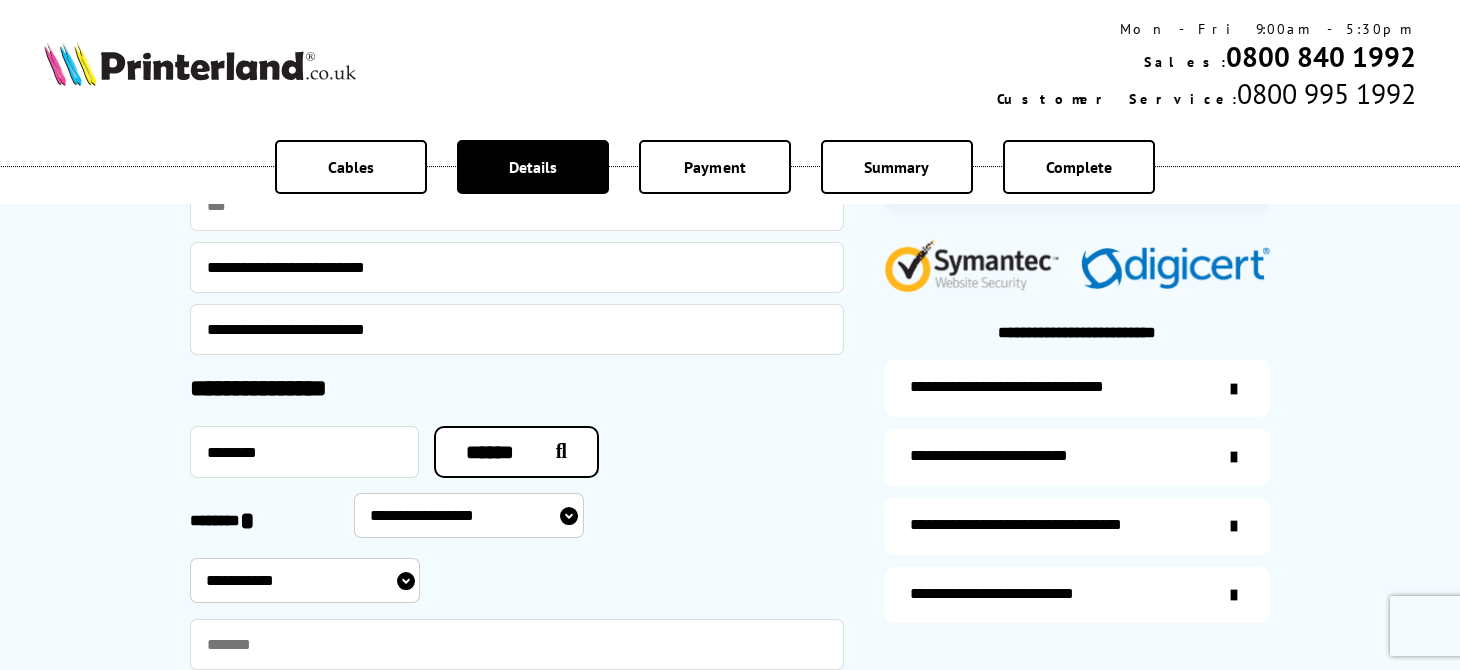 click on "**********" at bounding box center [469, 515] 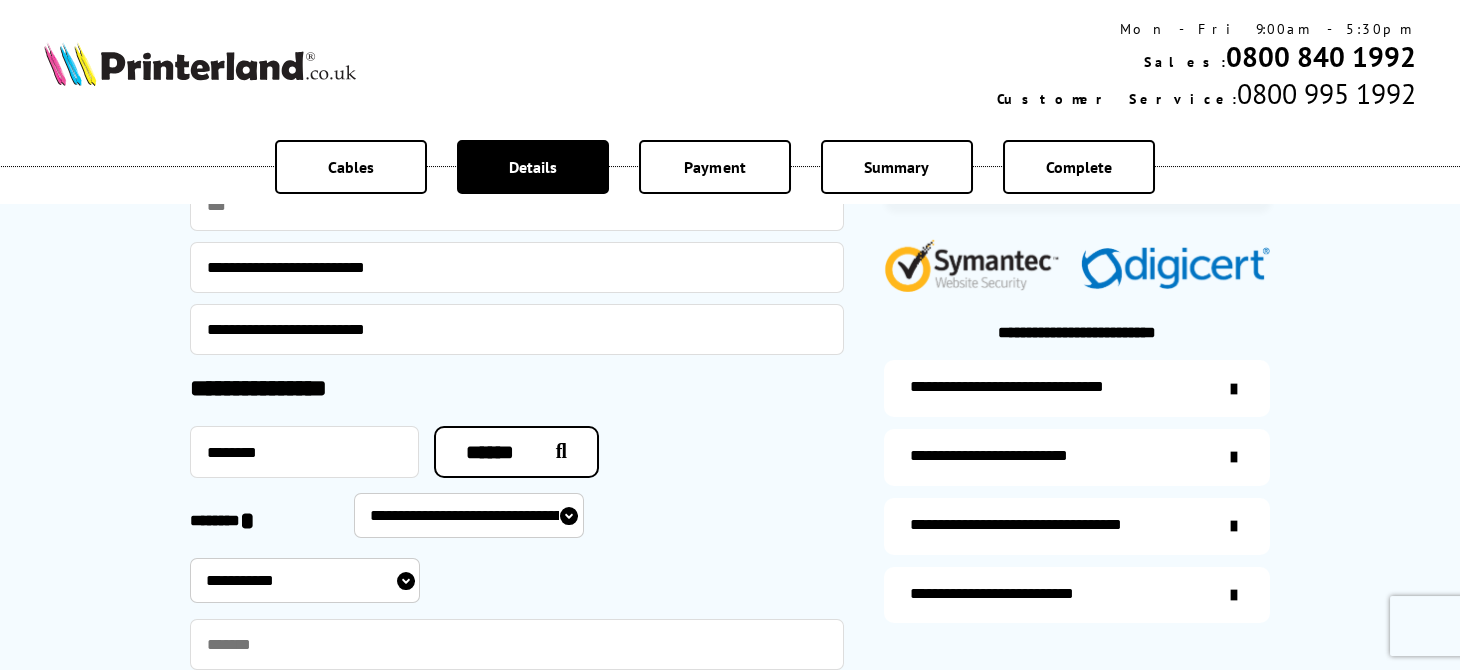 click on "**********" at bounding box center [469, 515] 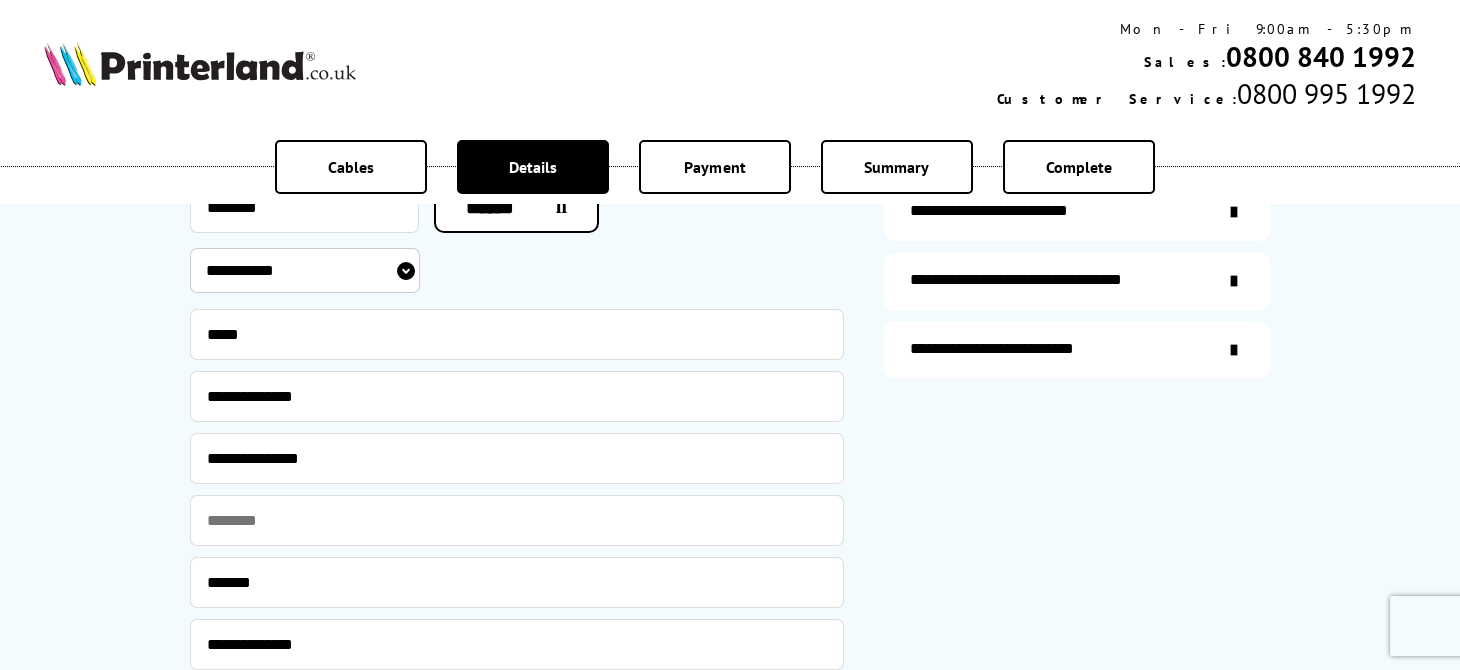 scroll, scrollTop: 666, scrollLeft: 0, axis: vertical 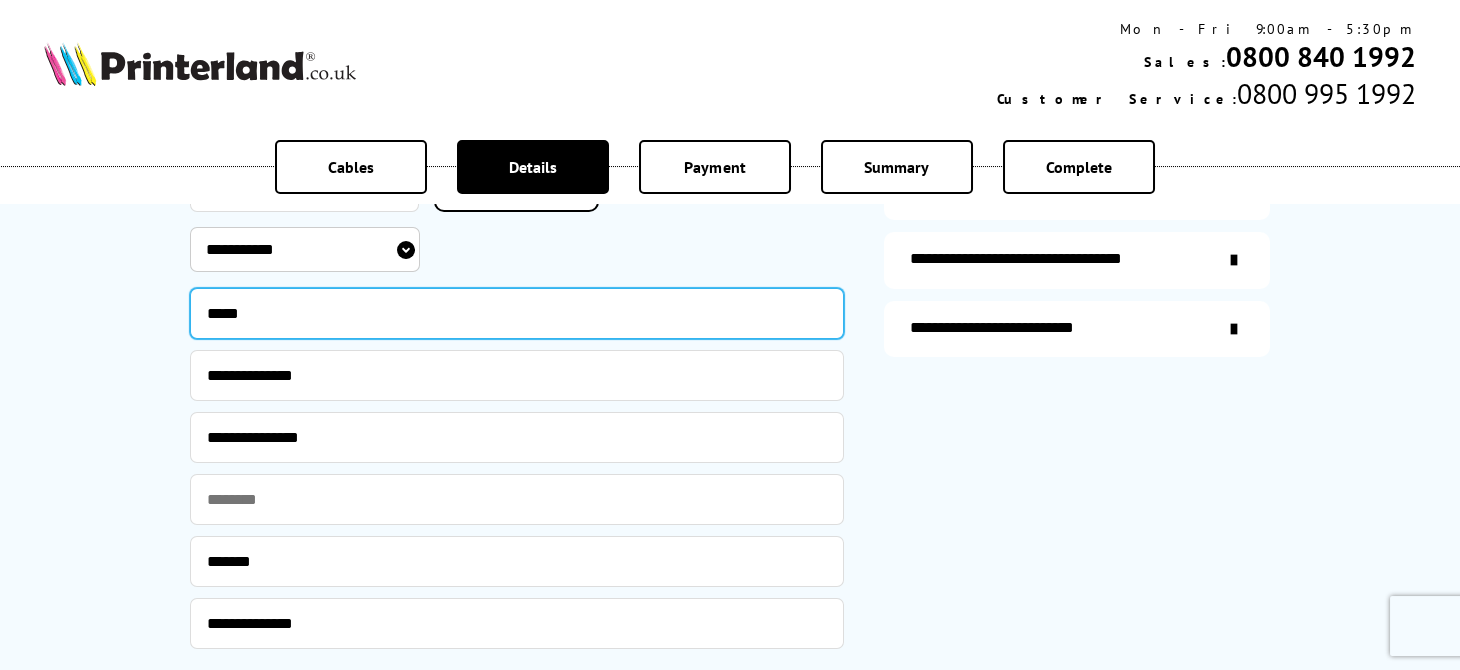 drag, startPoint x: 283, startPoint y: 308, endPoint x: 84, endPoint y: 302, distance: 199.09044 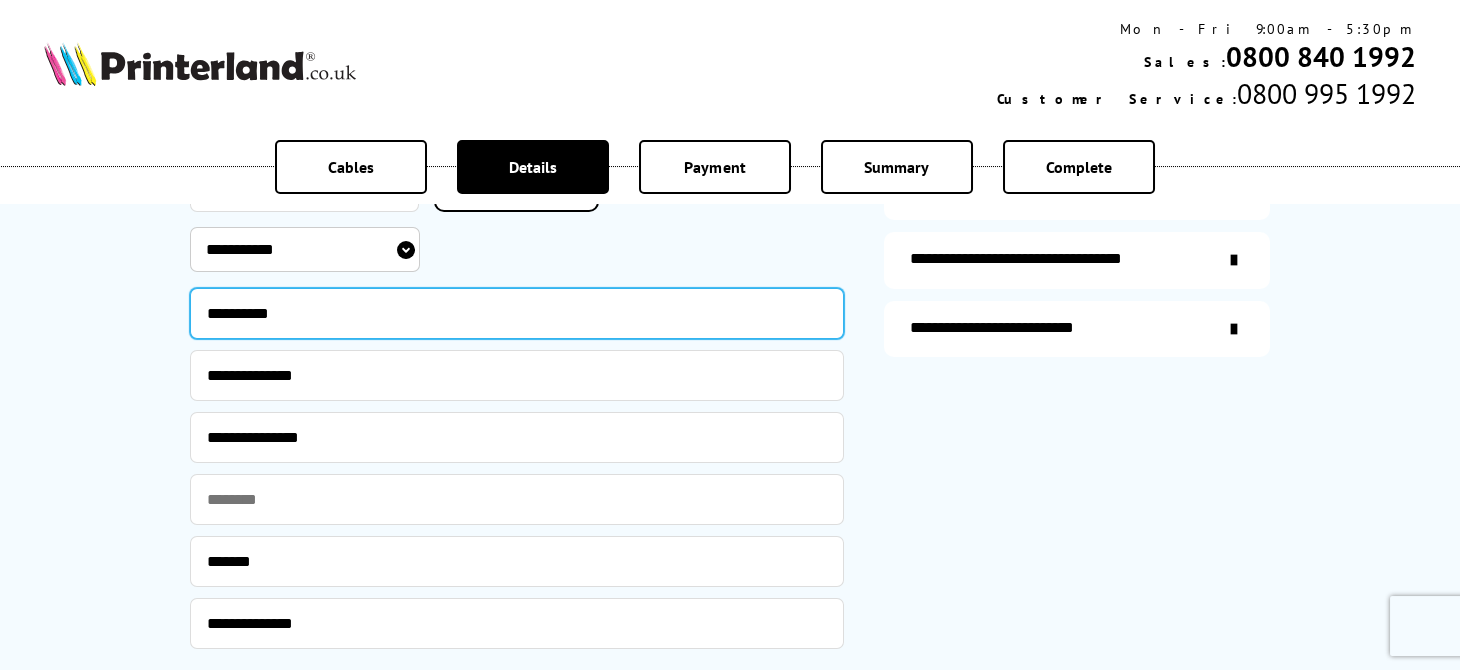 type on "**********" 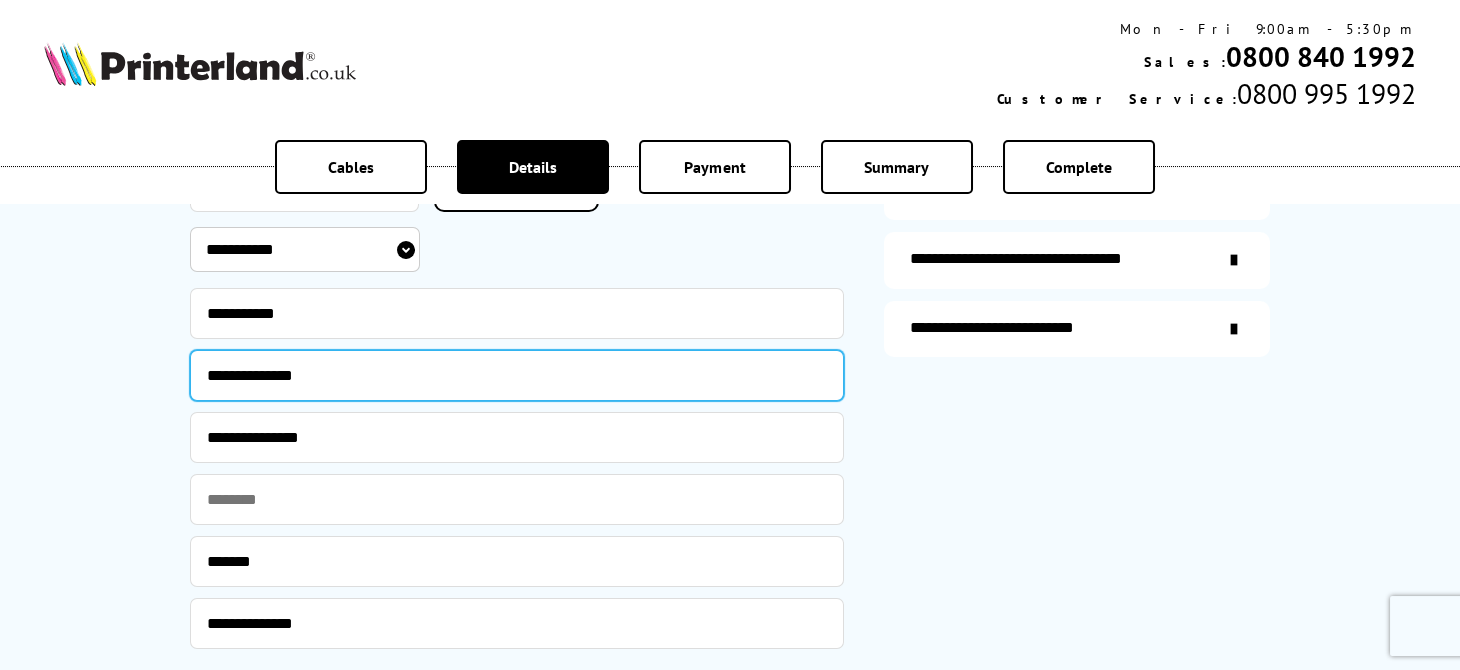 type on "**********" 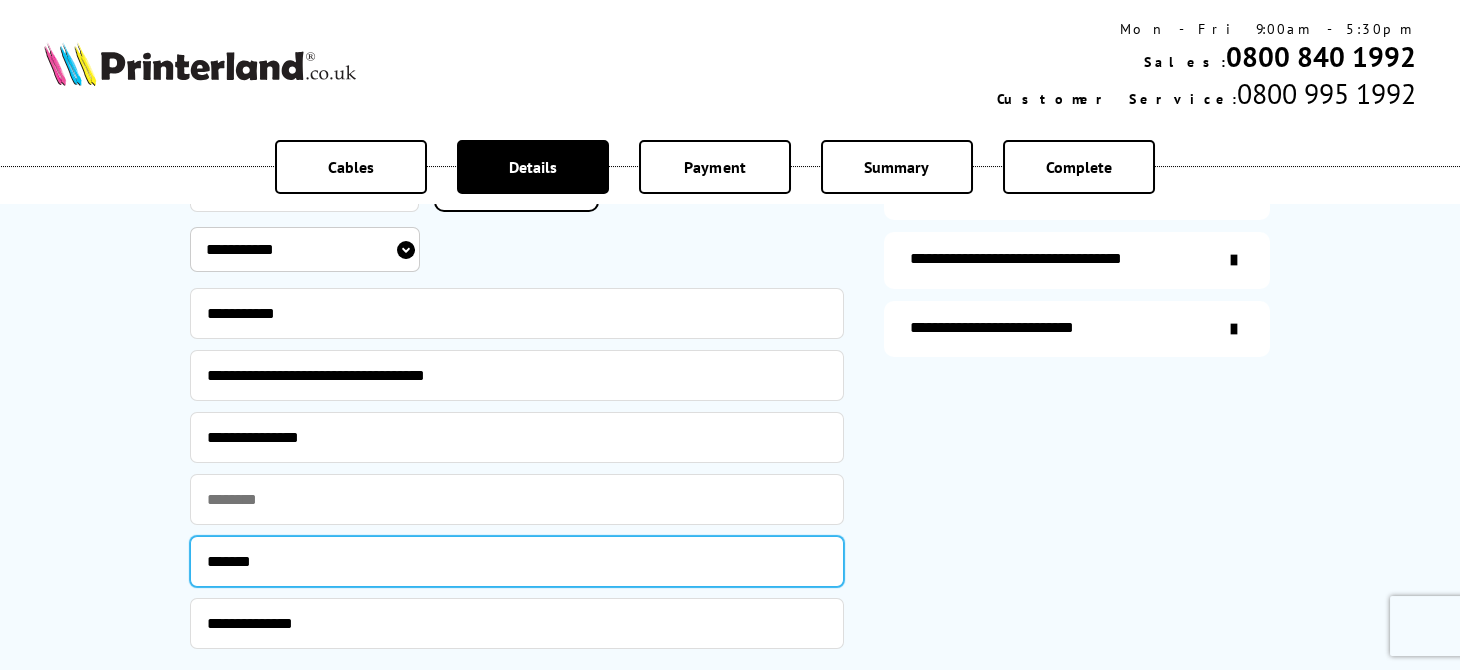 type on "*******" 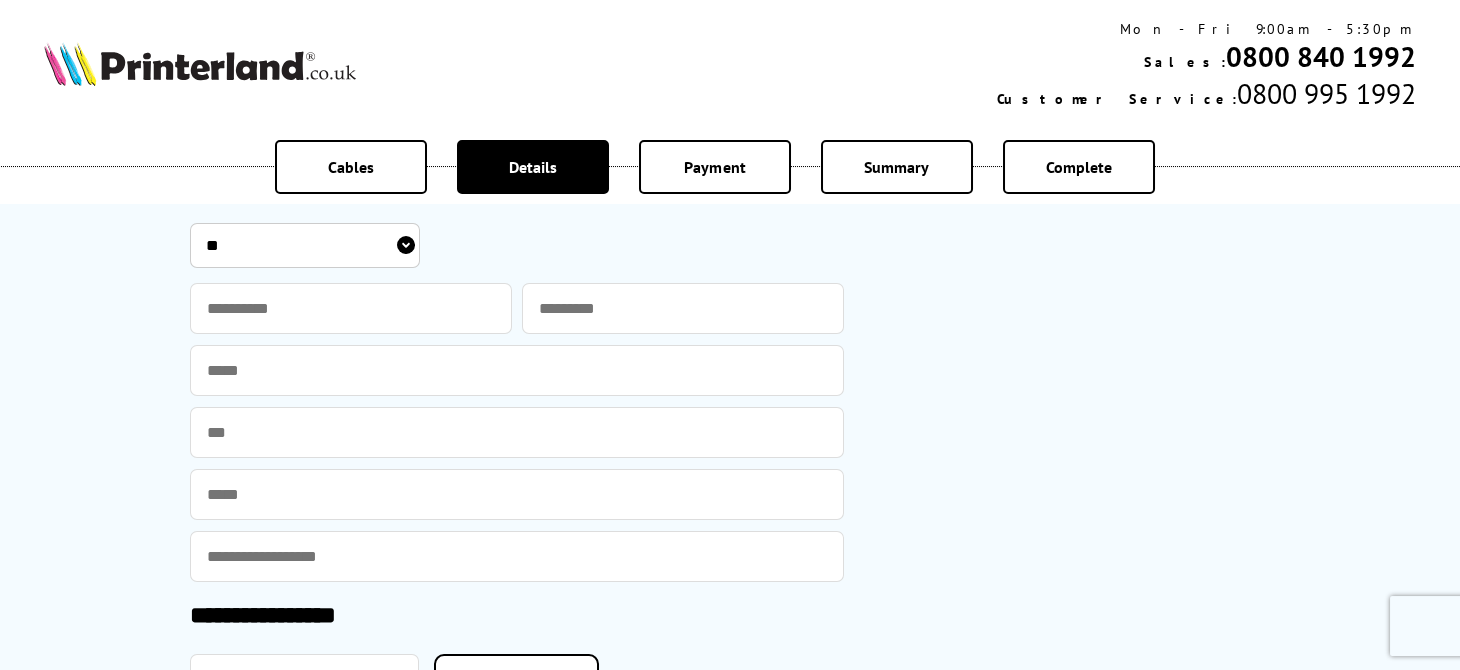 scroll, scrollTop: 1333, scrollLeft: 0, axis: vertical 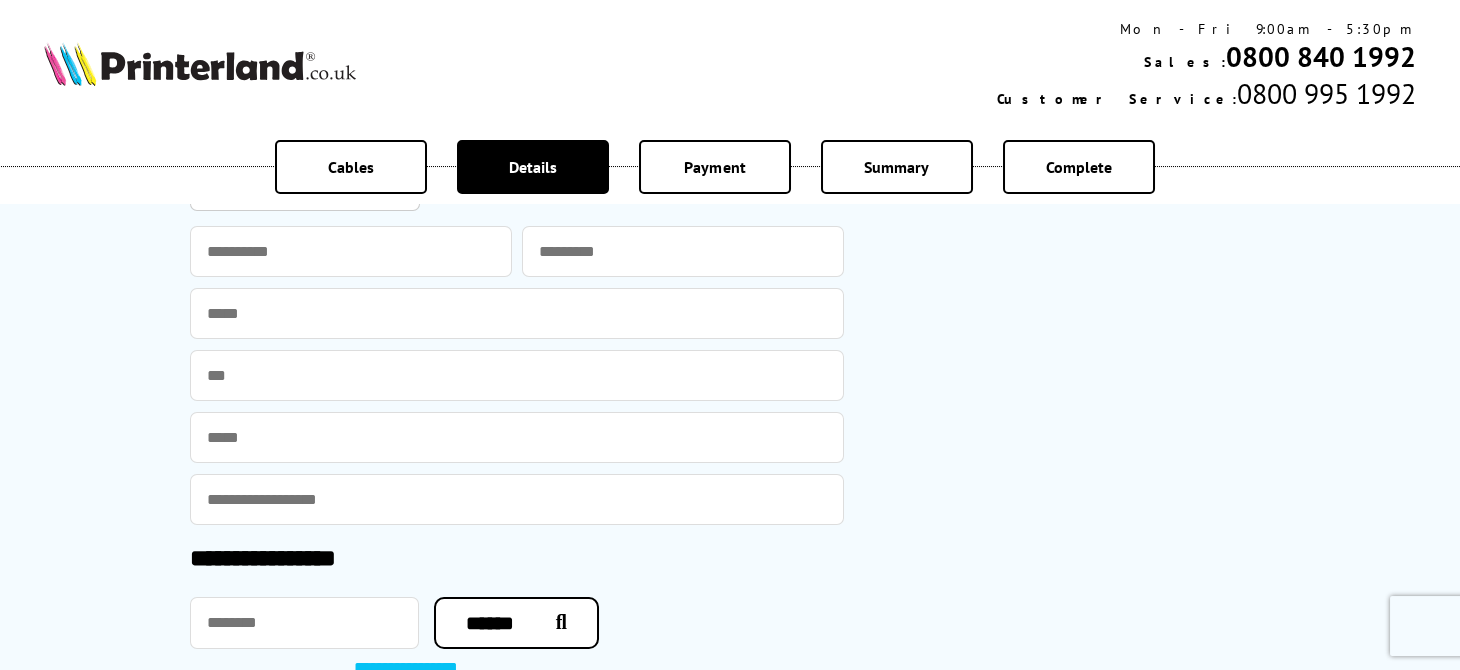 type on "**********" 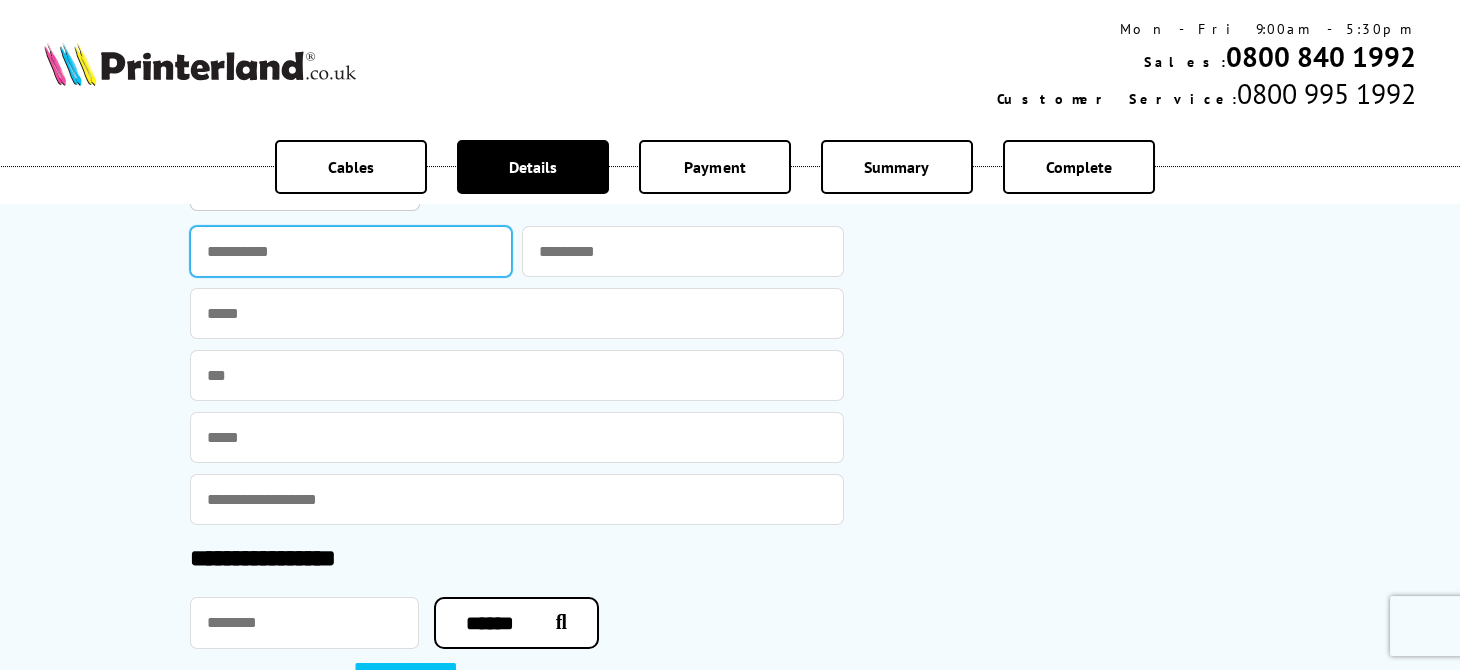 click at bounding box center [351, 251] 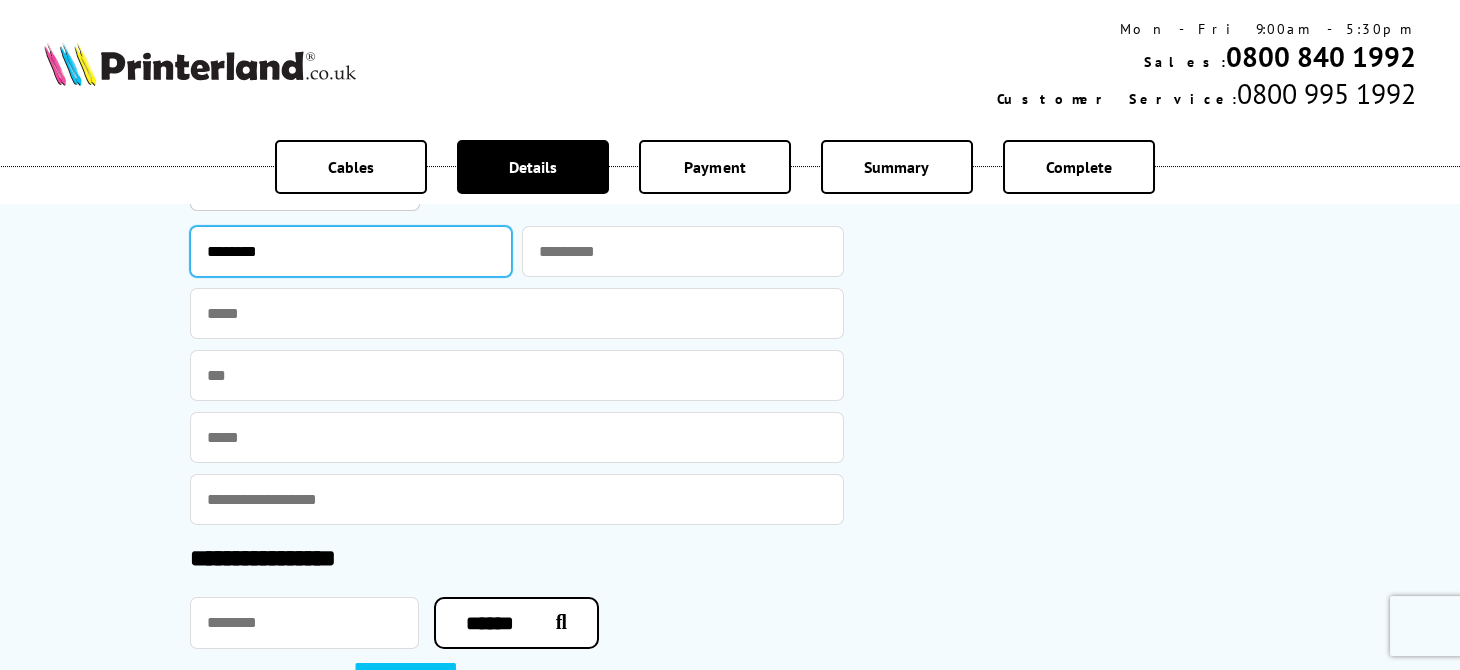type on "********" 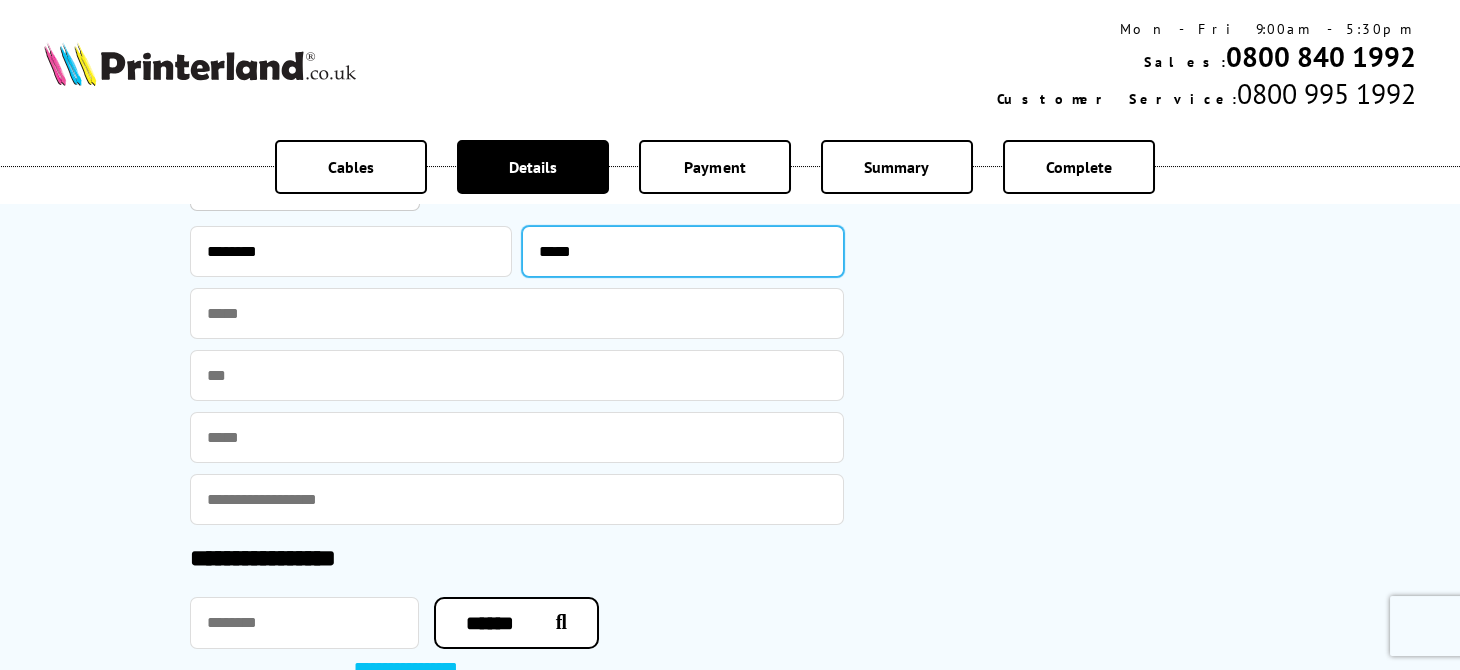 type on "*****" 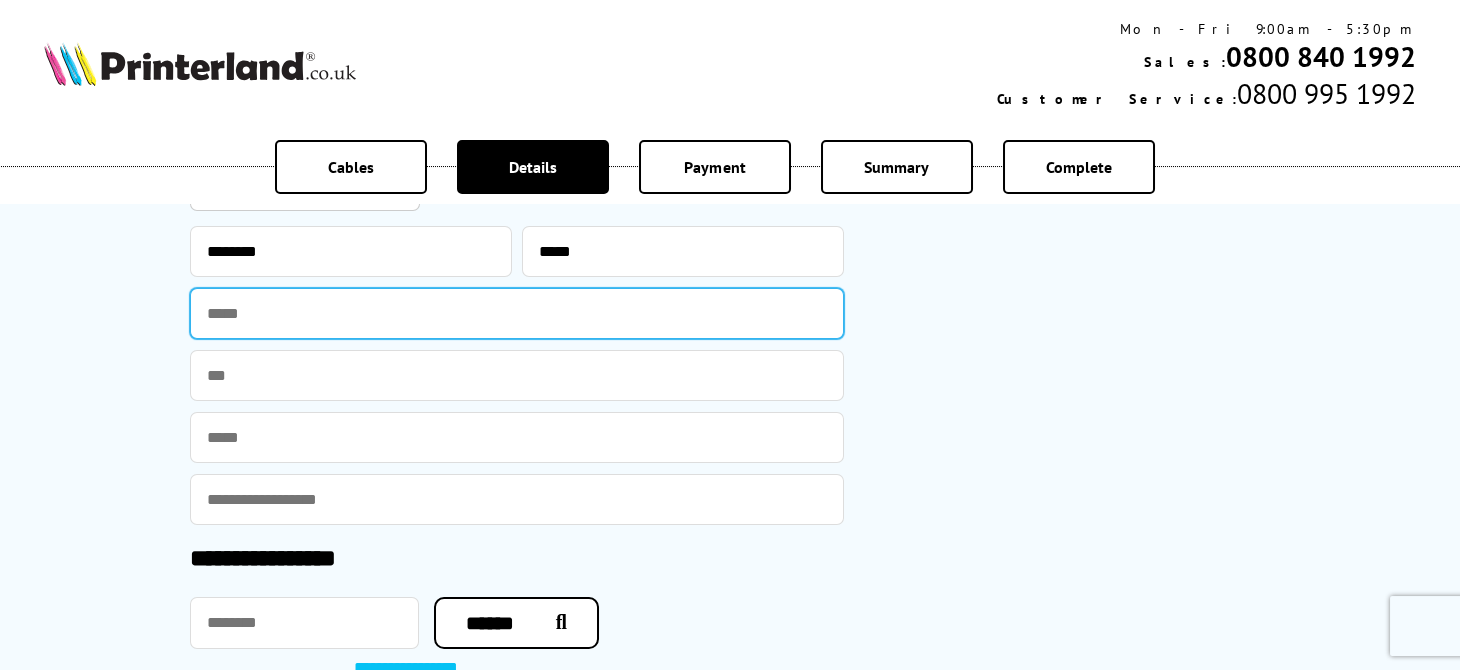 click at bounding box center (517, 313) 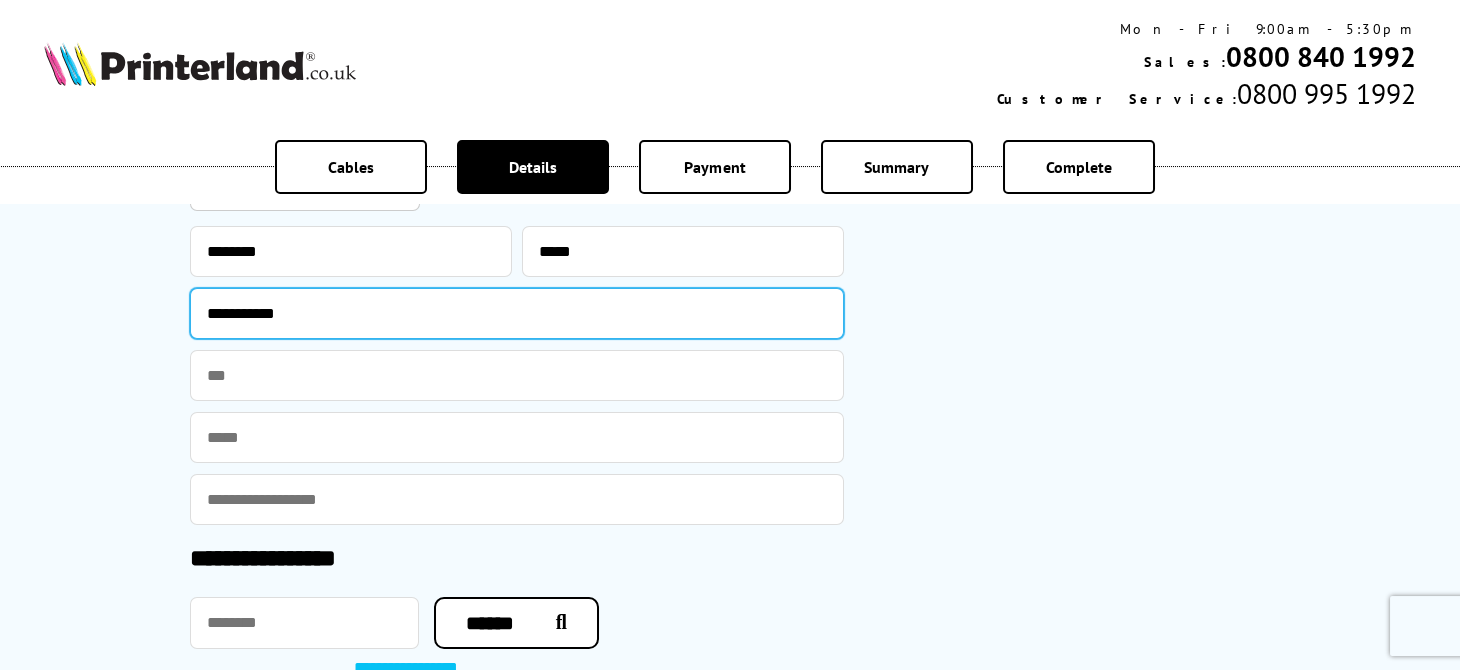 type on "**********" 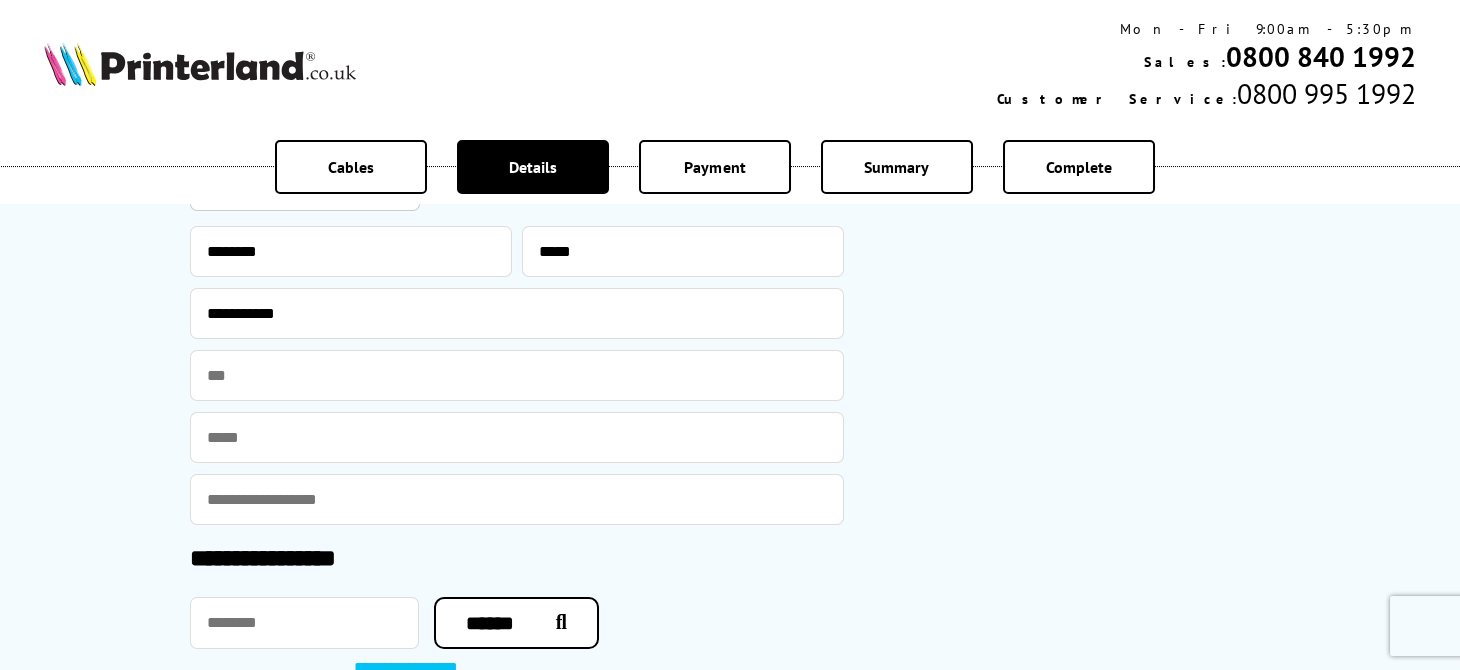 click at bounding box center (517, 437) 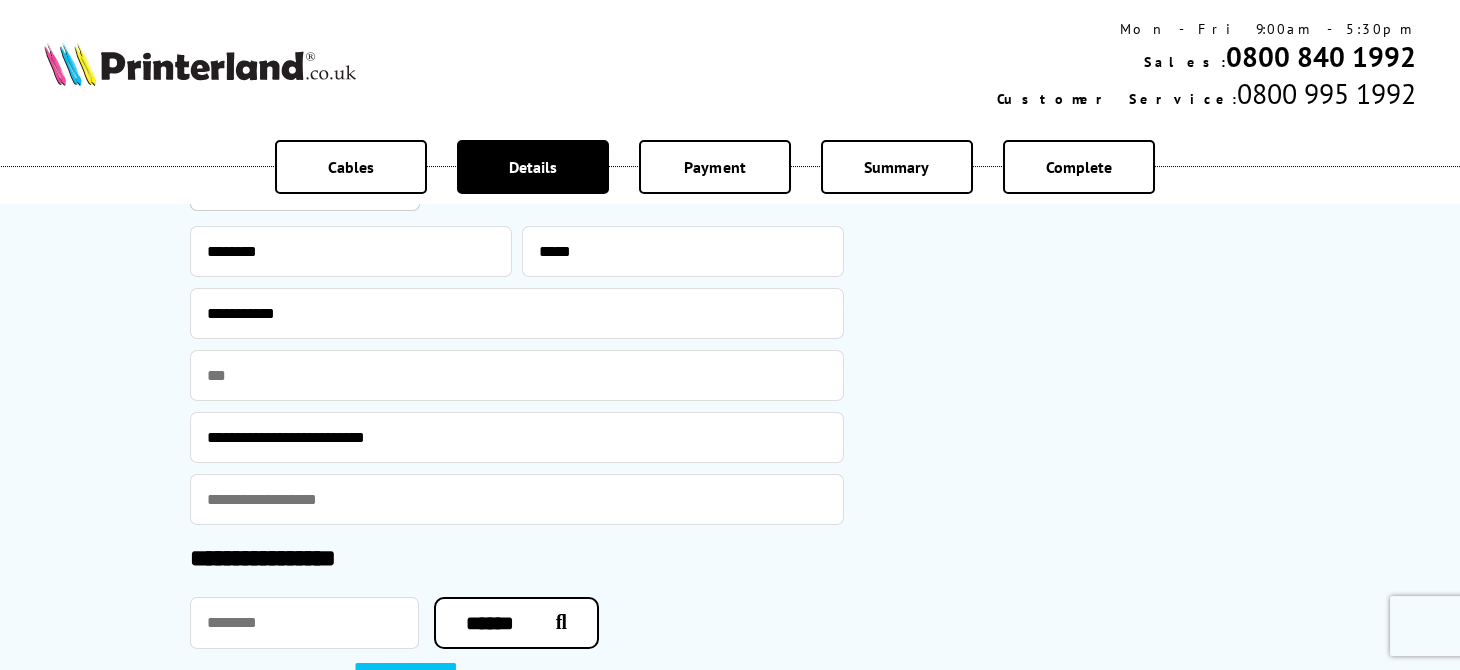 type on "**********" 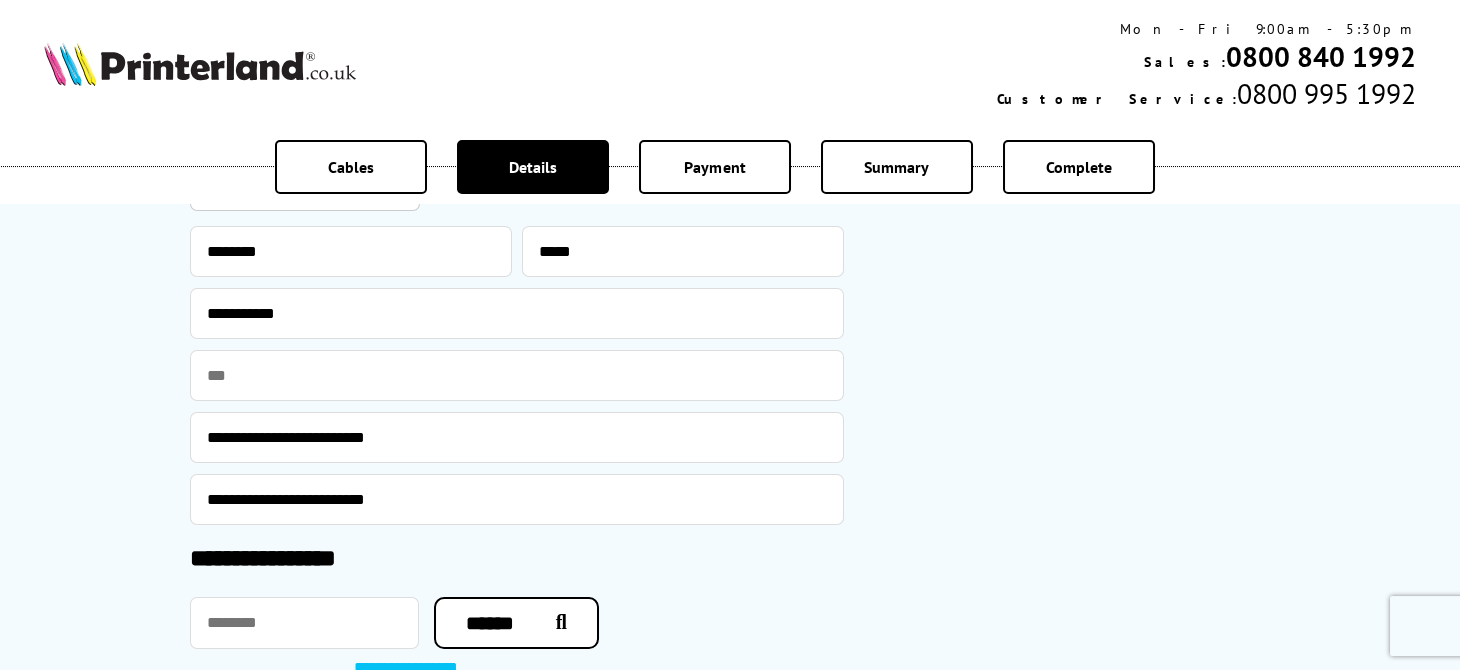 type on "********" 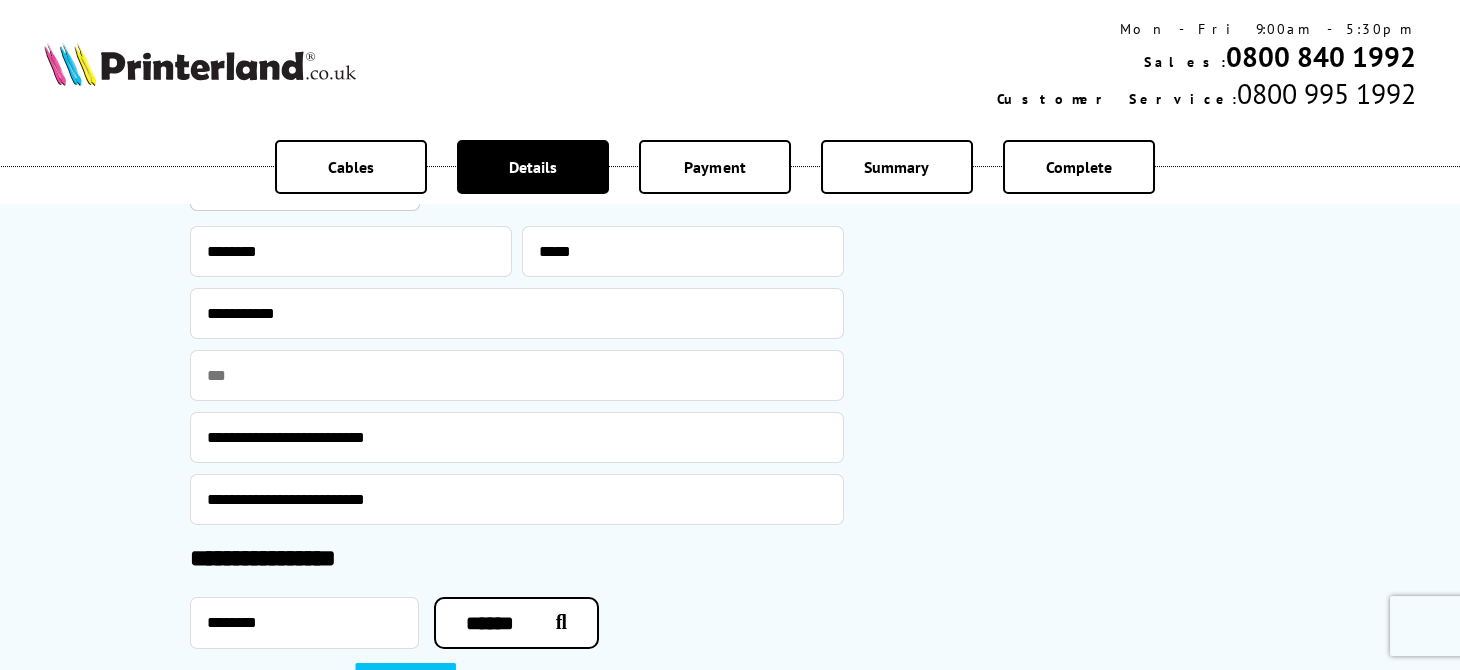 scroll, scrollTop: 1466, scrollLeft: 0, axis: vertical 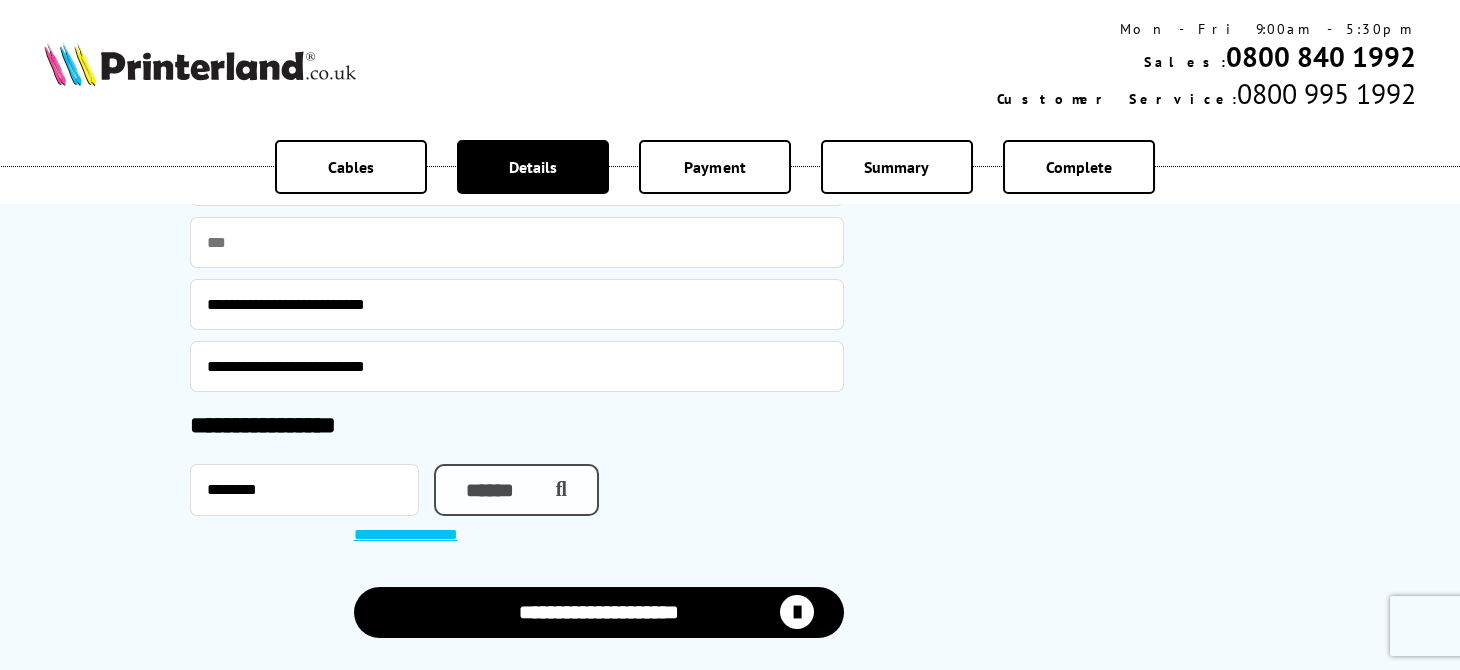 click on "******" at bounding box center (516, 490) 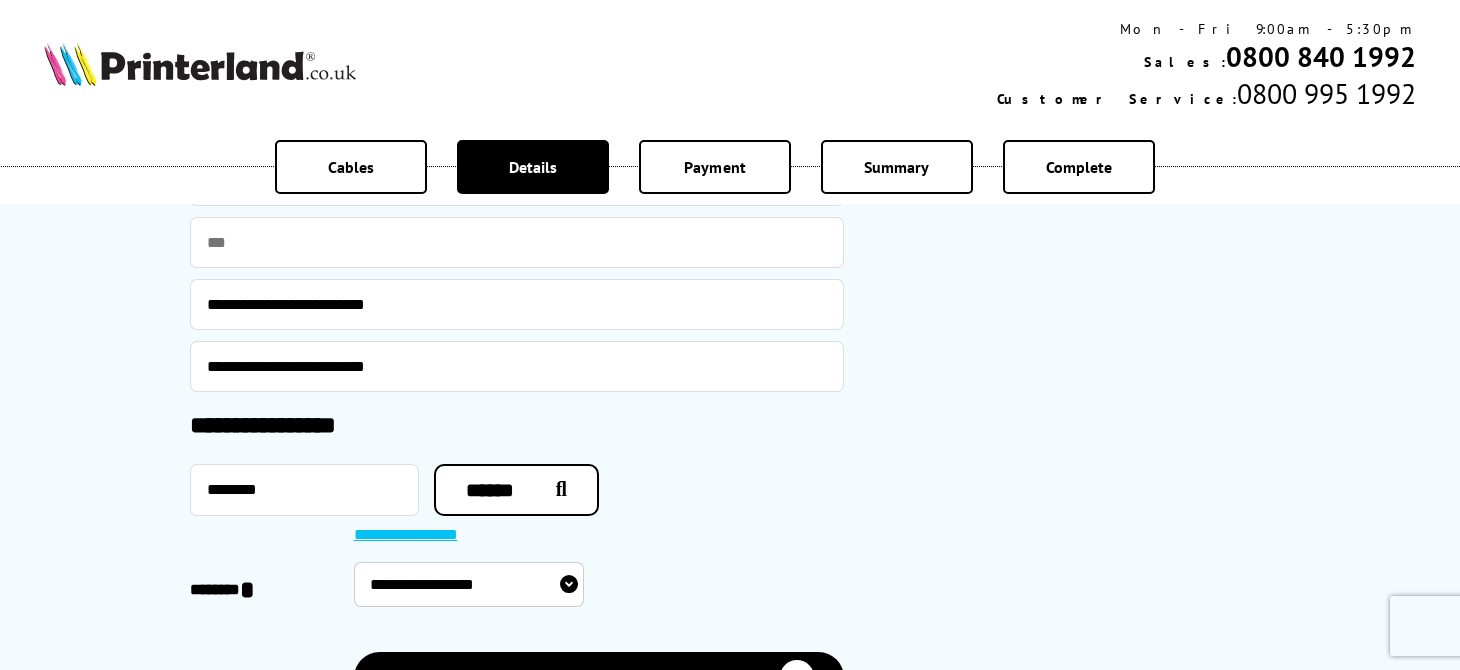 click on "**********" at bounding box center (469, 584) 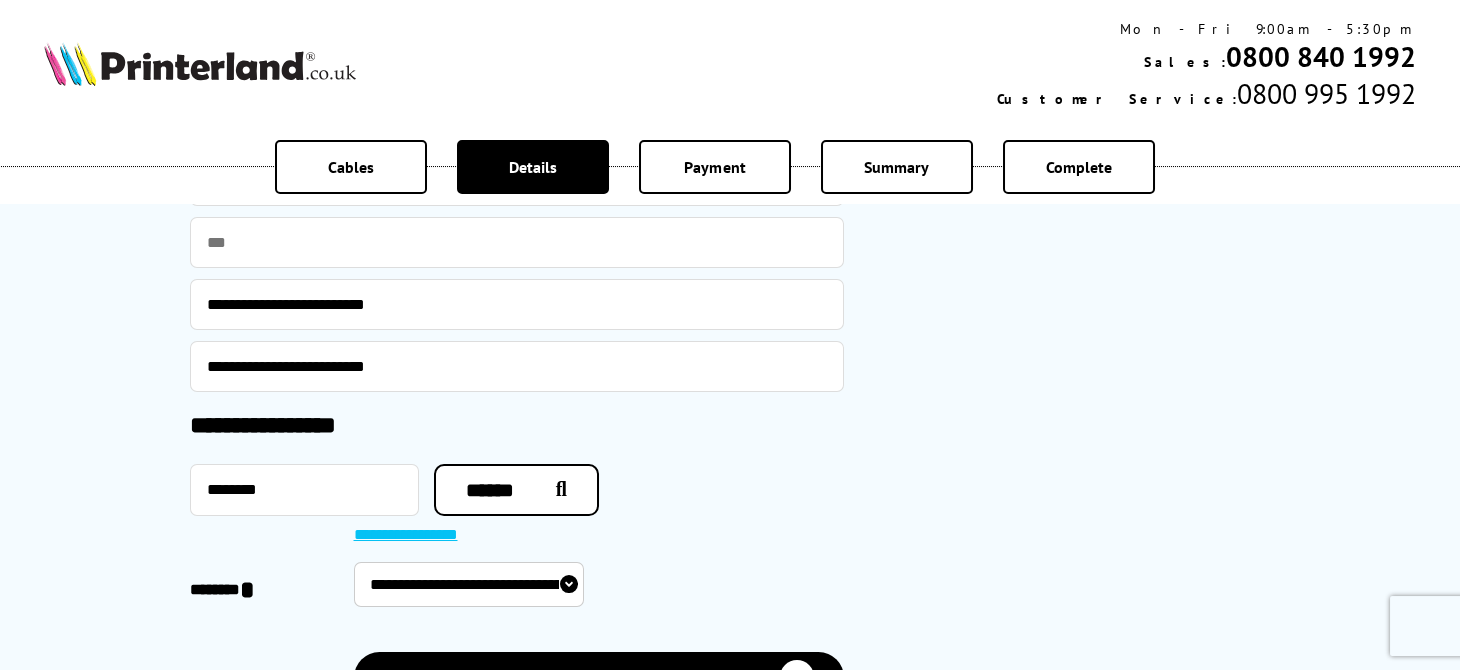 click on "**********" at bounding box center (469, 584) 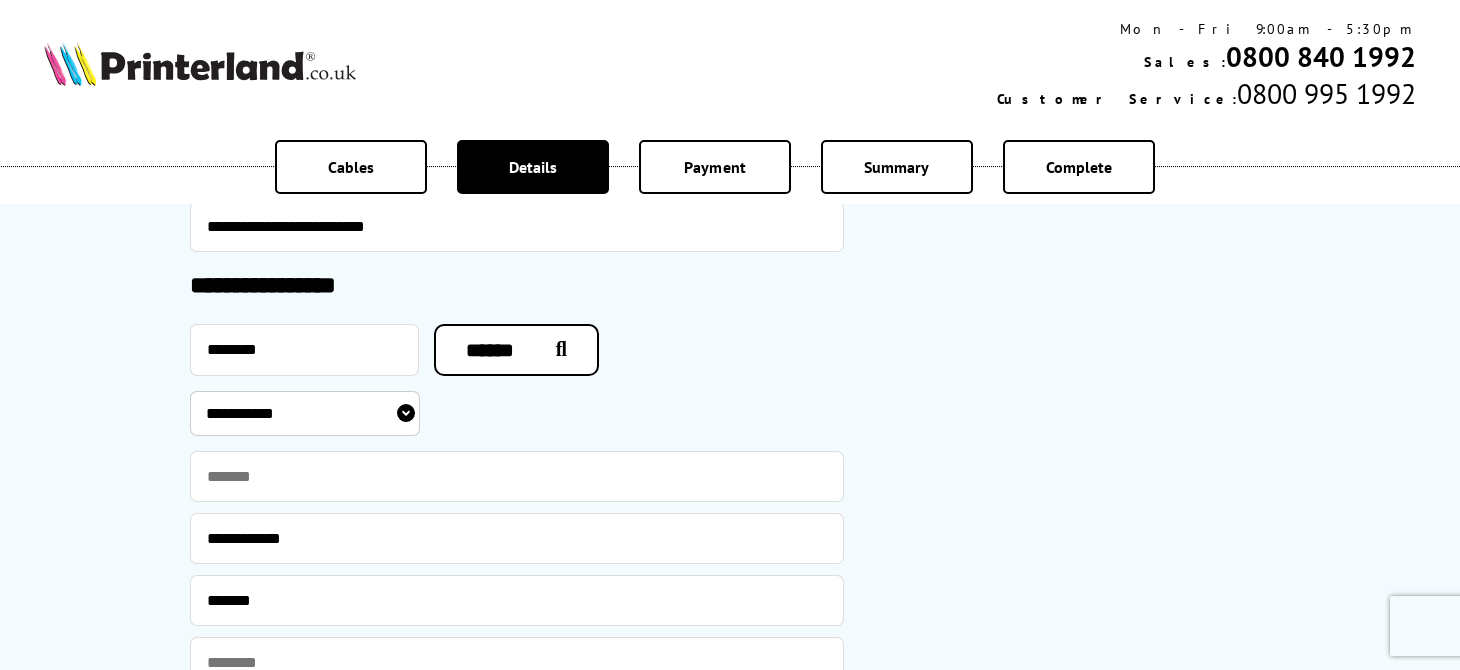 scroll, scrollTop: 1599, scrollLeft: 0, axis: vertical 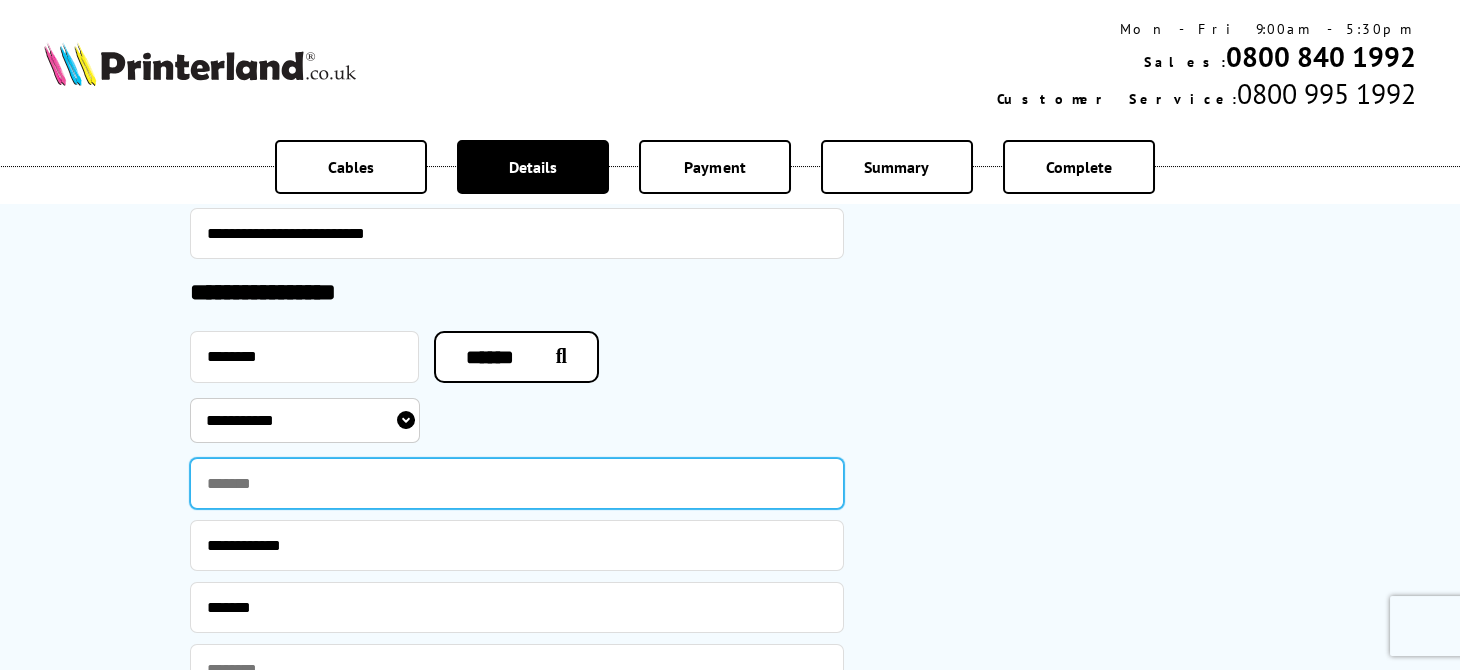 click at bounding box center [517, 483] 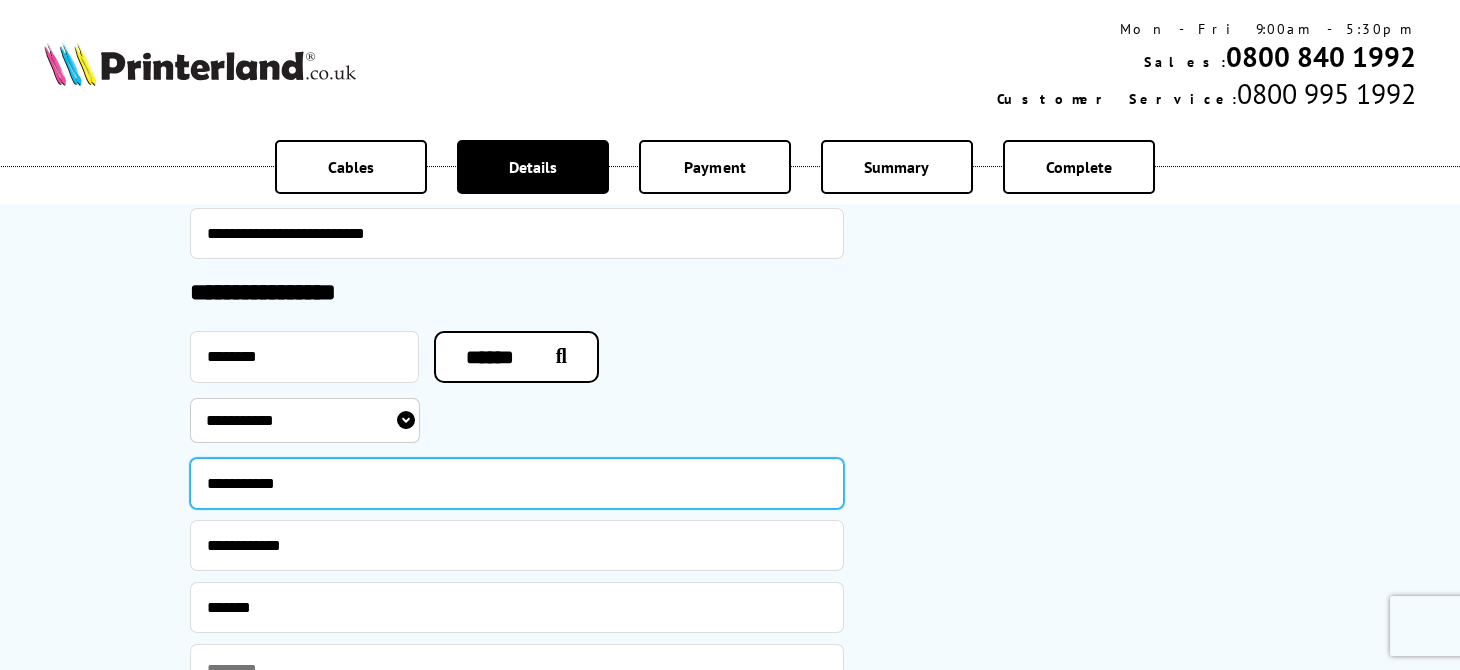 type on "**********" 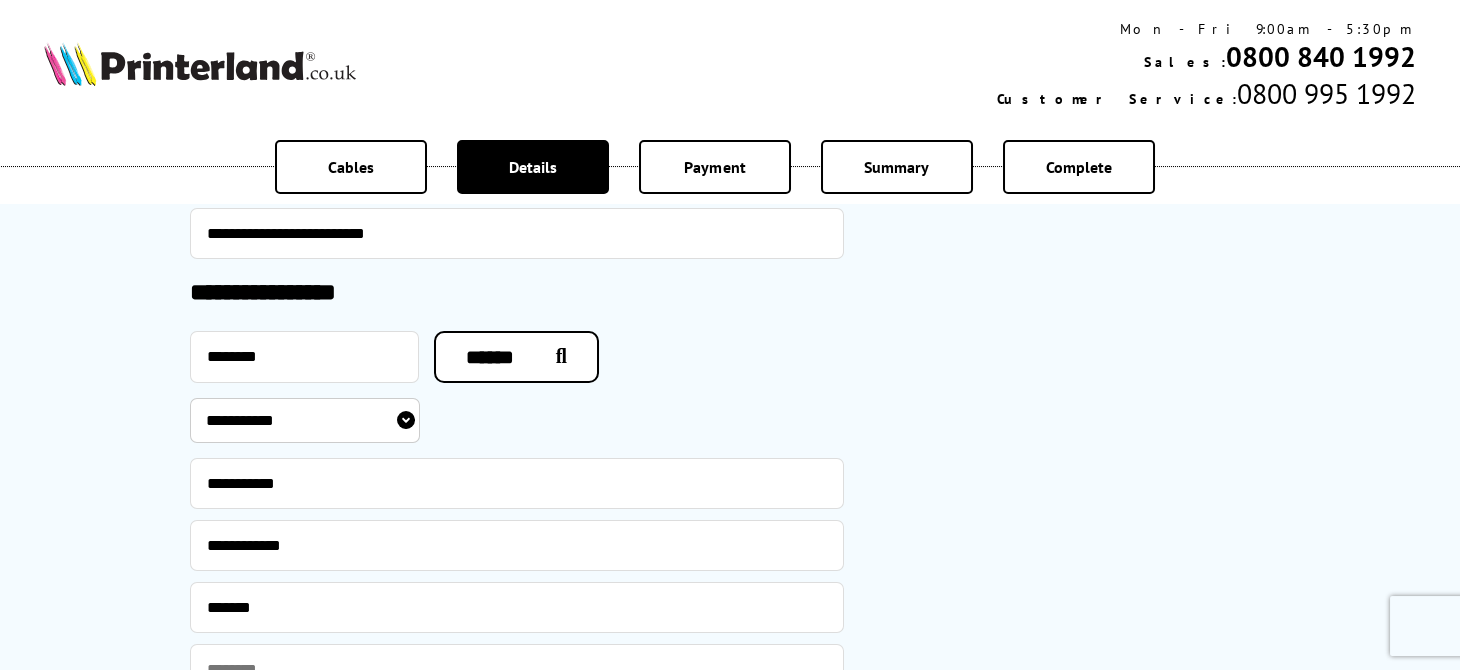 drag, startPoint x: 1095, startPoint y: 484, endPoint x: 1119, endPoint y: 483, distance: 24.020824 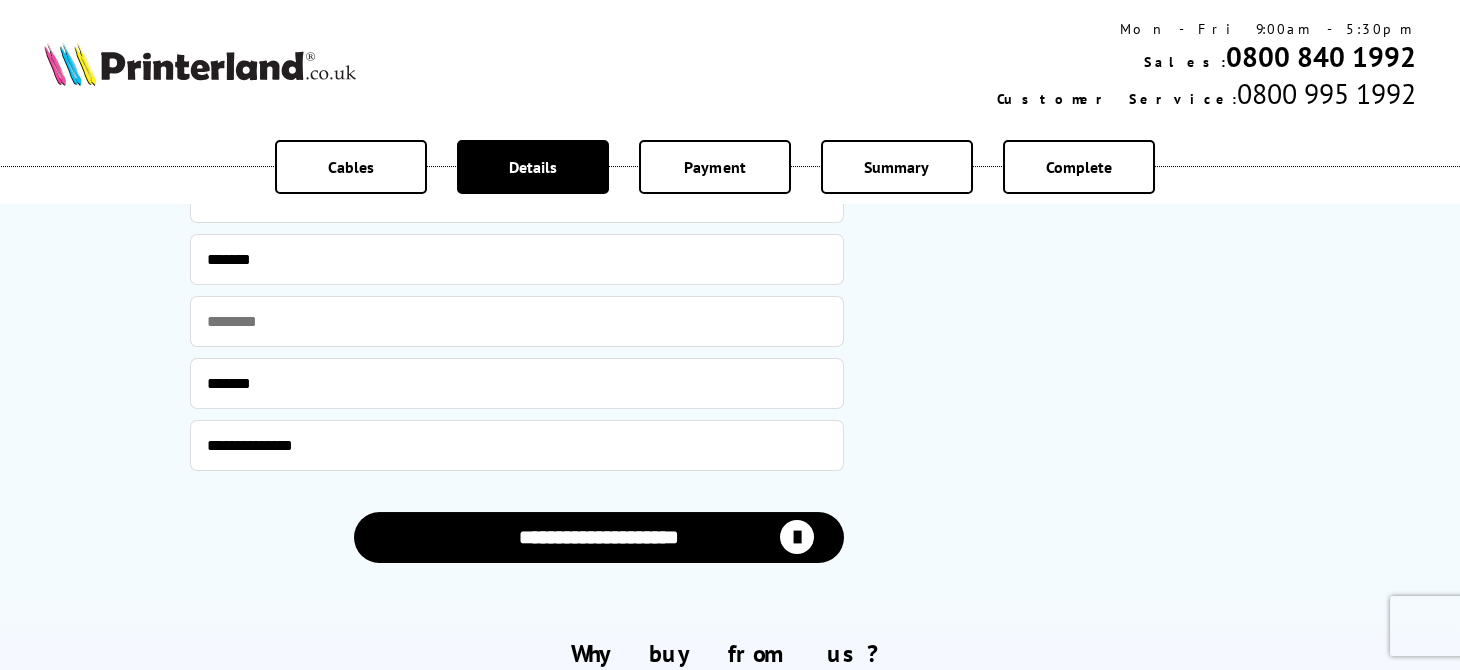 scroll, scrollTop: 1999, scrollLeft: 0, axis: vertical 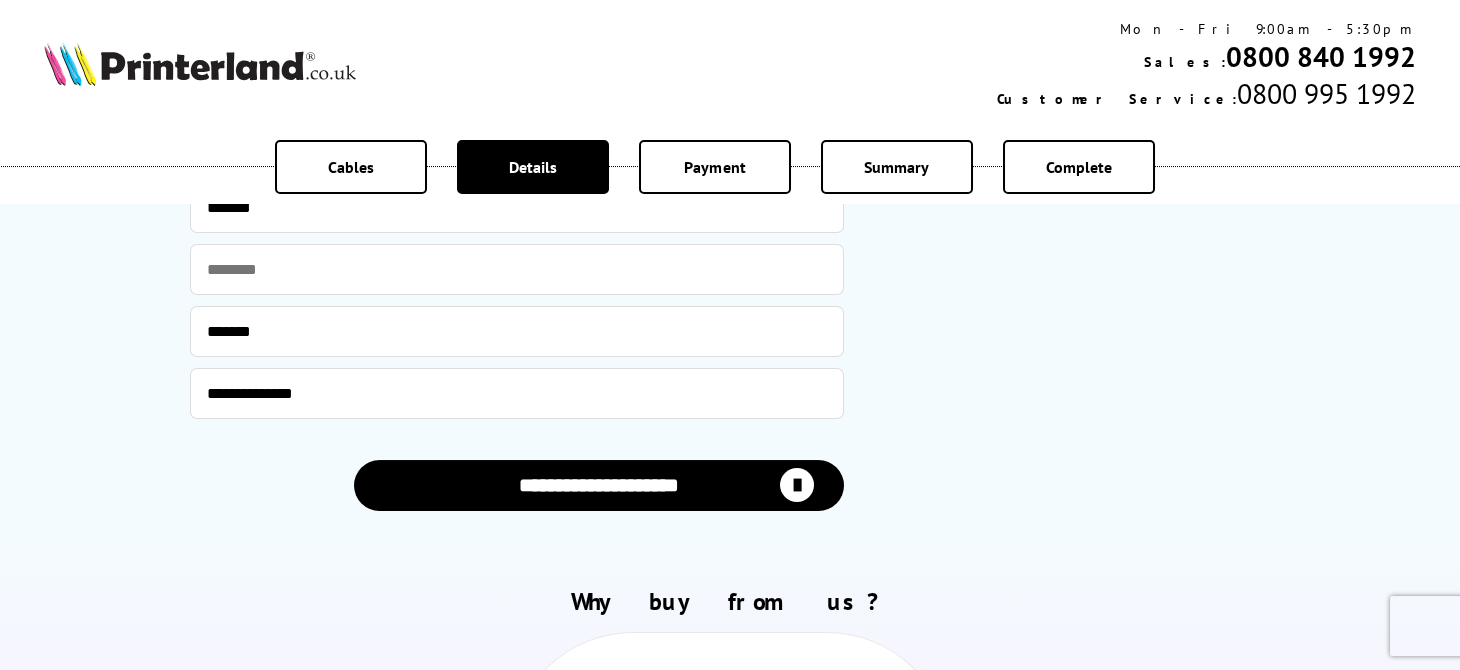 click on "**********" at bounding box center [599, 486] 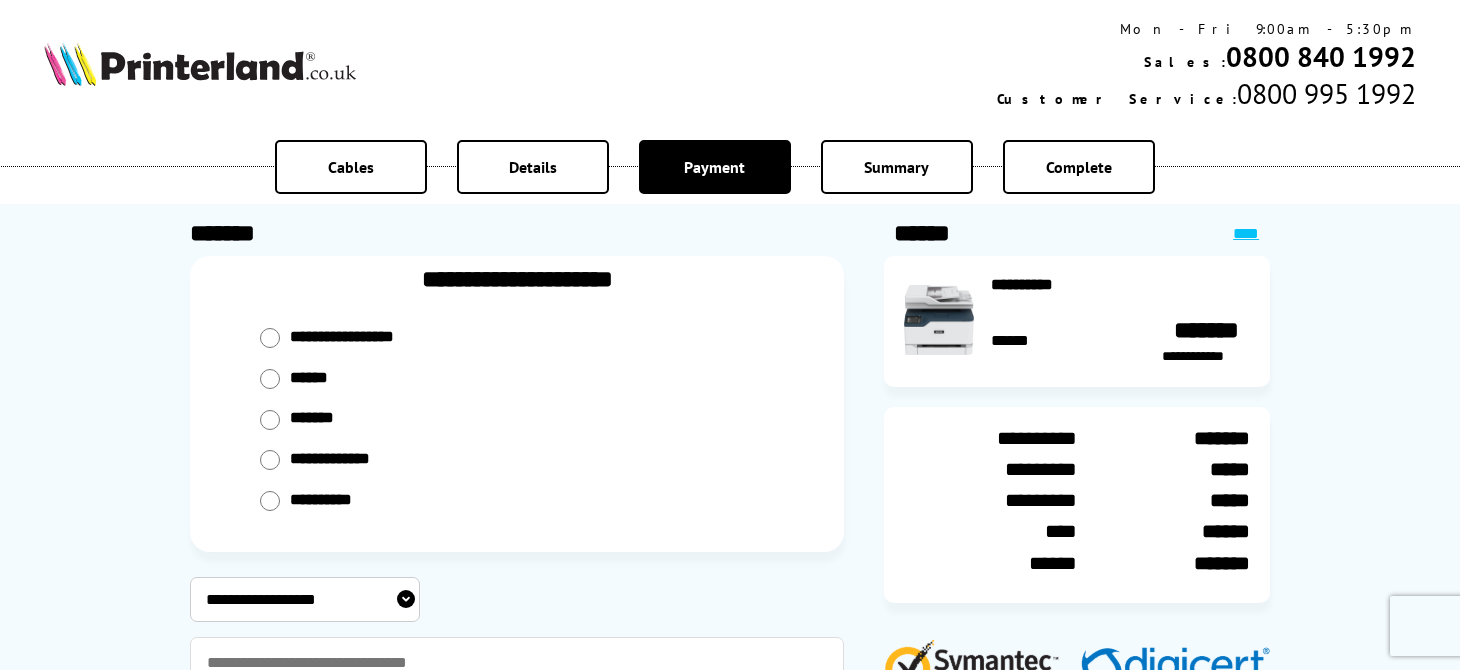 scroll, scrollTop: 0, scrollLeft: 0, axis: both 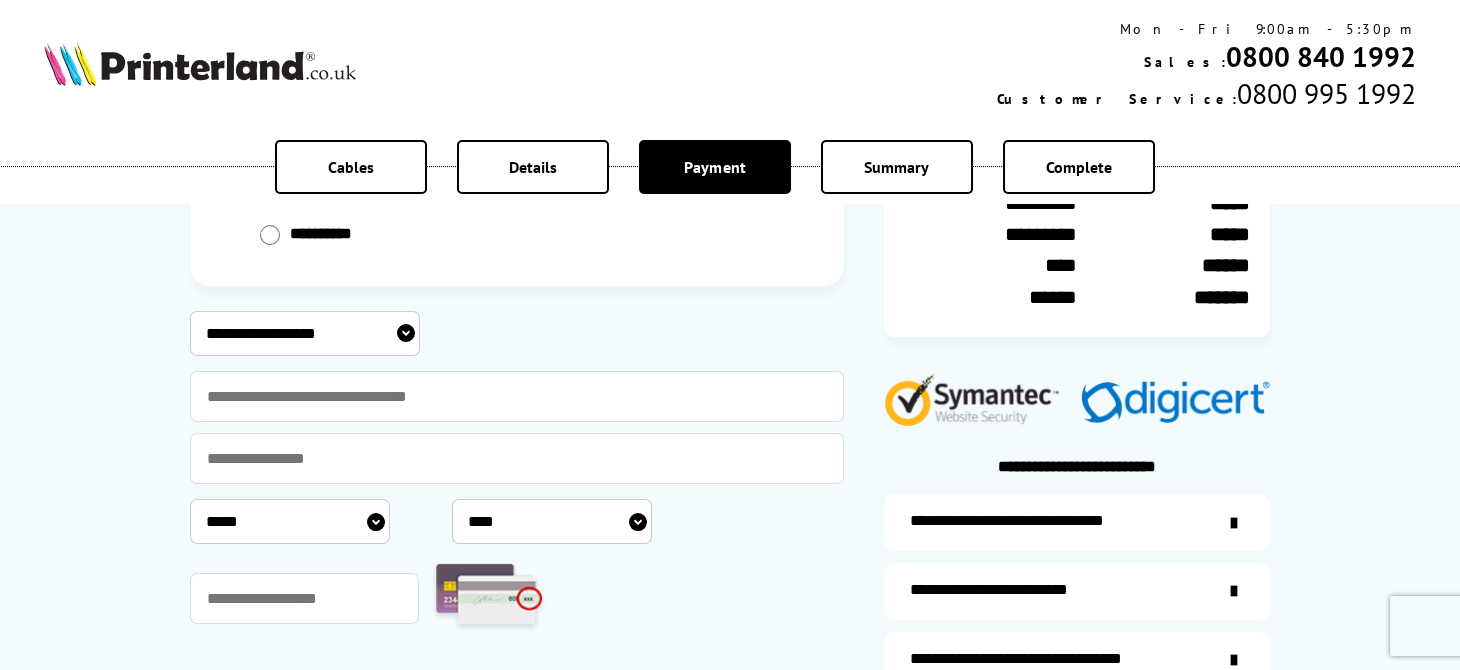 click on "**********" at bounding box center [305, 333] 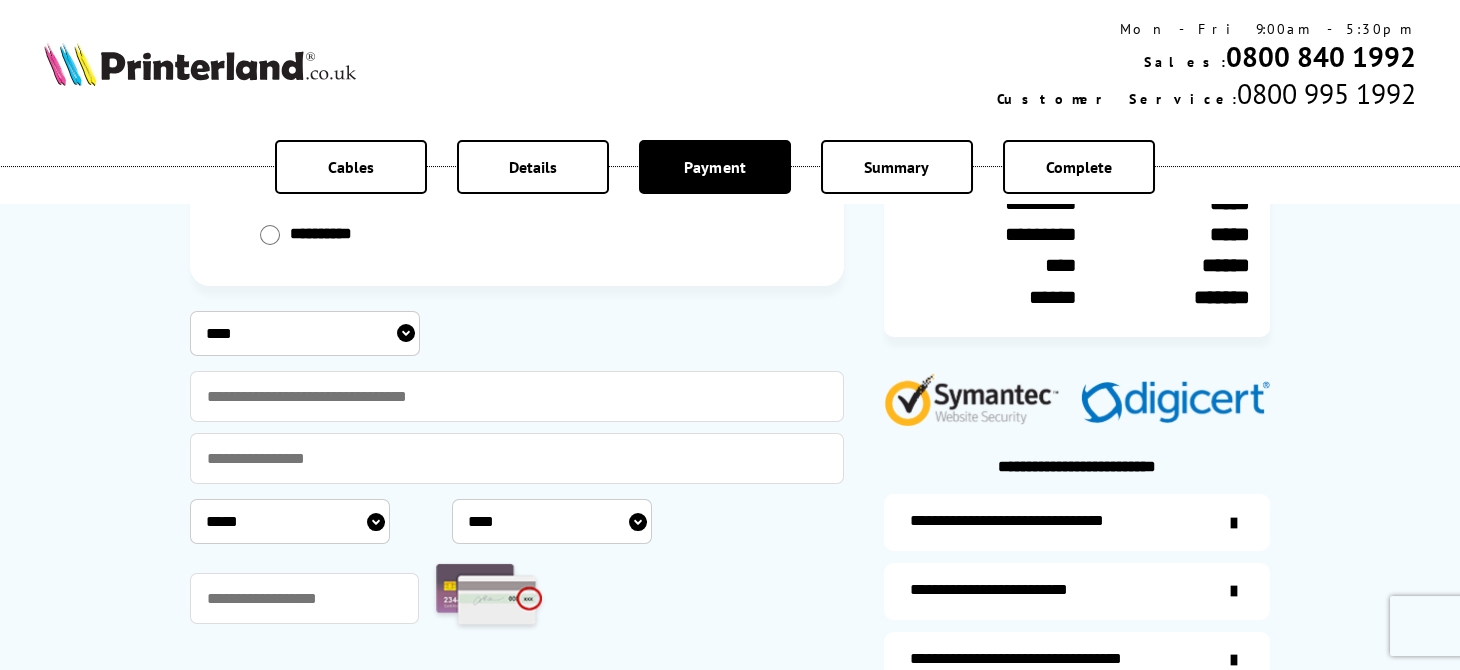 click on "**********" at bounding box center (305, 333) 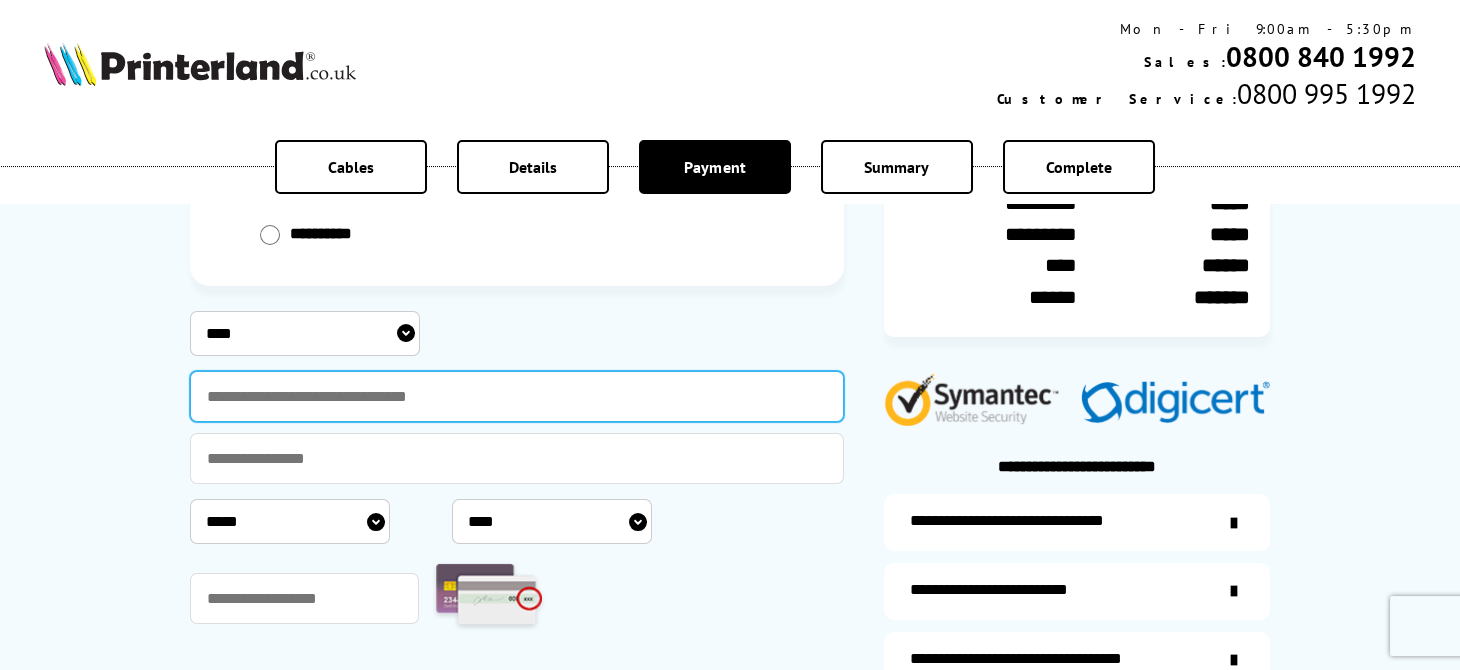 click at bounding box center [517, 396] 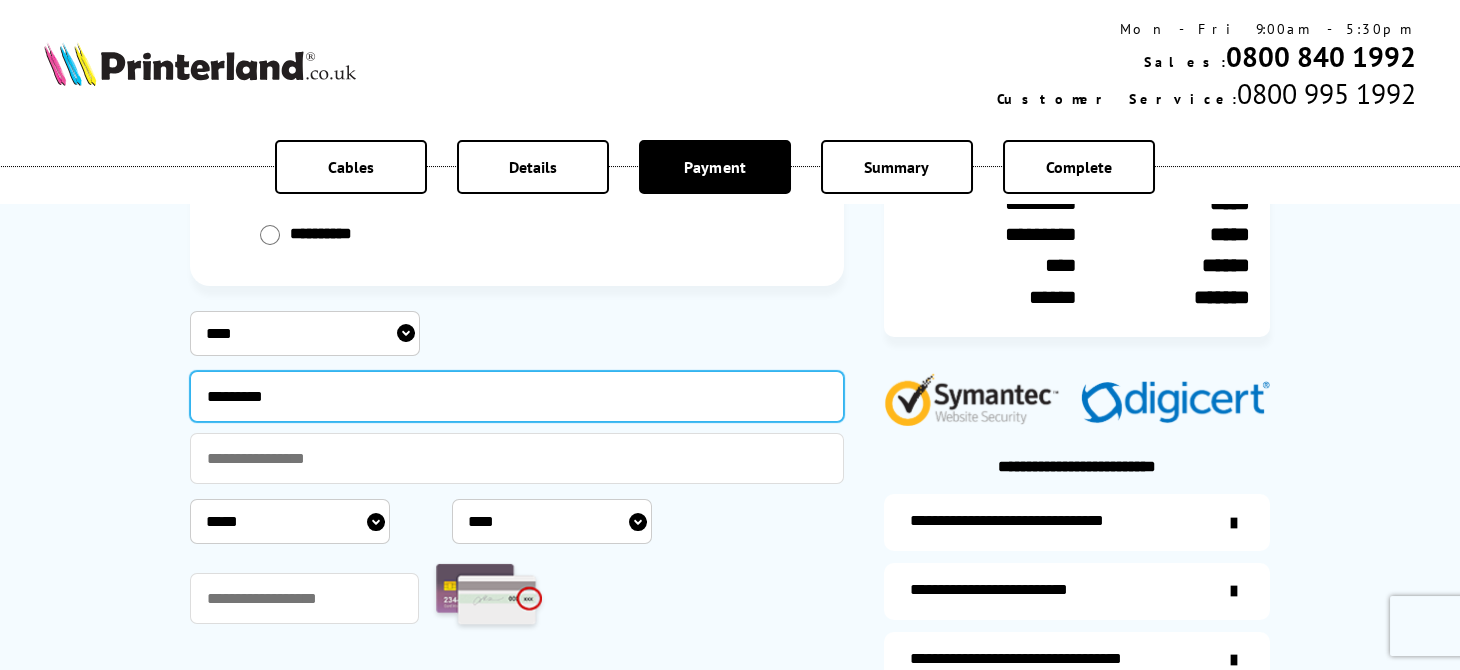 type on "*********" 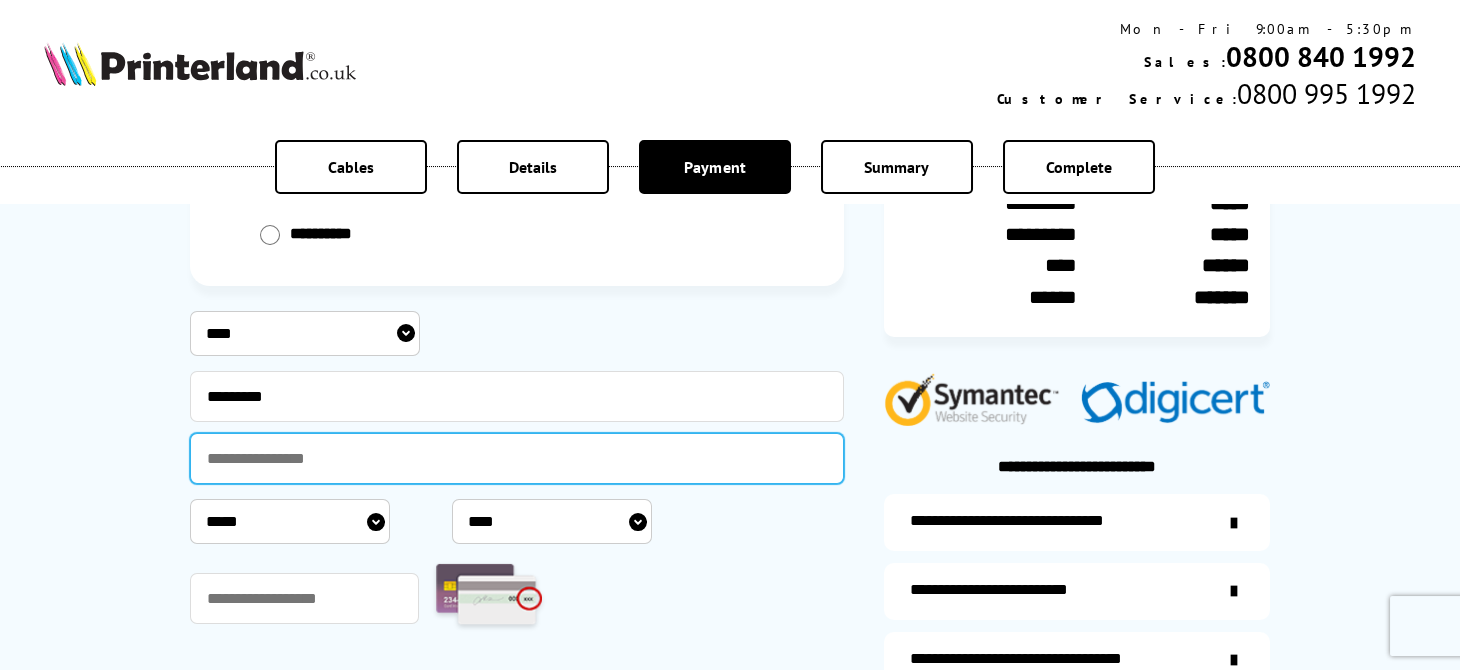 click at bounding box center [517, 458] 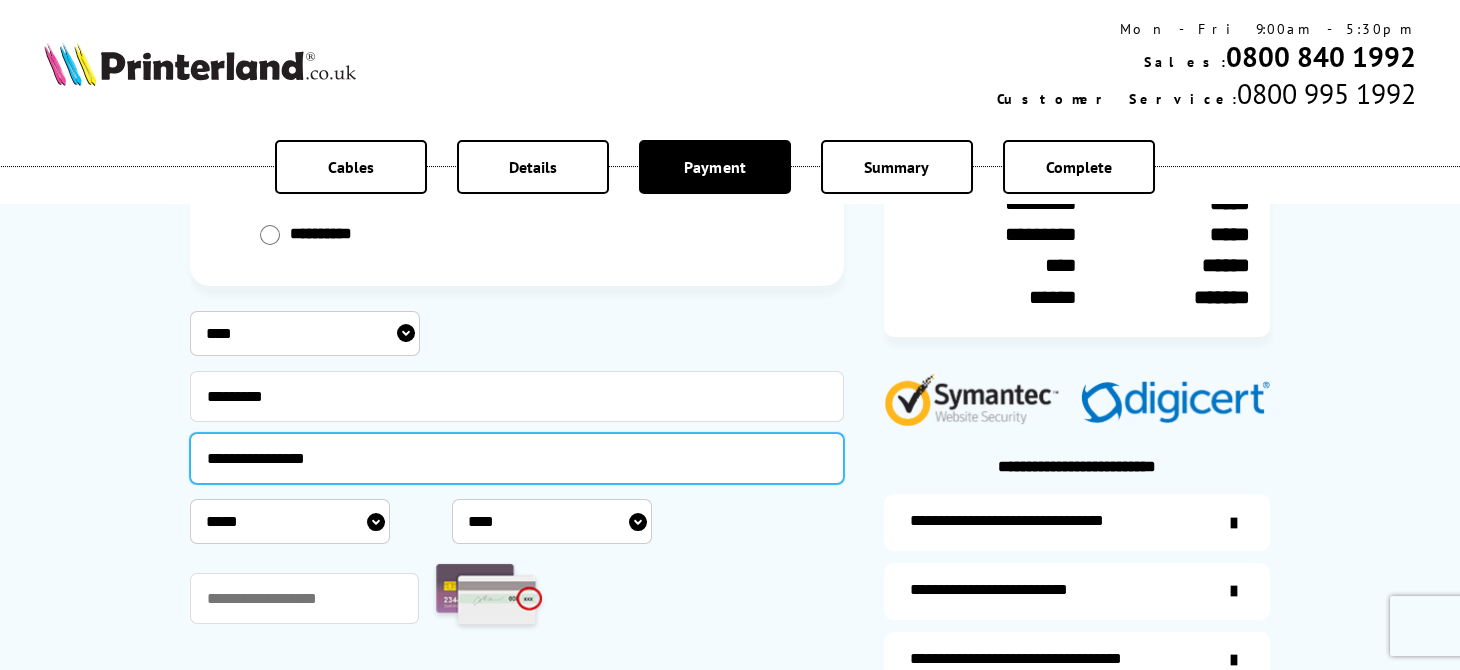 type on "**********" 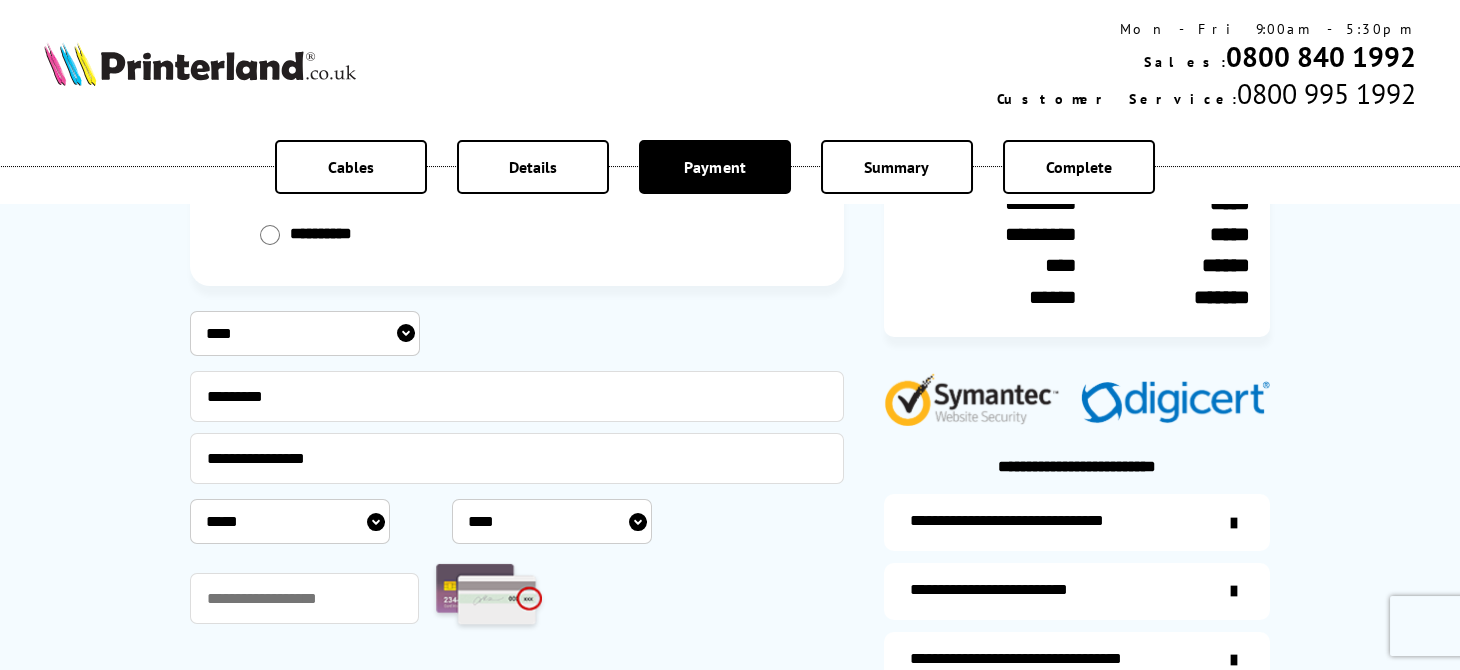 click on "*****
*
*
*
*
*
*
*
*
*
**
**
**" at bounding box center (290, 521) 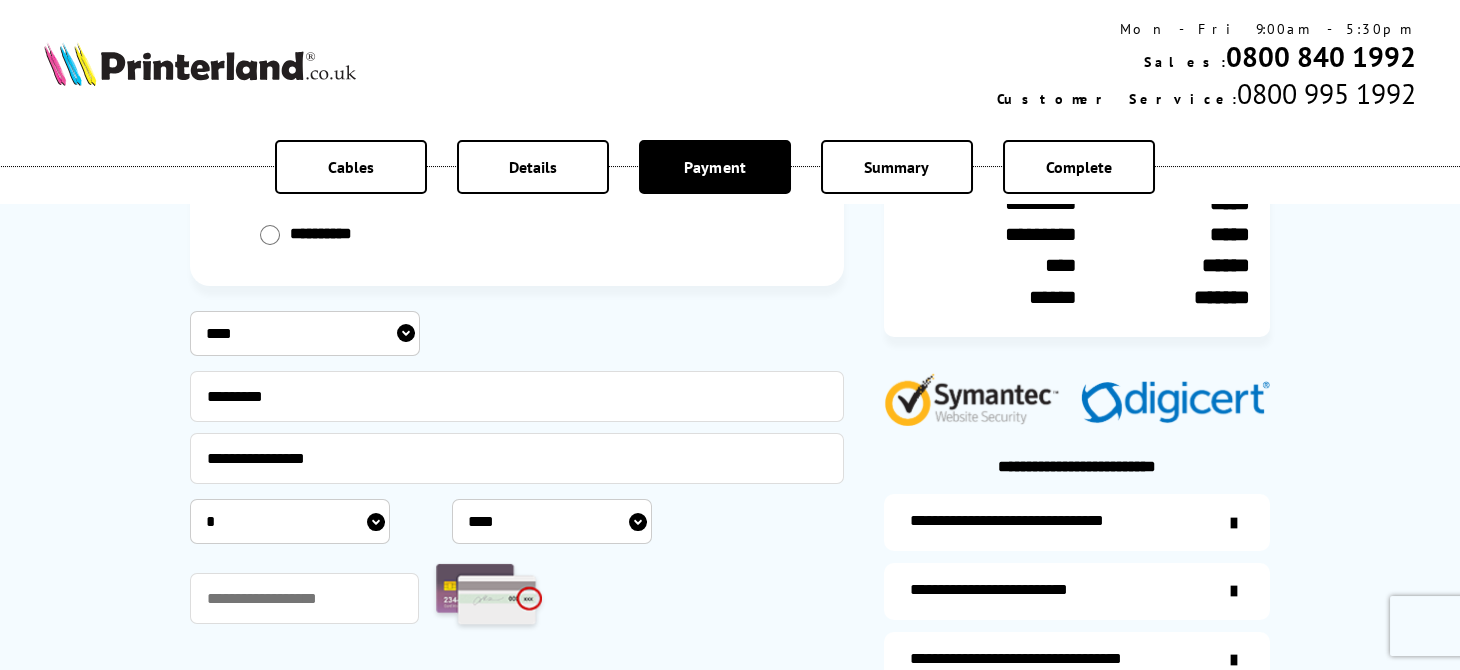 click on "****
****
****
****
****
****
****
****
****
****
****
****
****
****
****
****
****
****
****
****
****
****" at bounding box center [552, 521] 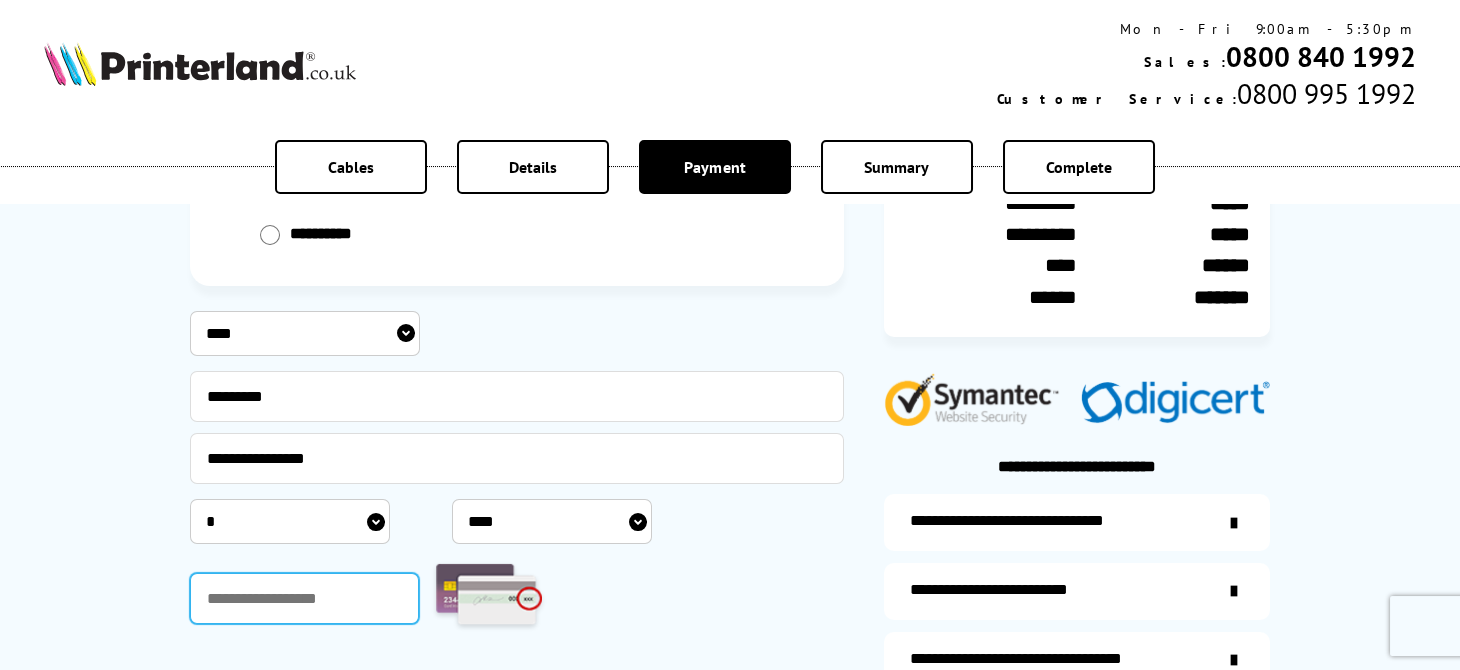 click at bounding box center [304, 598] 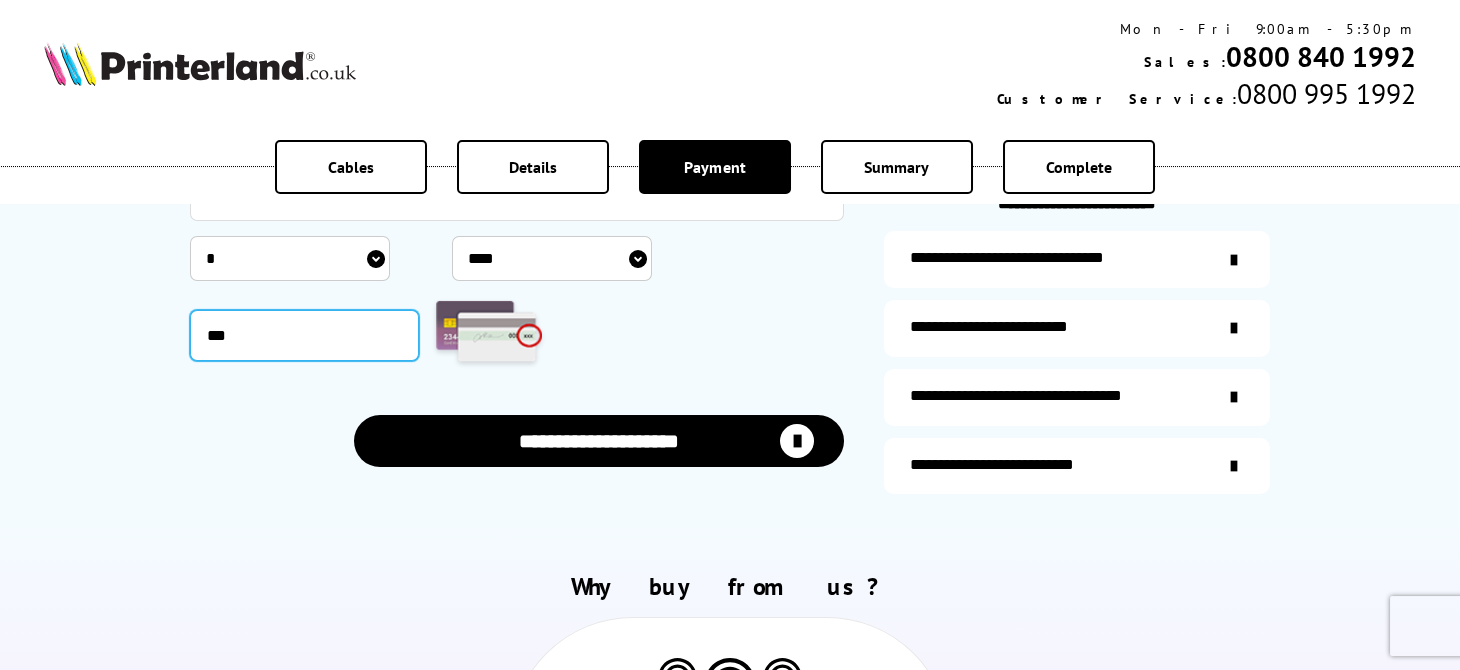 scroll, scrollTop: 532, scrollLeft: 0, axis: vertical 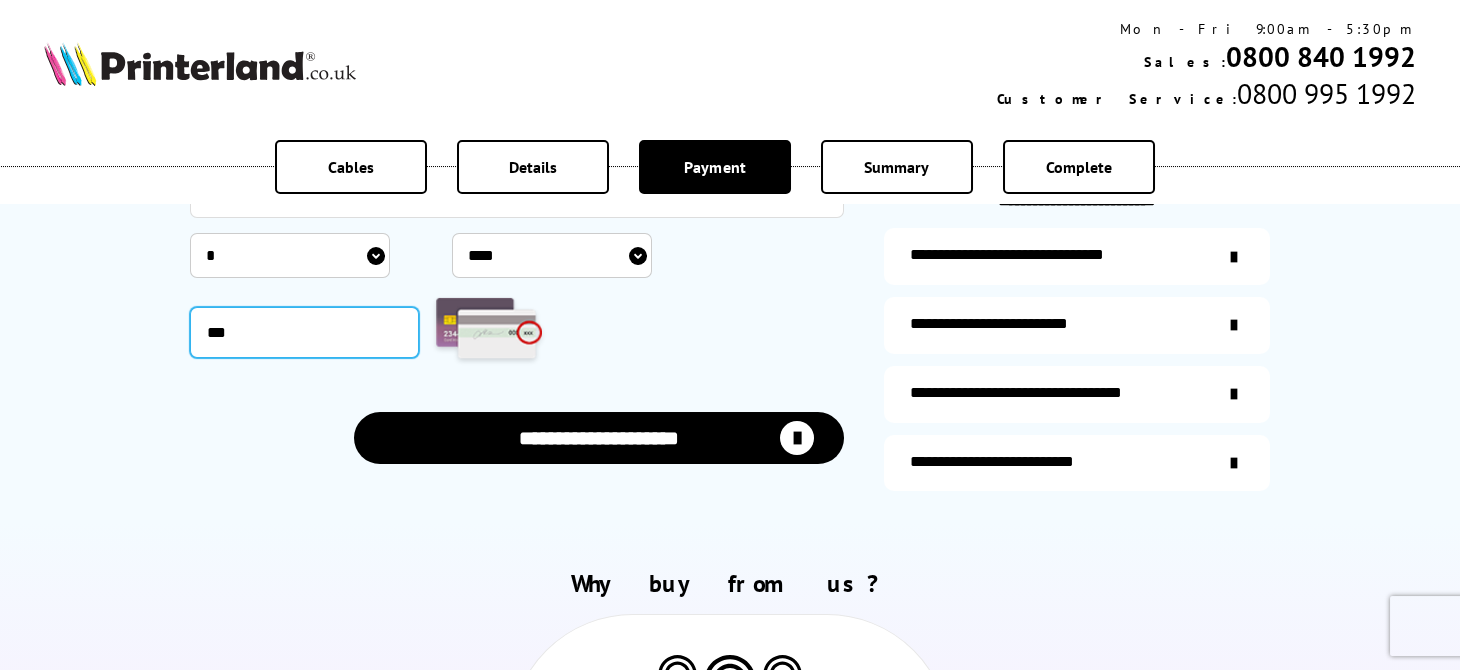 type on "***" 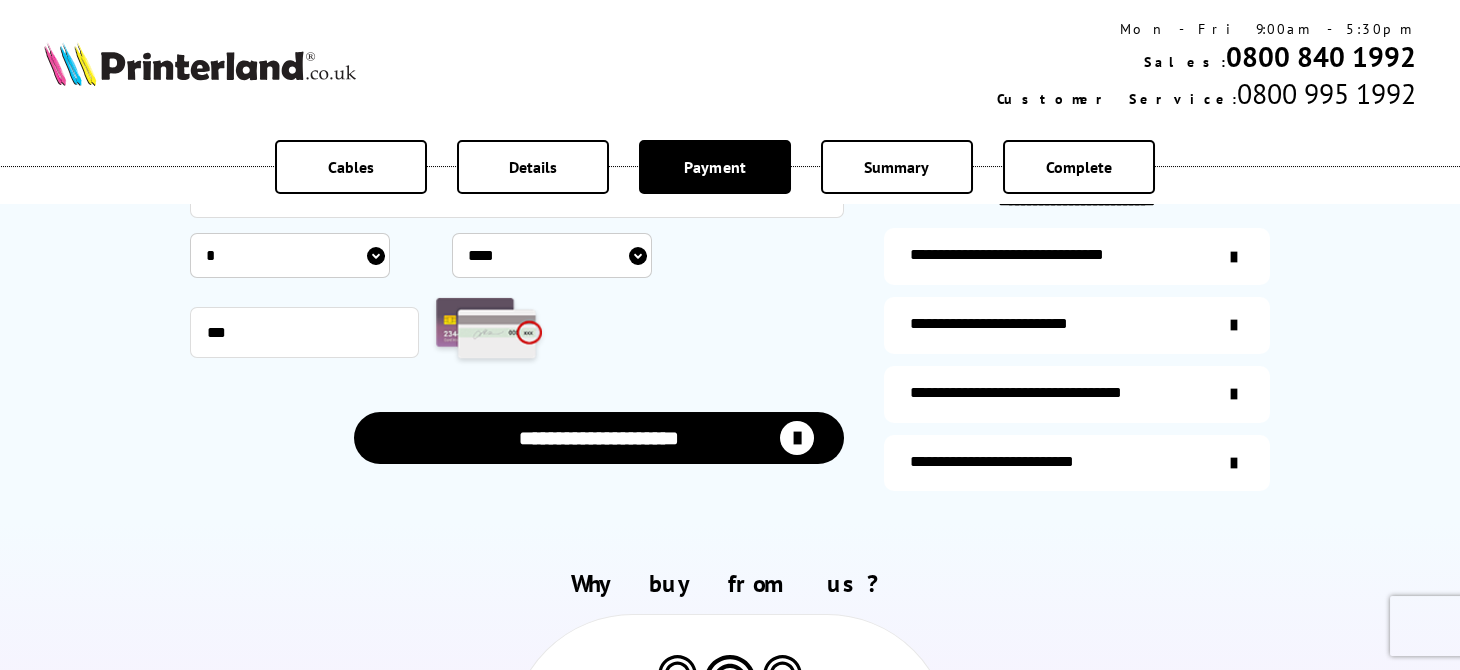 click on "**********" at bounding box center (599, 438) 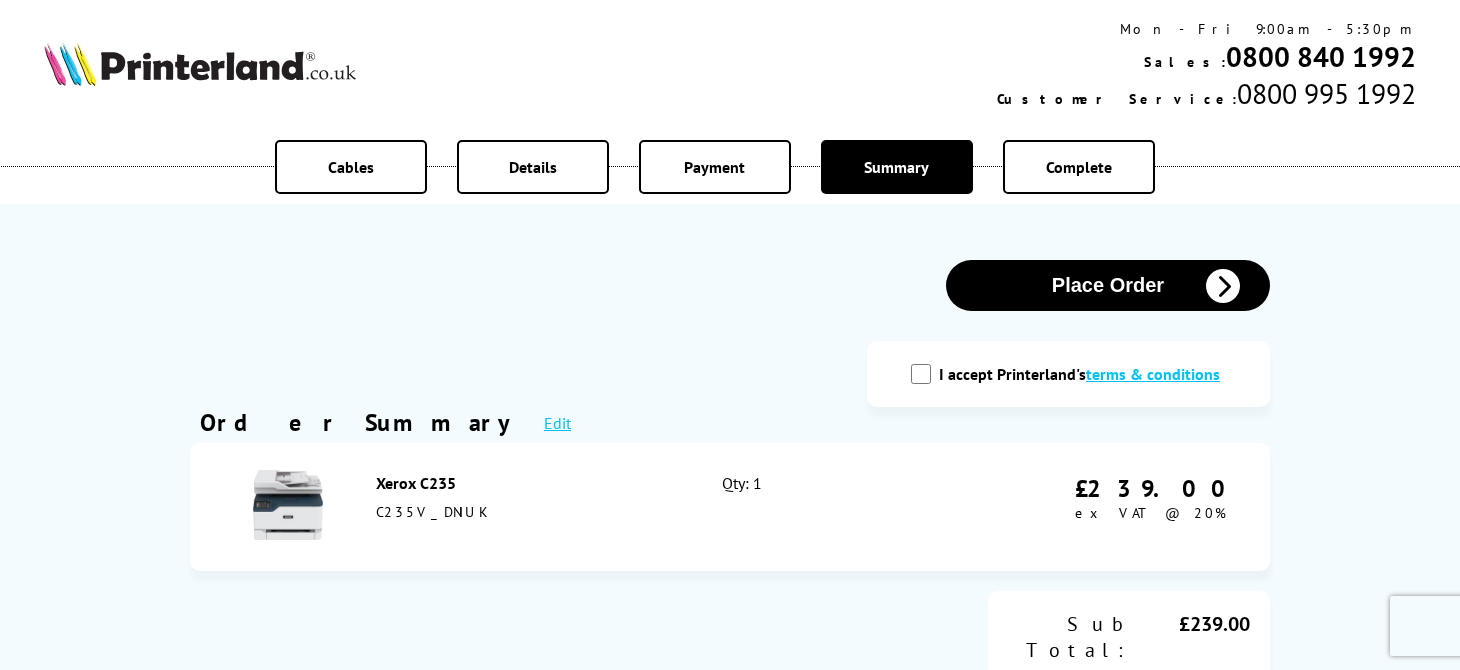 scroll, scrollTop: 0, scrollLeft: 0, axis: both 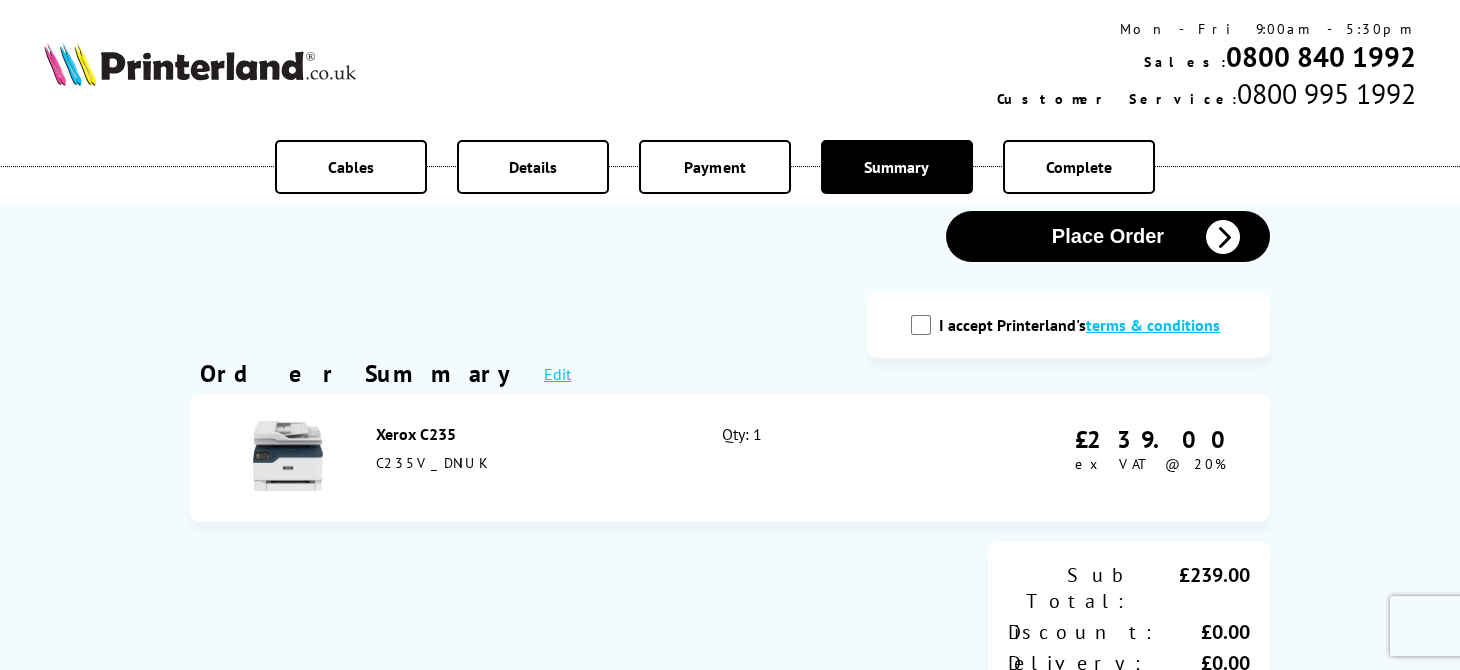 click on "I accept Printerland's  terms & conditions" at bounding box center [921, 325] 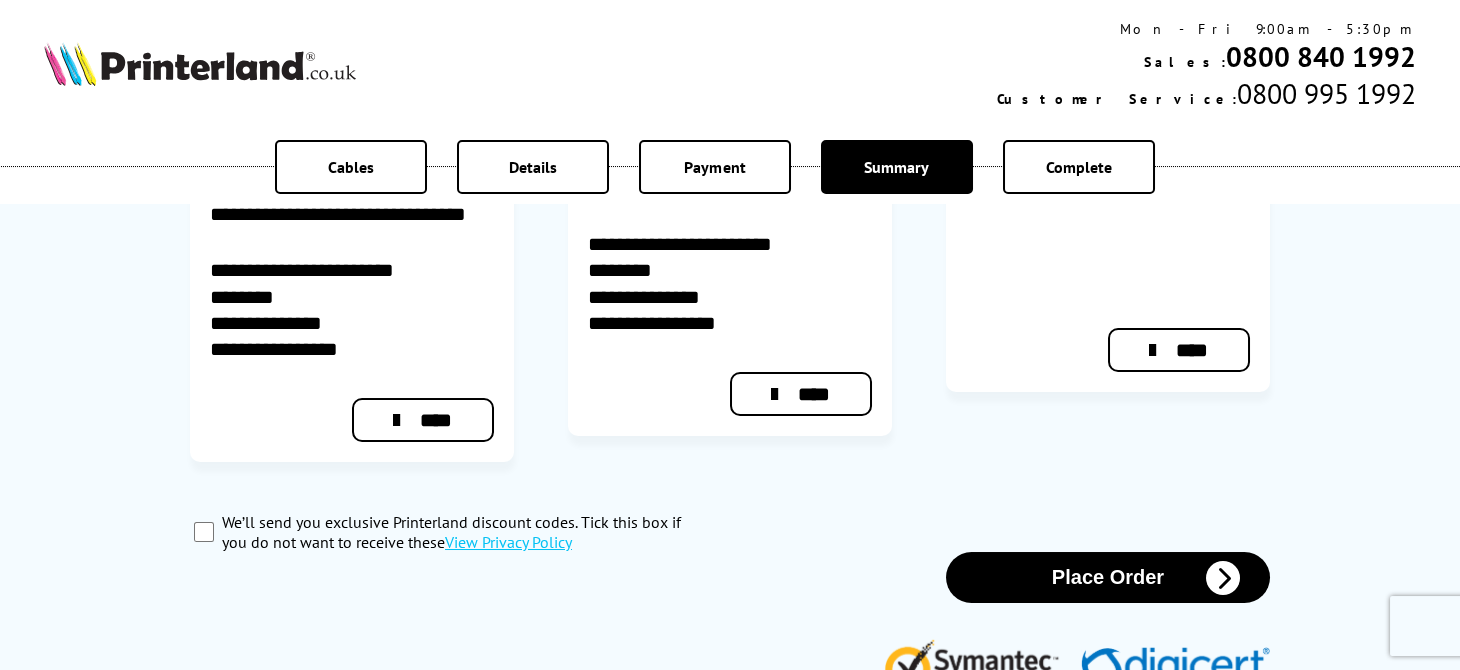 scroll, scrollTop: 840, scrollLeft: 0, axis: vertical 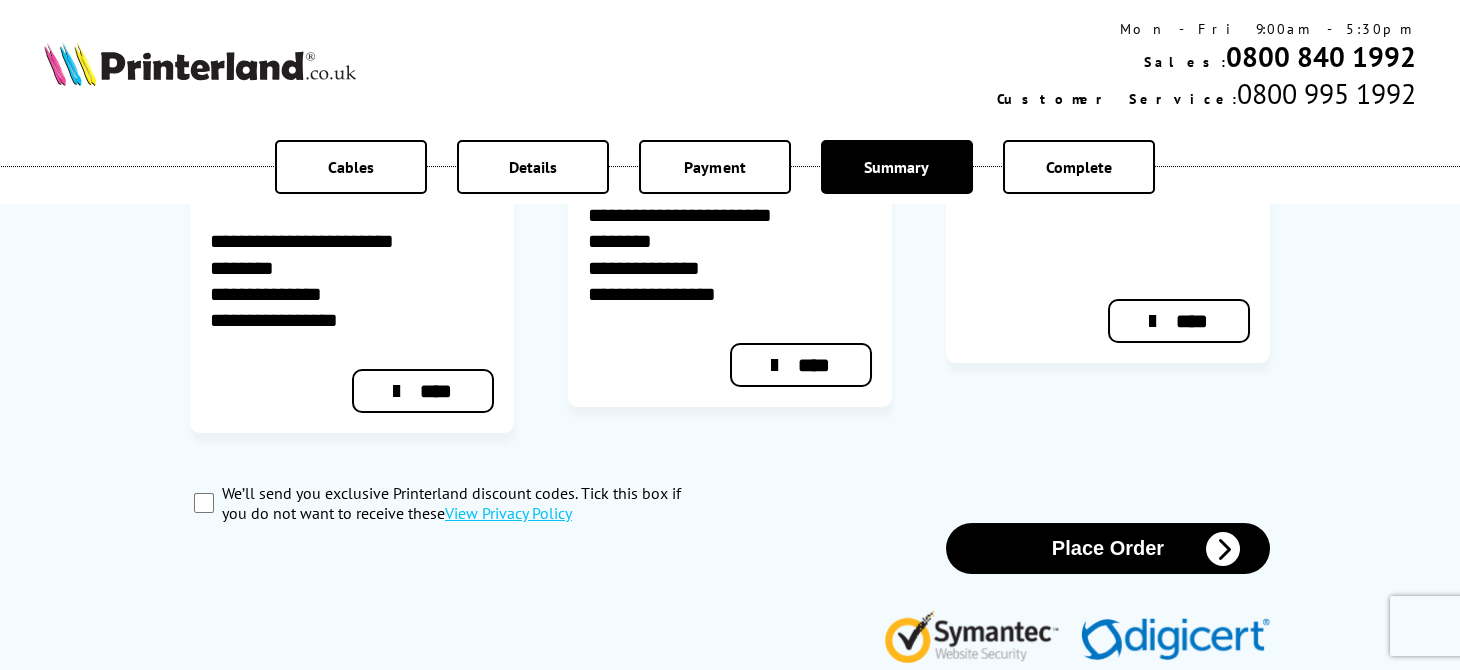 click on "Place Order" at bounding box center (1108, 548) 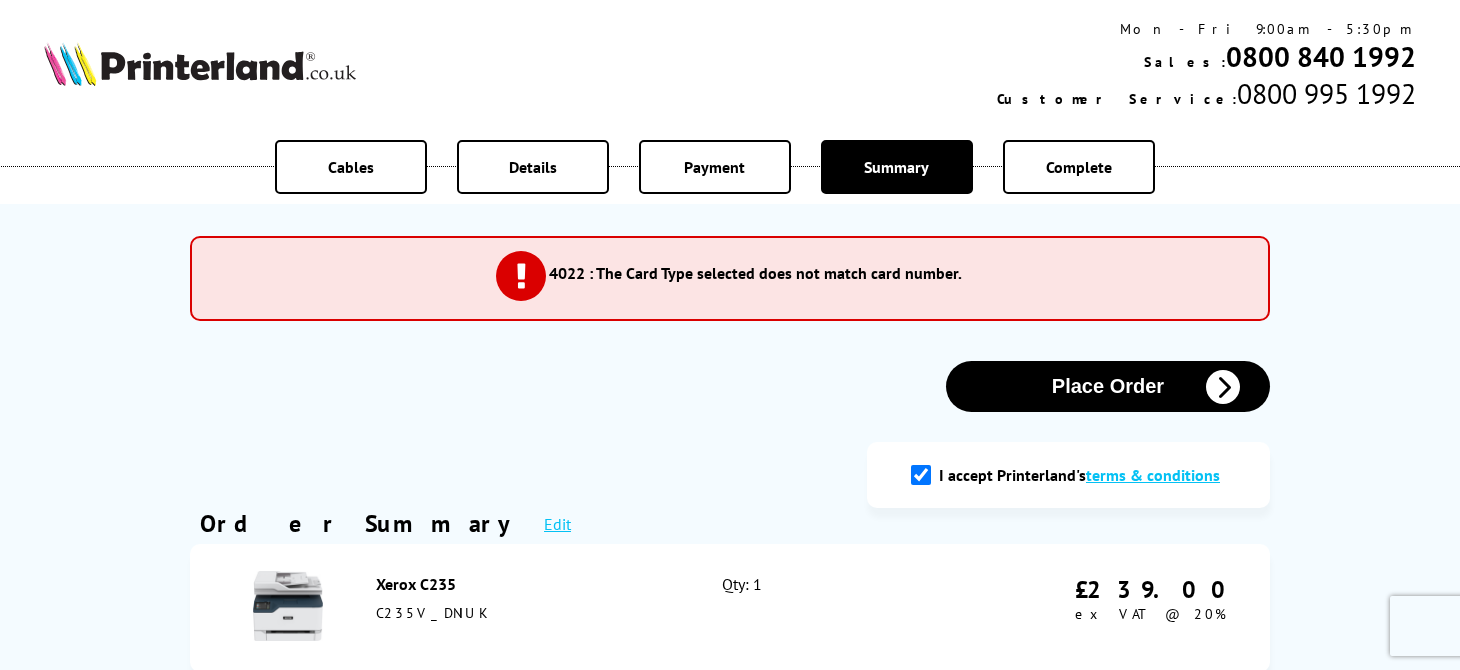 scroll, scrollTop: 0, scrollLeft: 0, axis: both 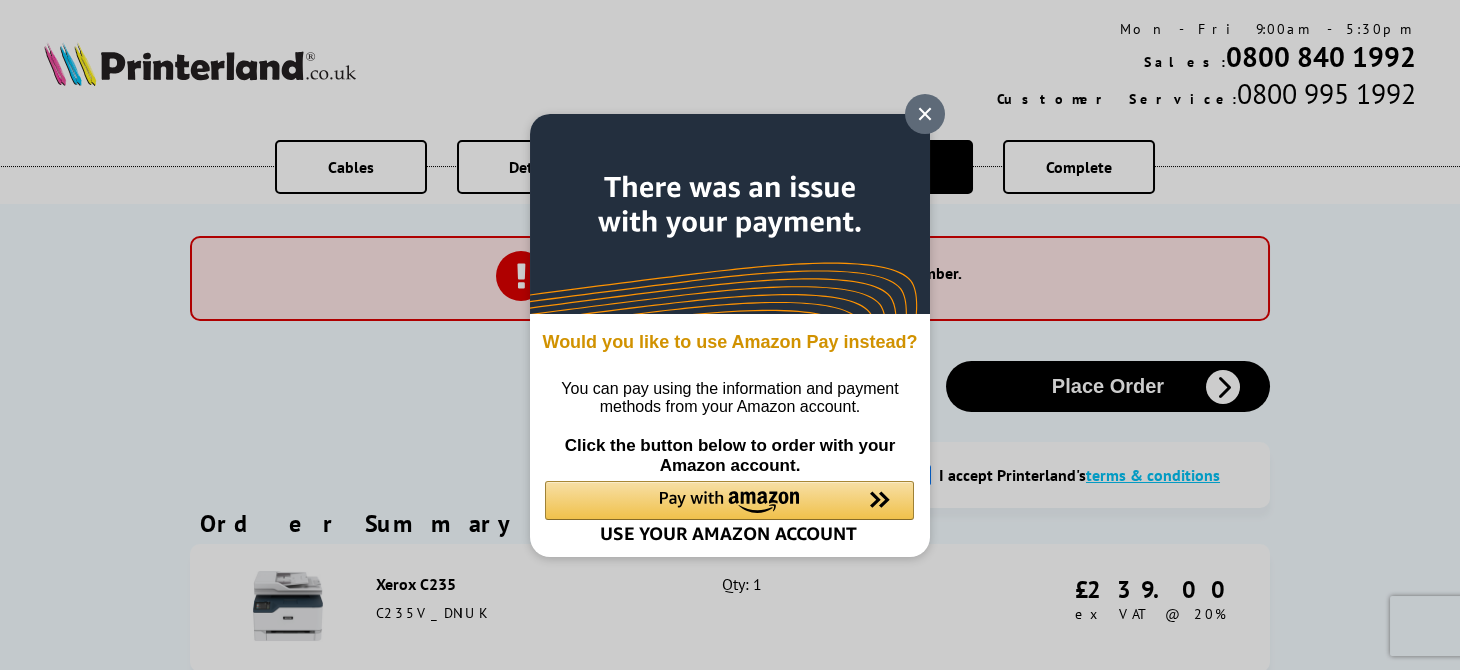 click 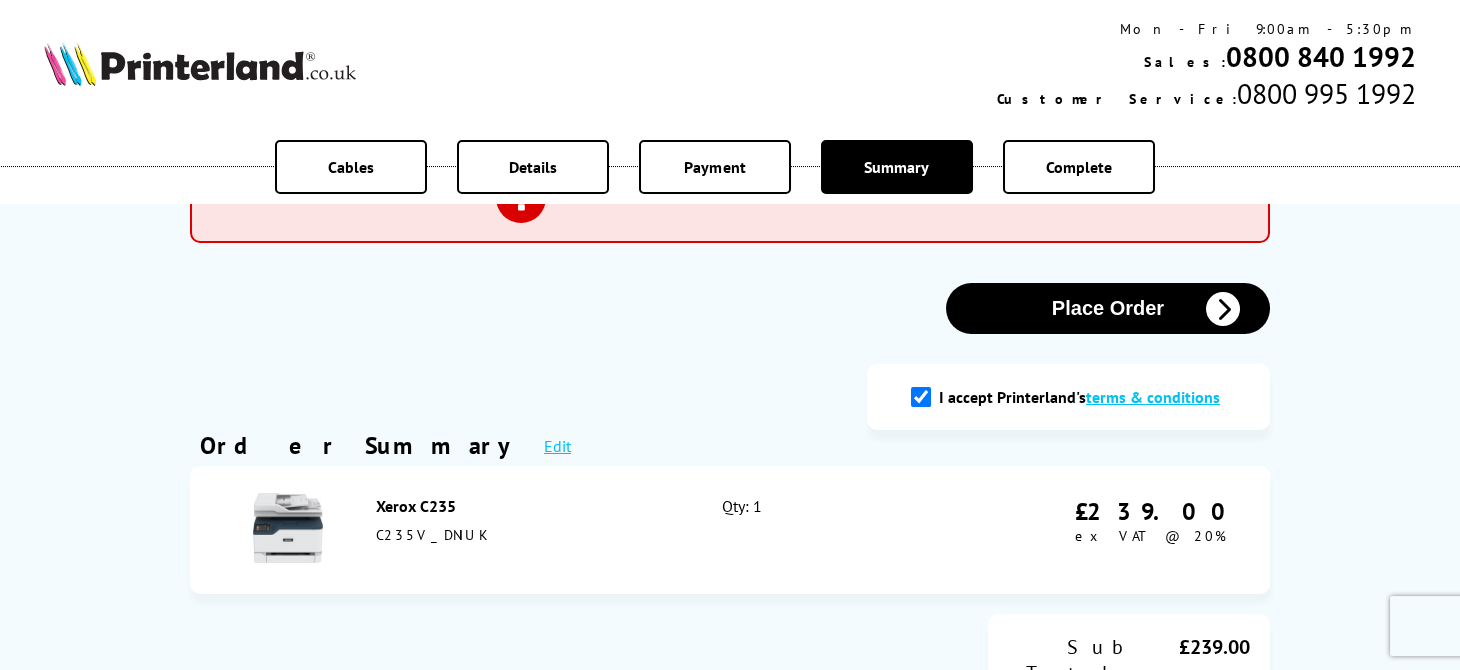 scroll, scrollTop: 0, scrollLeft: 0, axis: both 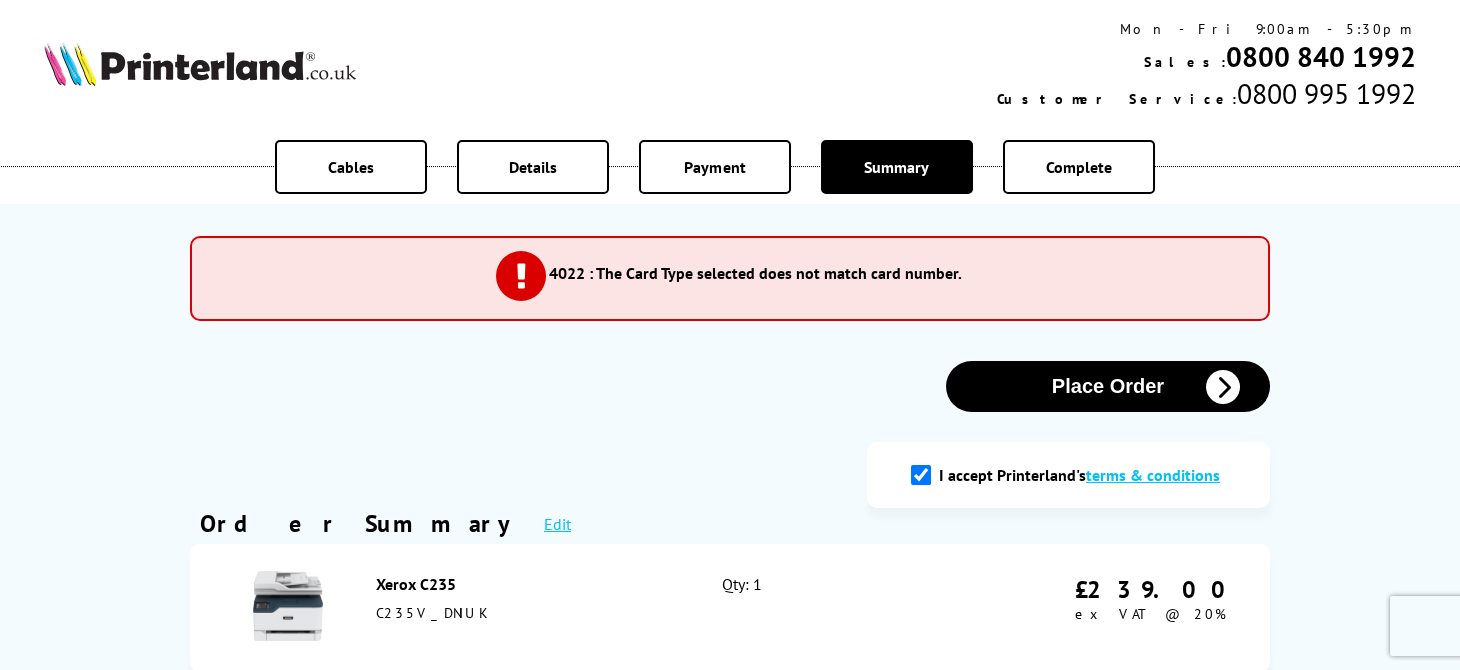 click on "Payment" at bounding box center [714, 167] 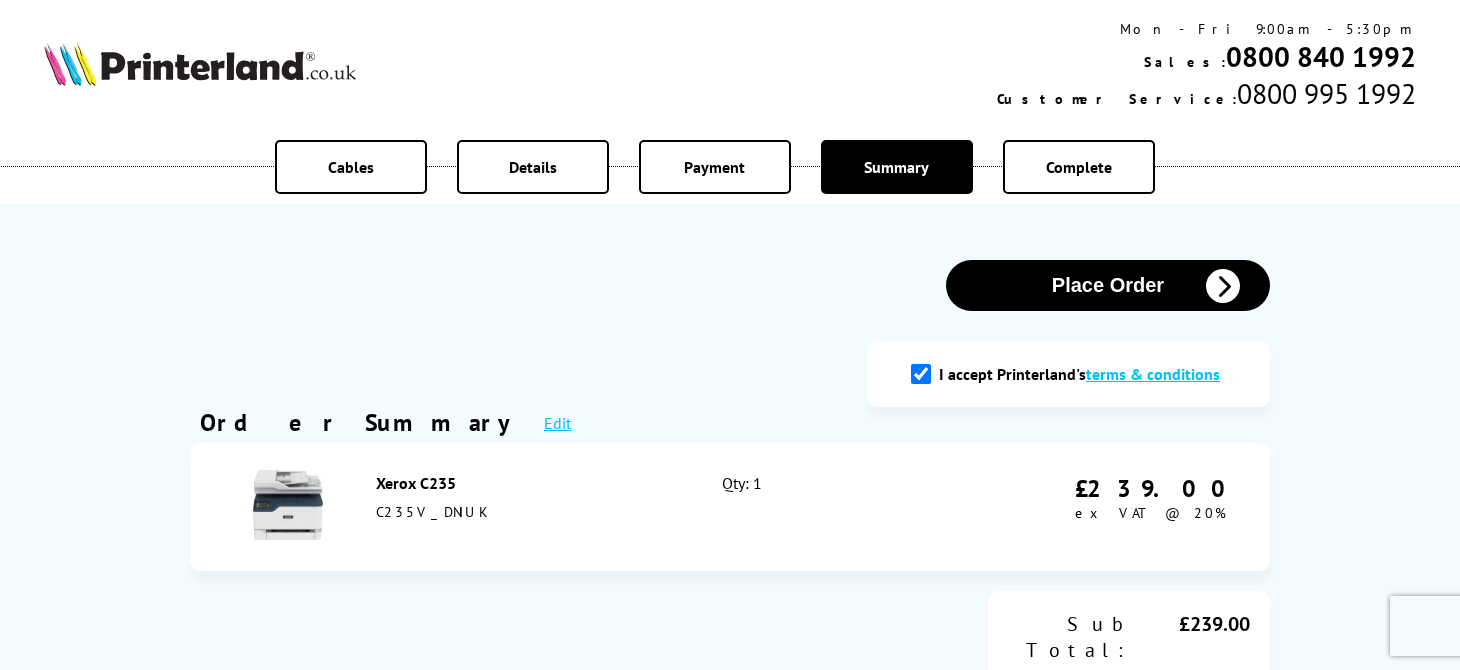 scroll, scrollTop: 840, scrollLeft: 0, axis: vertical 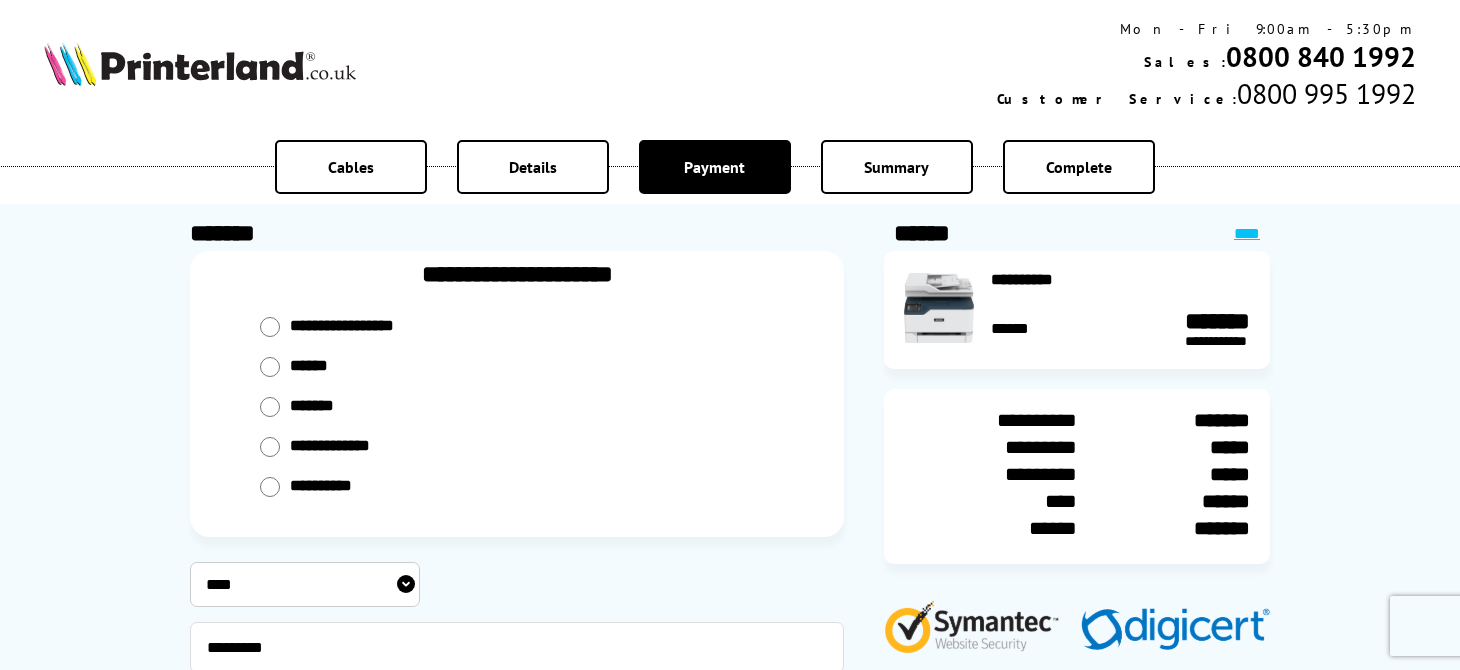 select on "****" 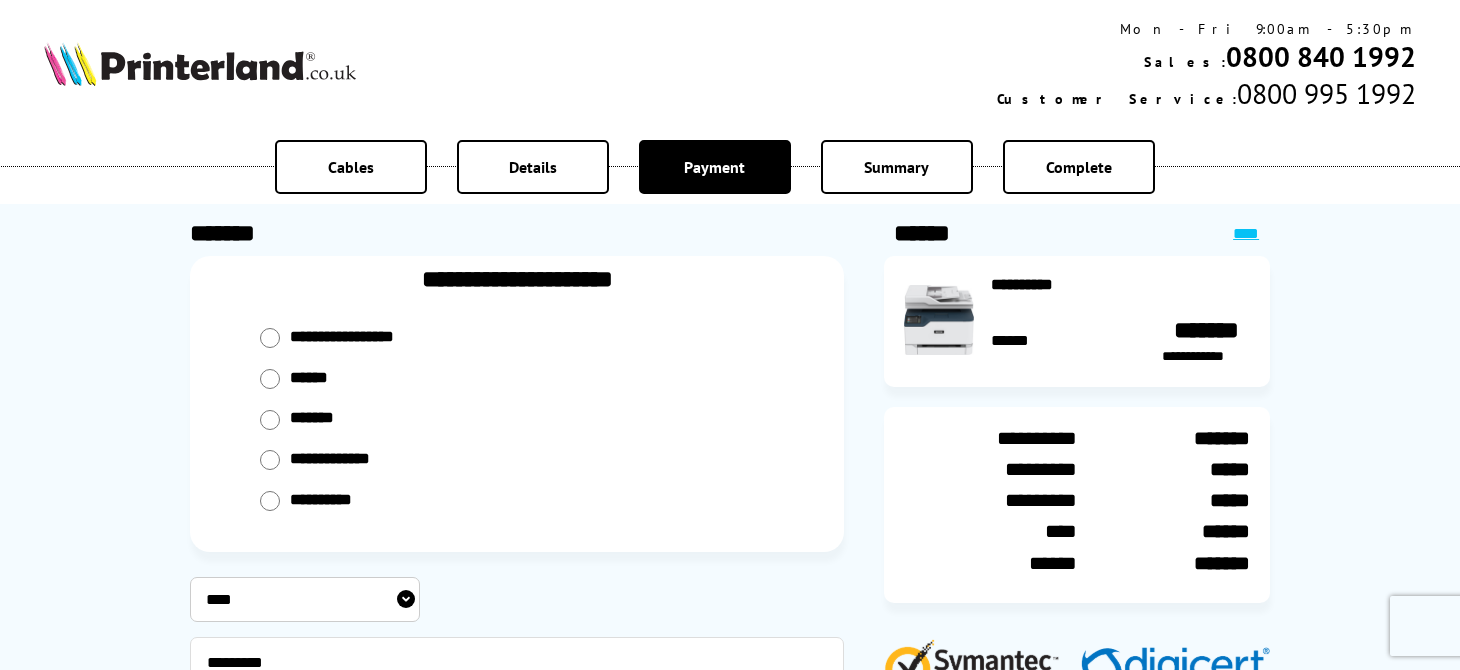 scroll, scrollTop: 492, scrollLeft: 0, axis: vertical 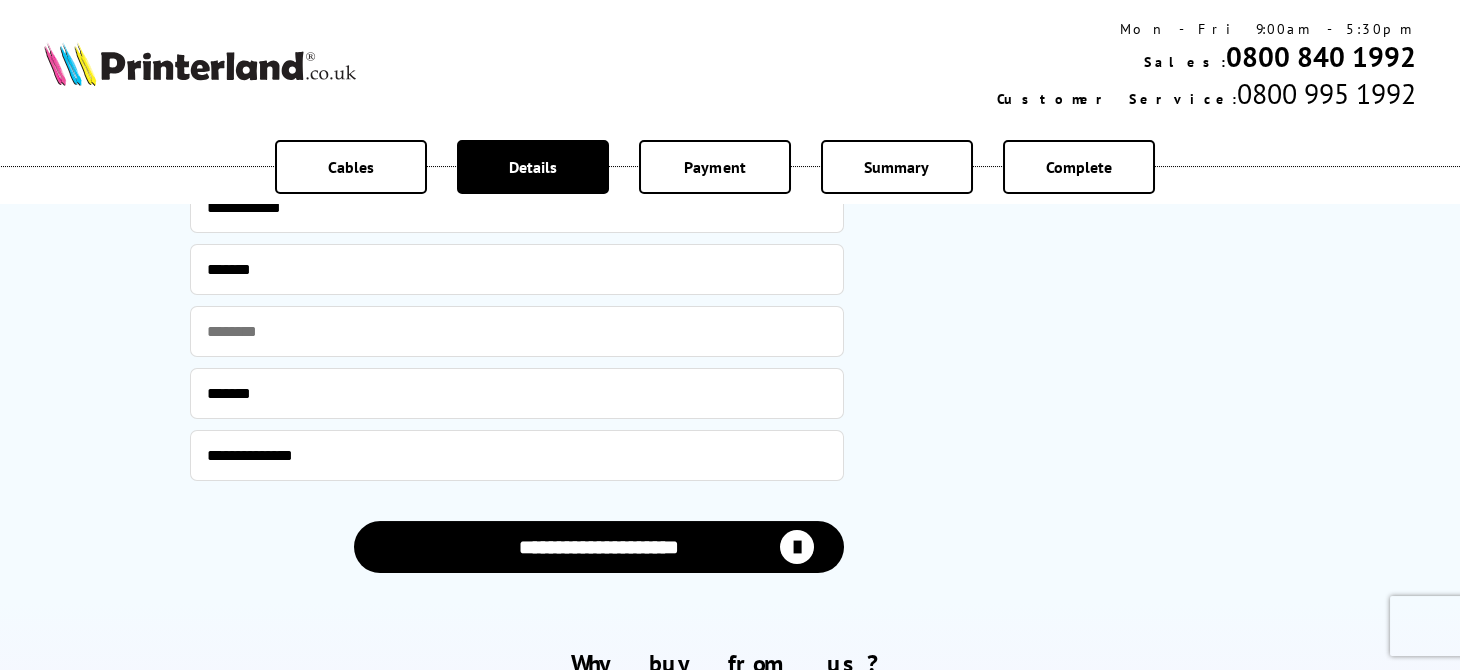 click at bounding box center (797, 547) 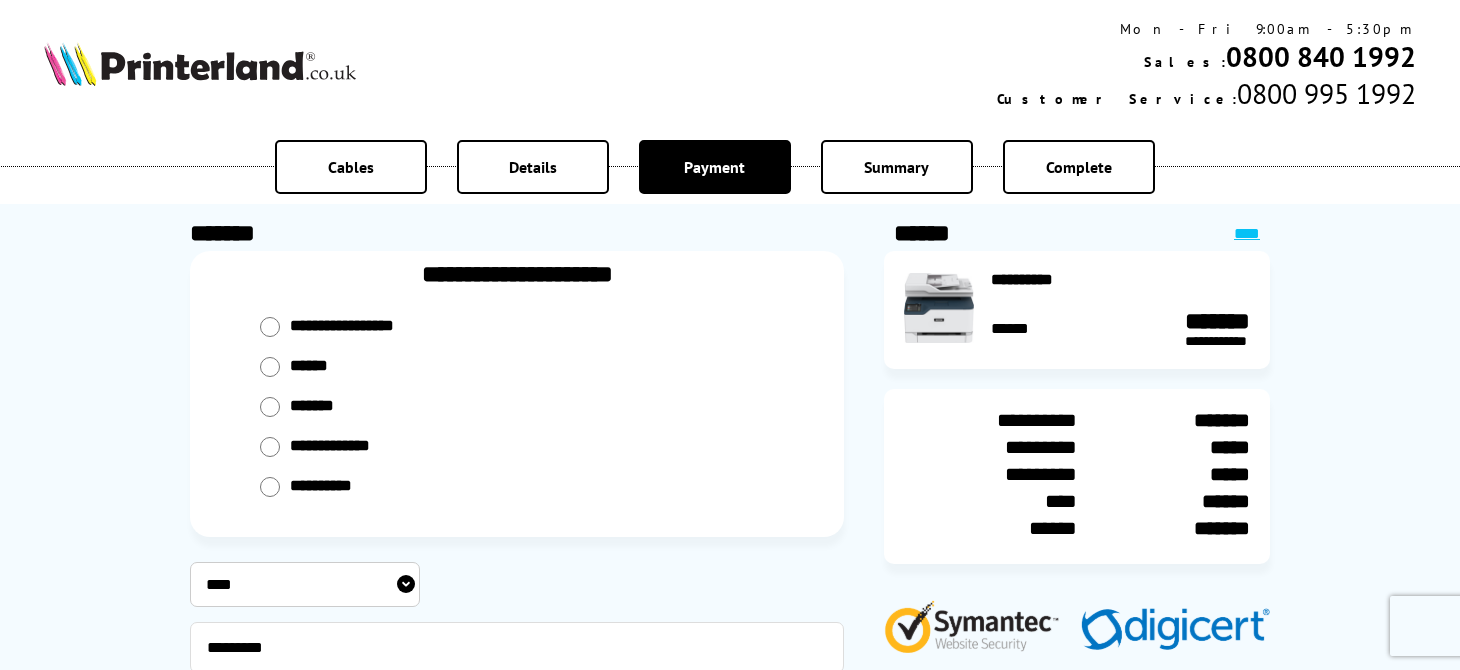 select on "****" 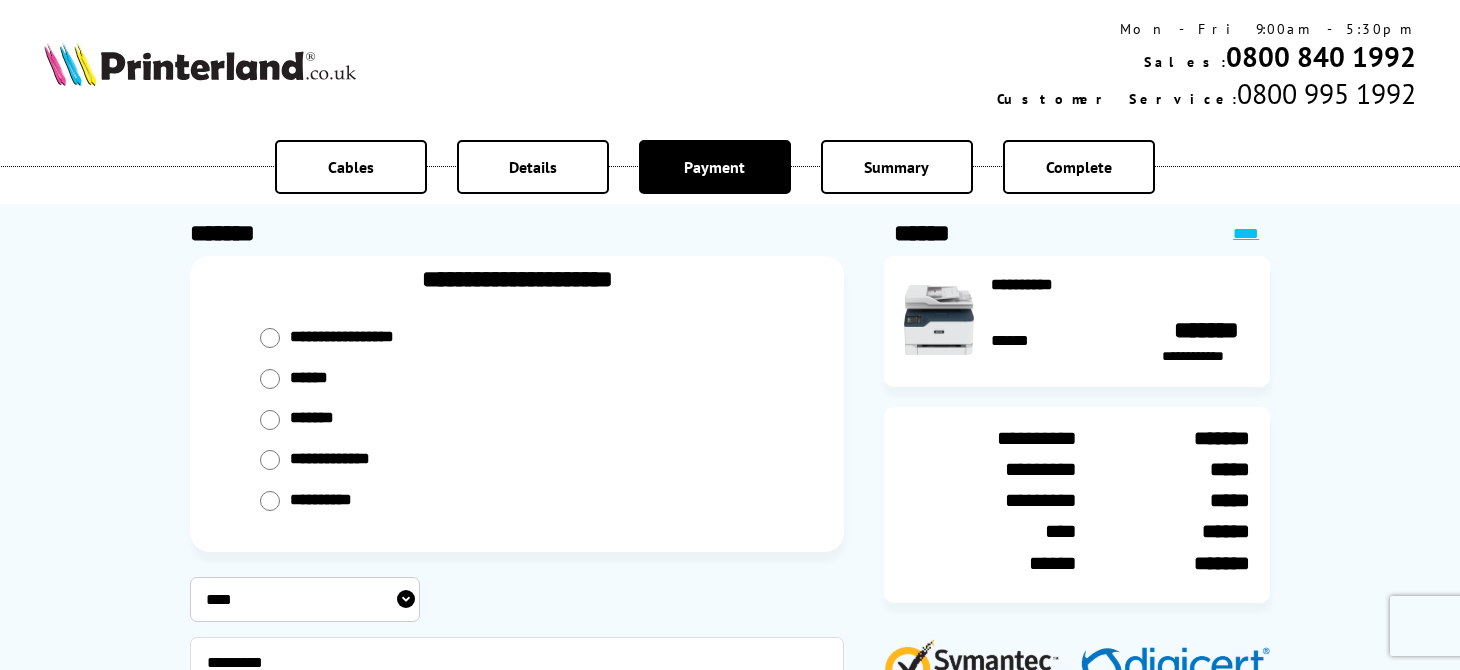 scroll, scrollTop: 0, scrollLeft: 0, axis: both 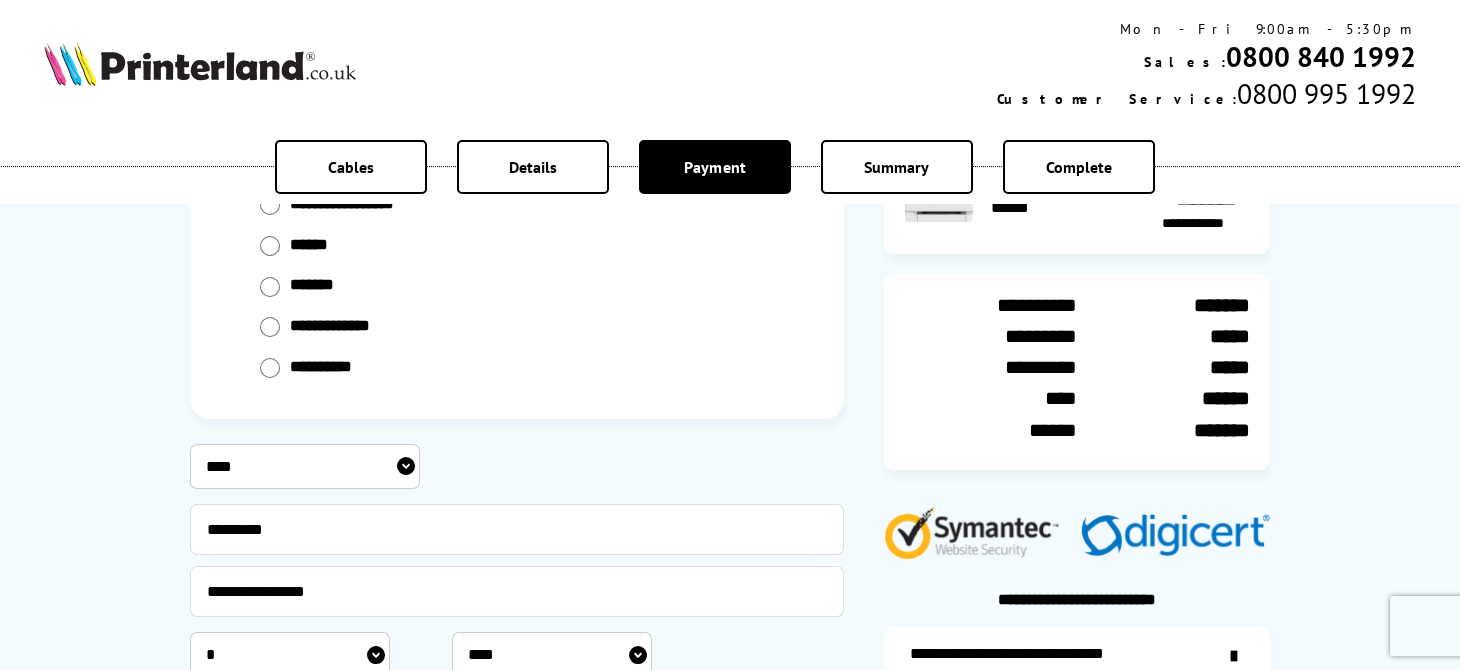 click on "**********" at bounding box center [305, 466] 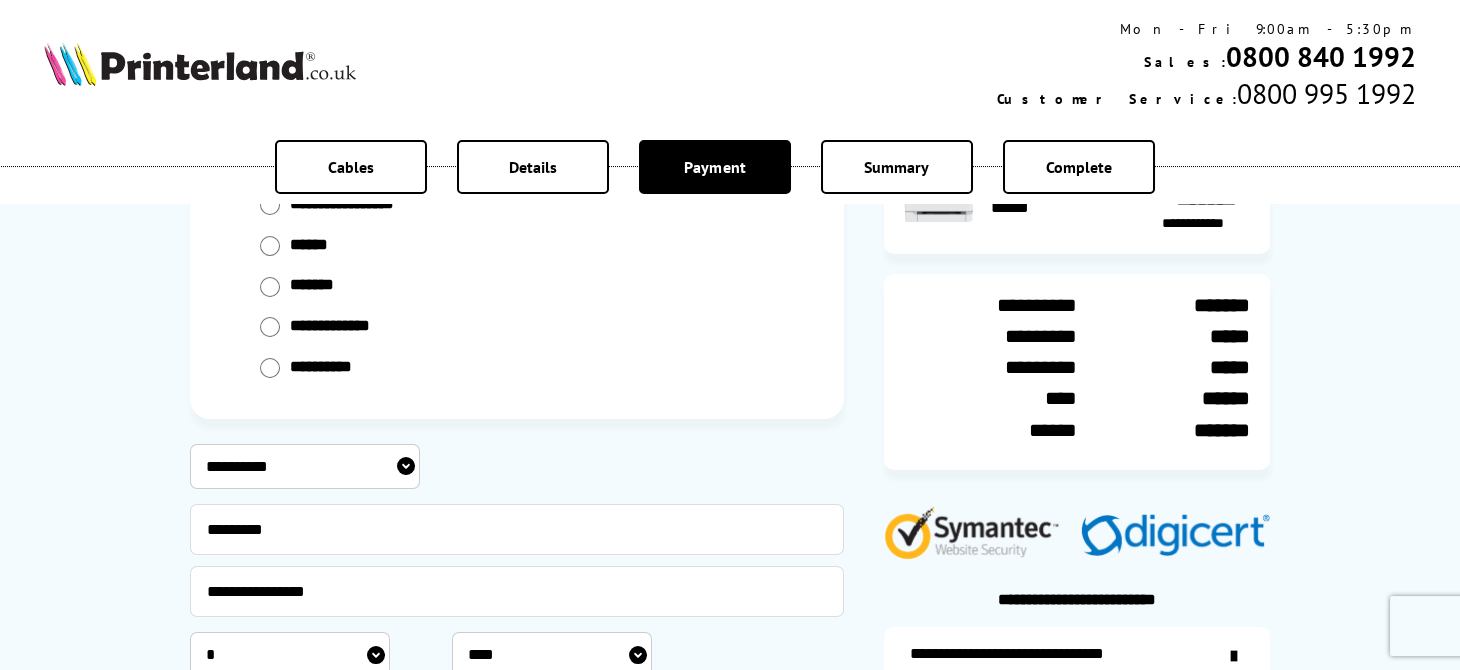 click on "**********" at bounding box center [305, 466] 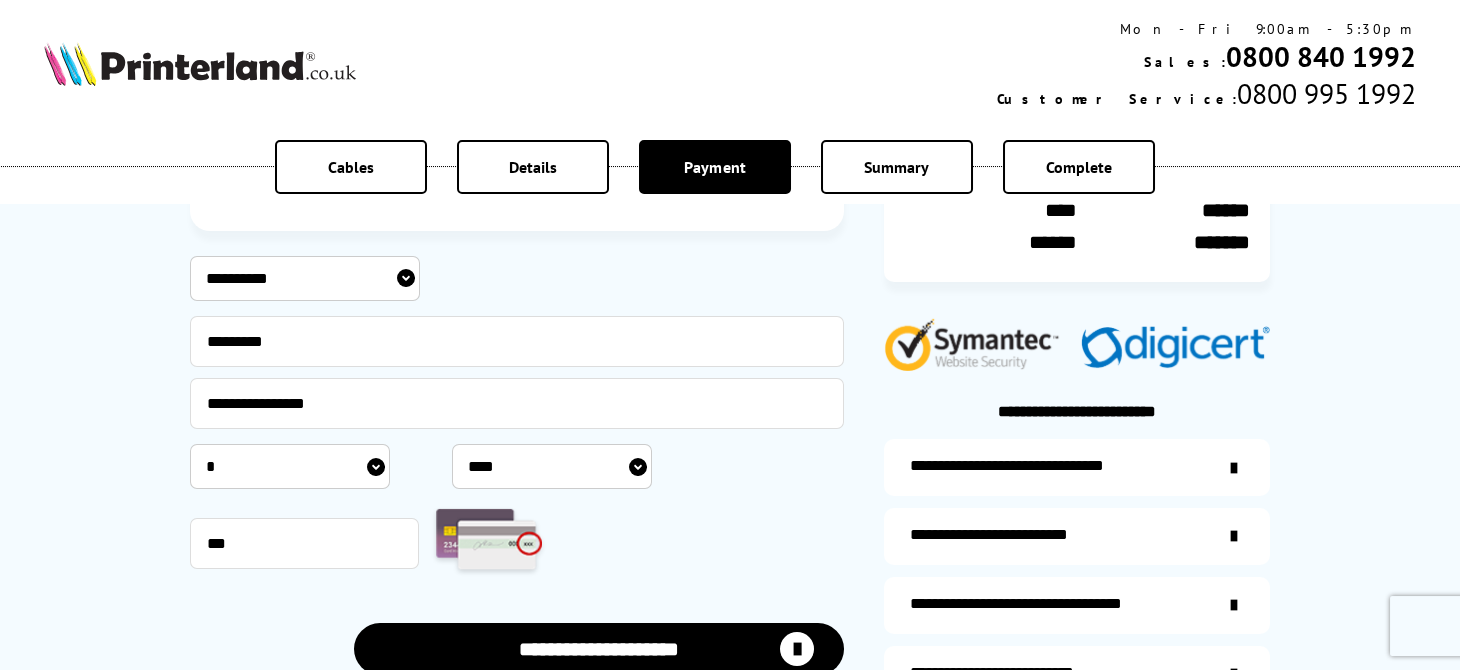 scroll, scrollTop: 400, scrollLeft: 0, axis: vertical 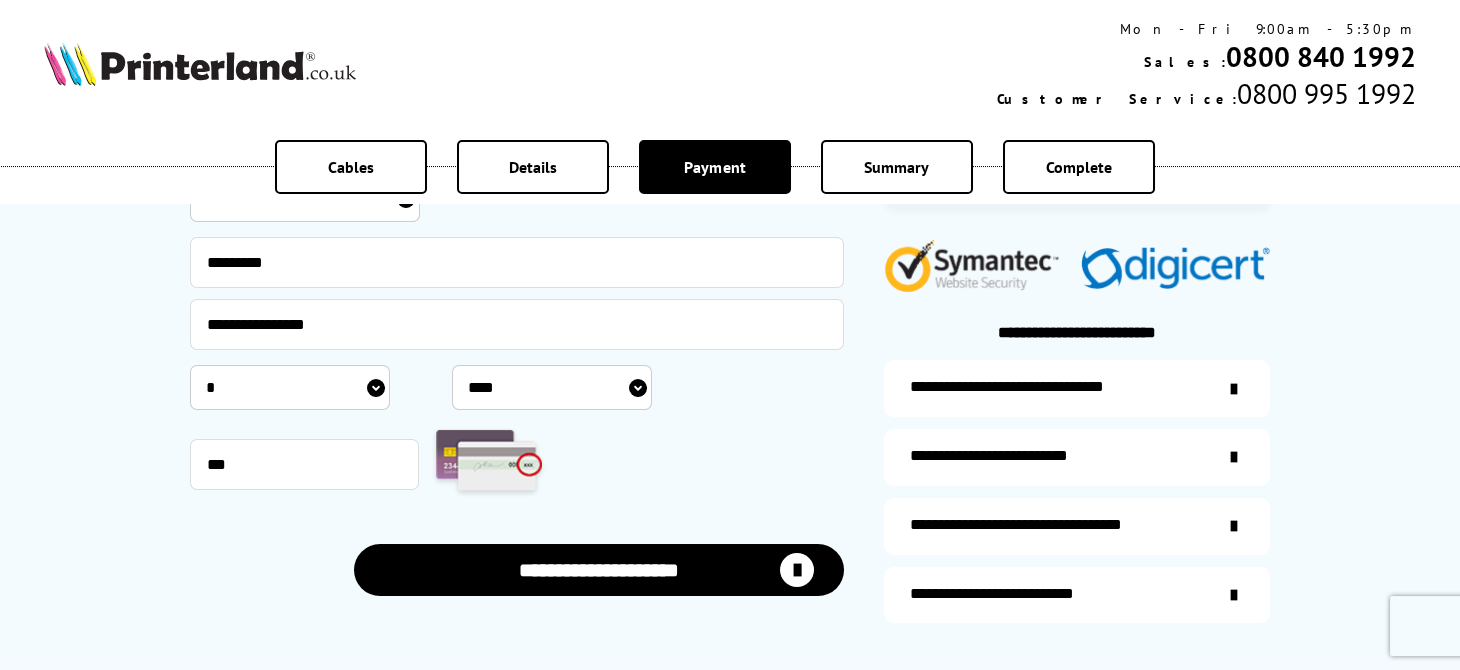 click on "**********" at bounding box center (599, 570) 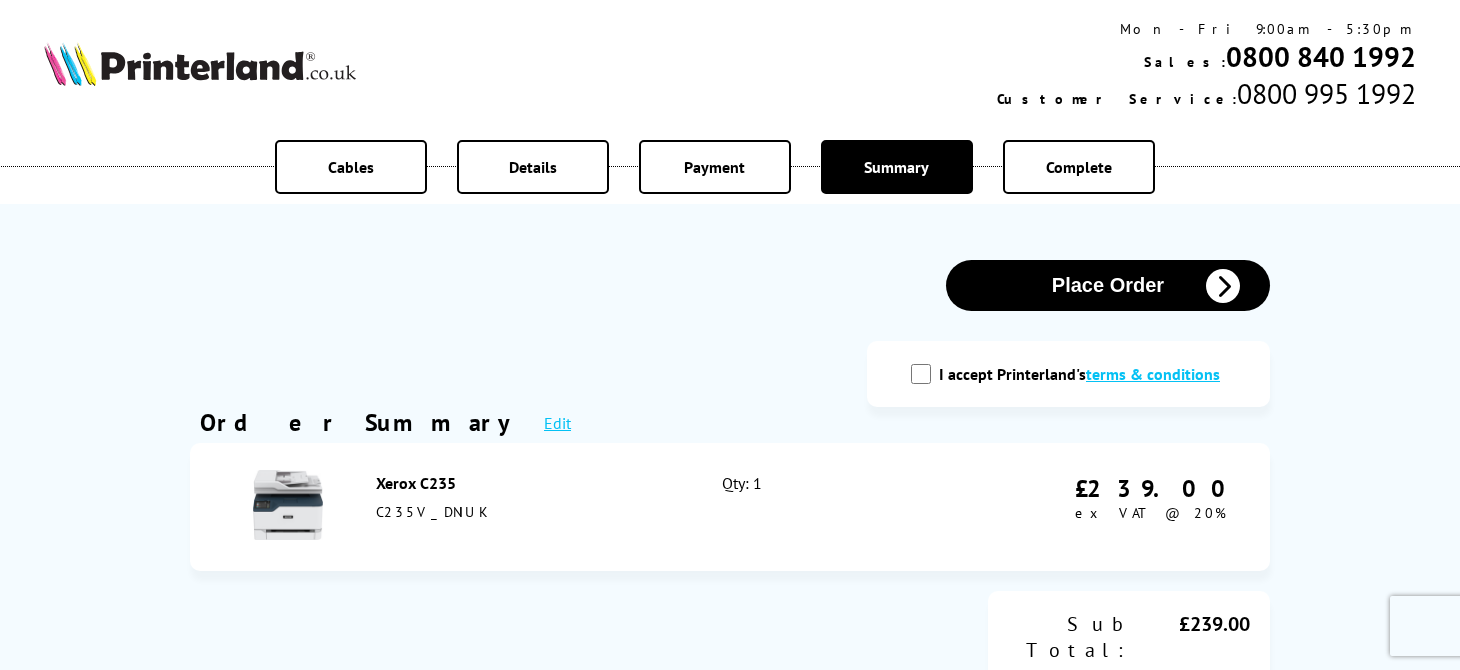 scroll, scrollTop: 0, scrollLeft: 0, axis: both 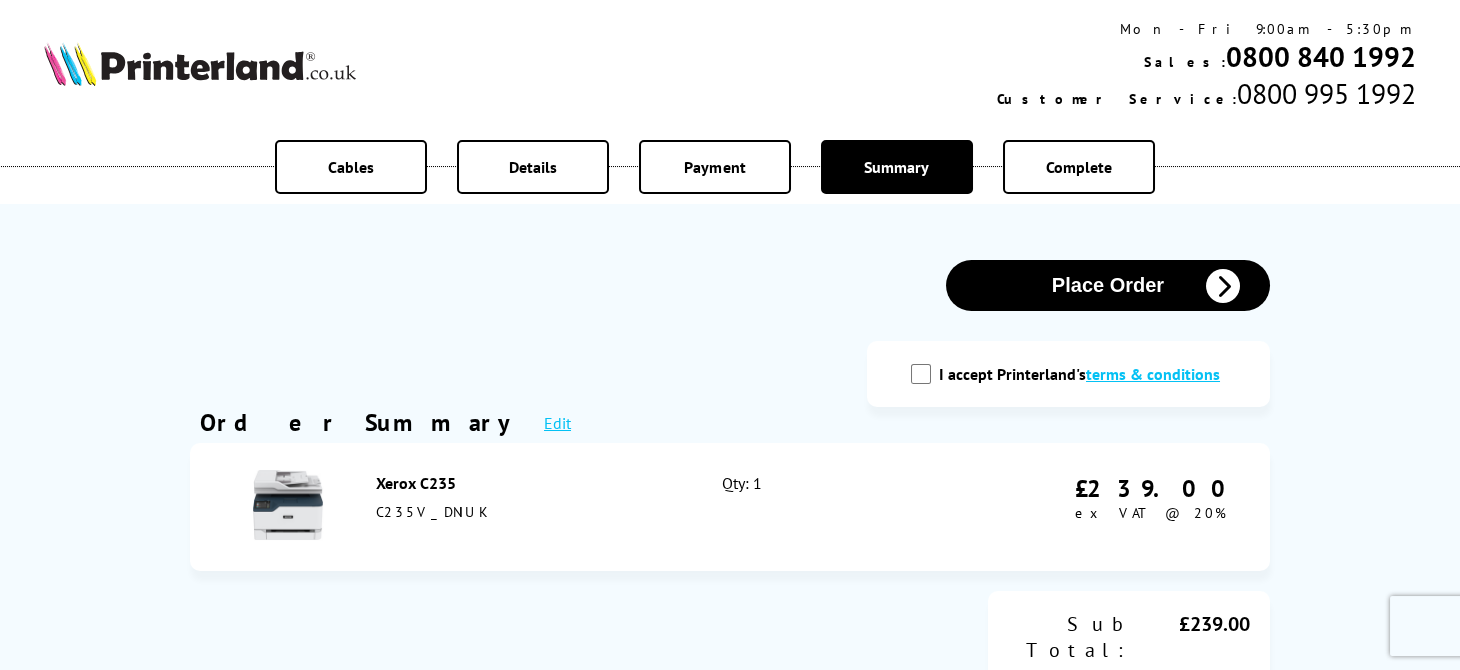 click on "Place Order" at bounding box center (1108, 285) 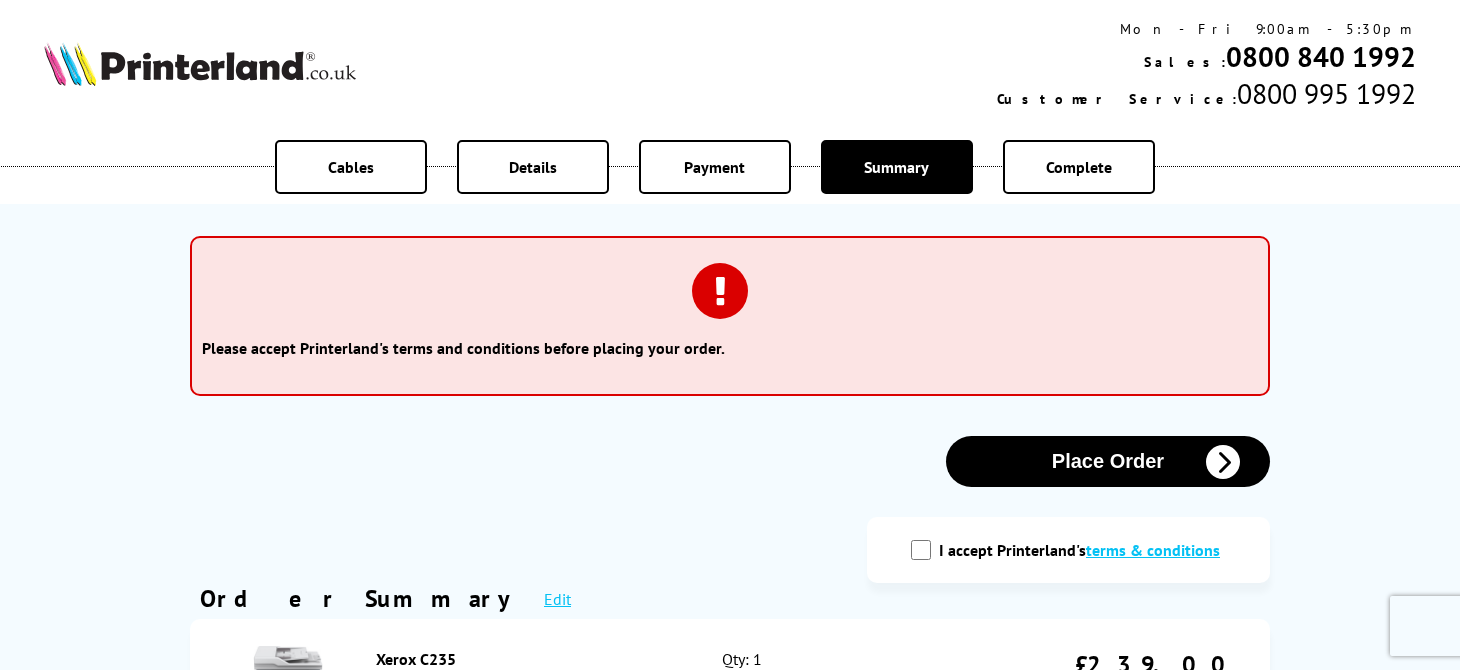 scroll, scrollTop: 0, scrollLeft: 0, axis: both 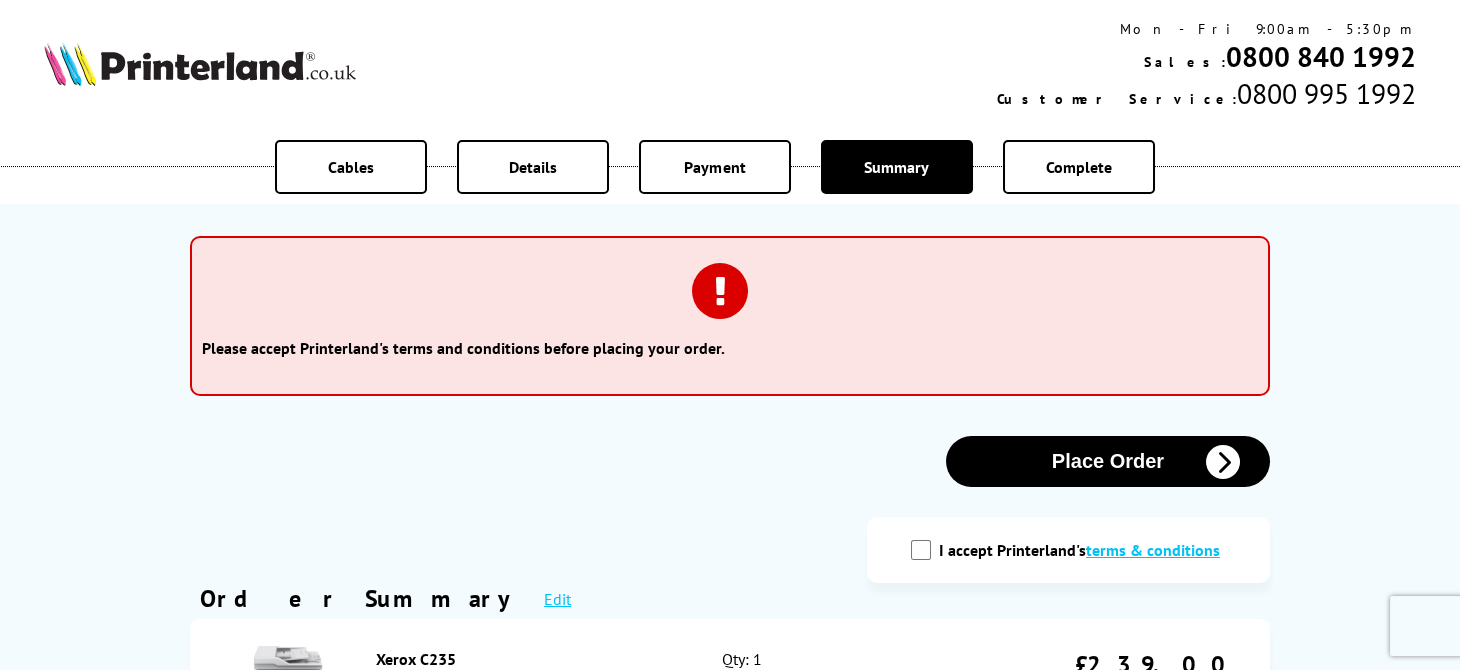click on "I accept Printerland's  terms & conditions" at bounding box center (921, 550) 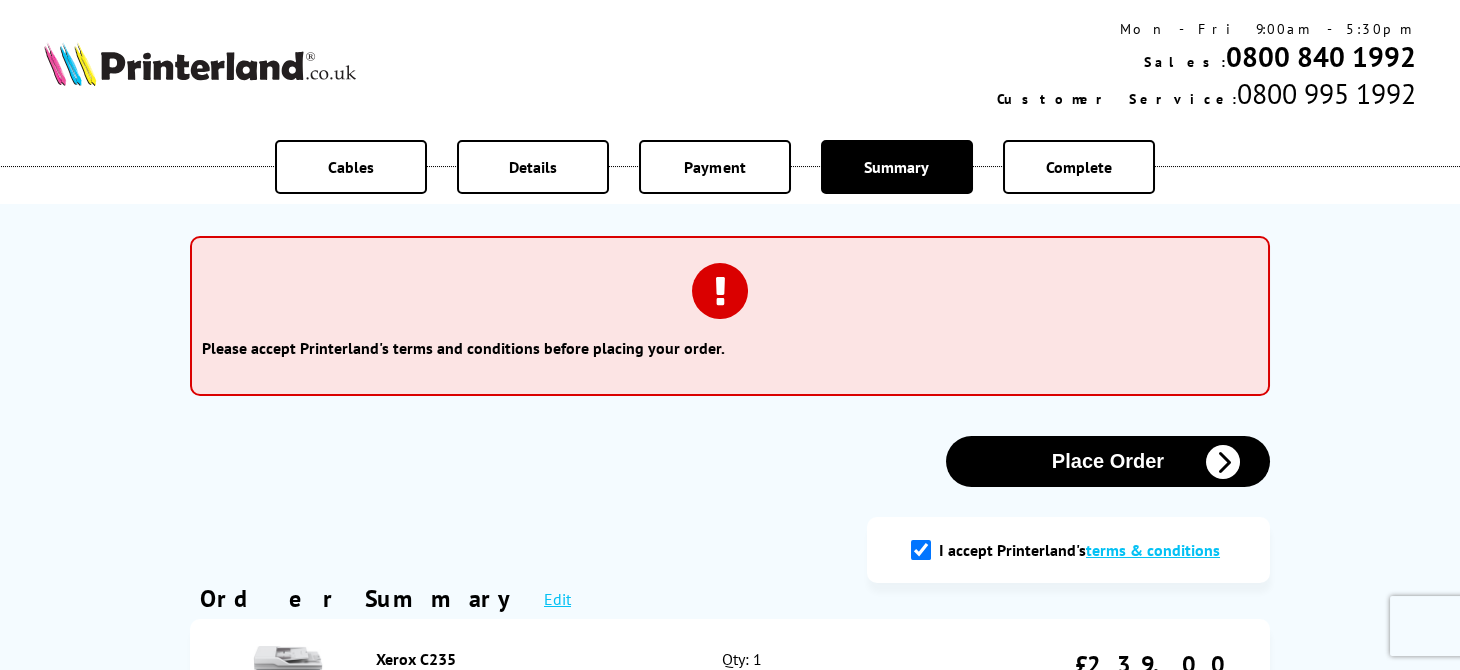 click on "Place Order" at bounding box center [1108, 461] 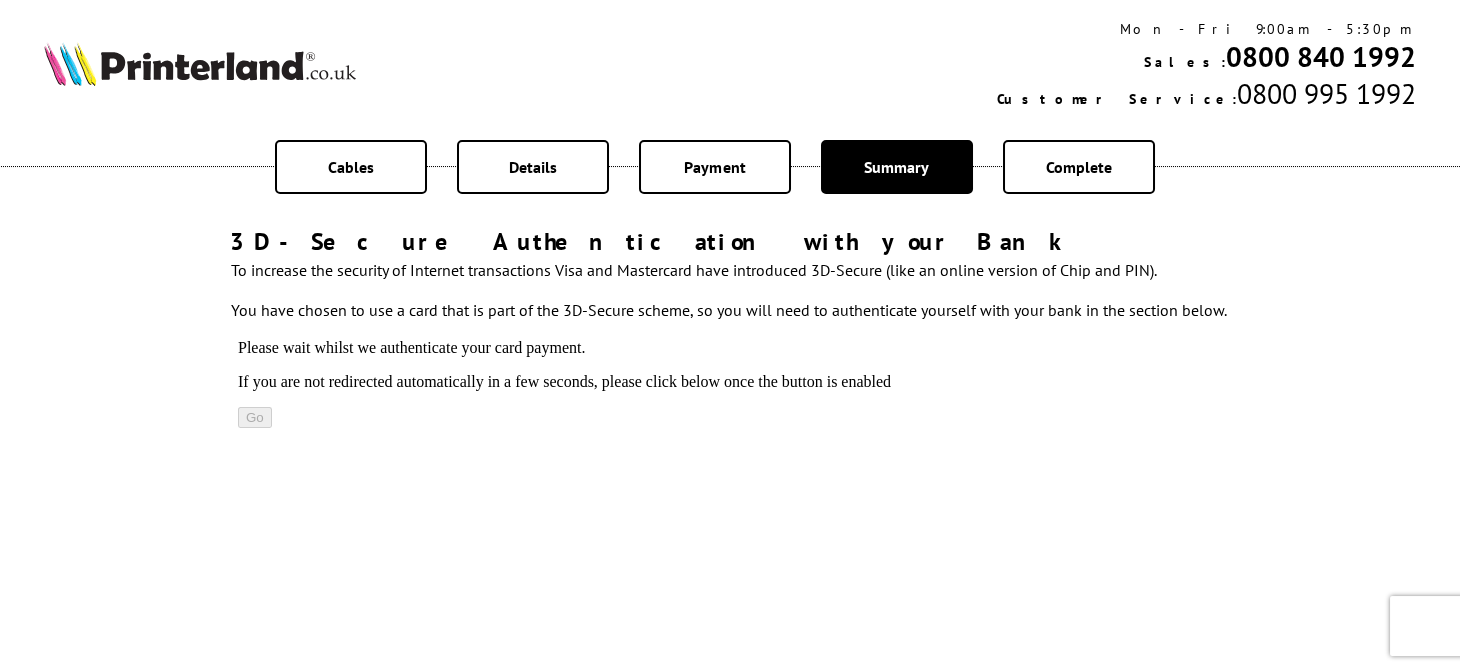 scroll, scrollTop: 0, scrollLeft: 0, axis: both 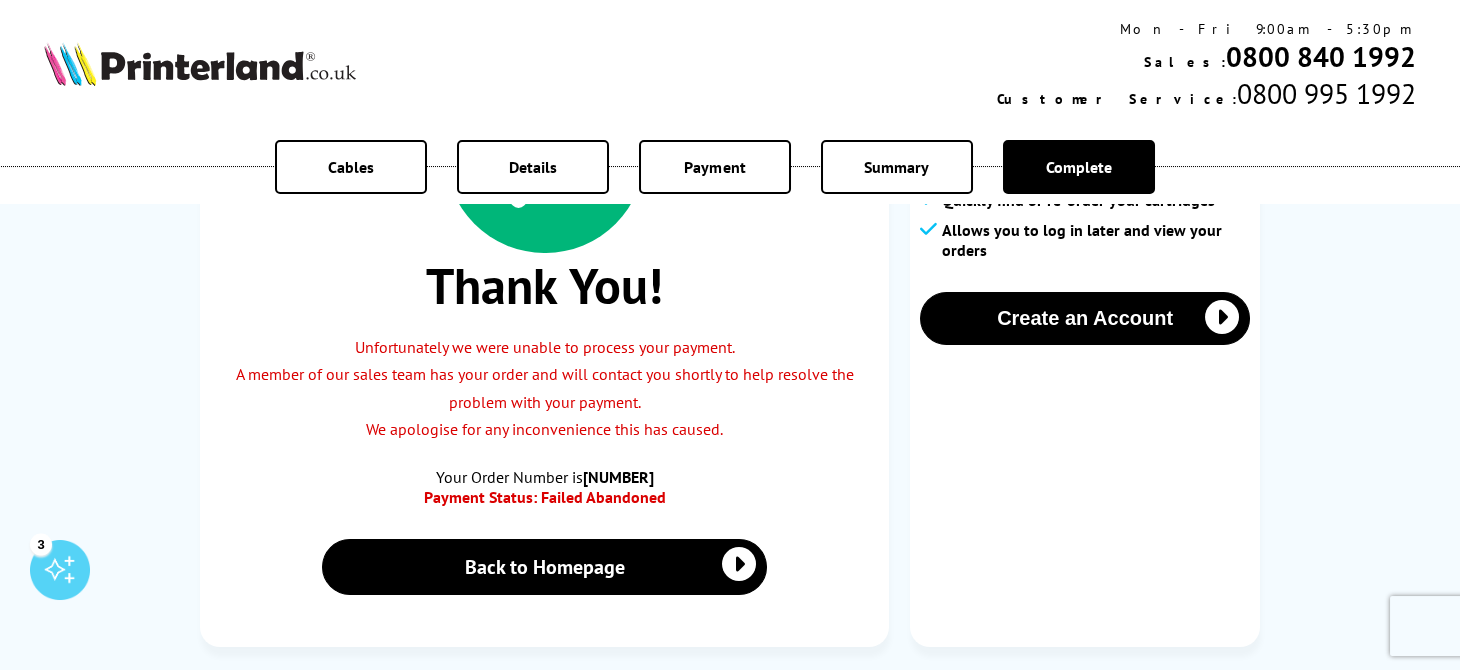 click on "New User?
Registration is free and easy!
Faster checkout
Save multiple shipping addresses
Quickly find or re-order your cartridges
Allows you to log in later and view your orders
Create an Account" at bounding box center [1085, 340] 